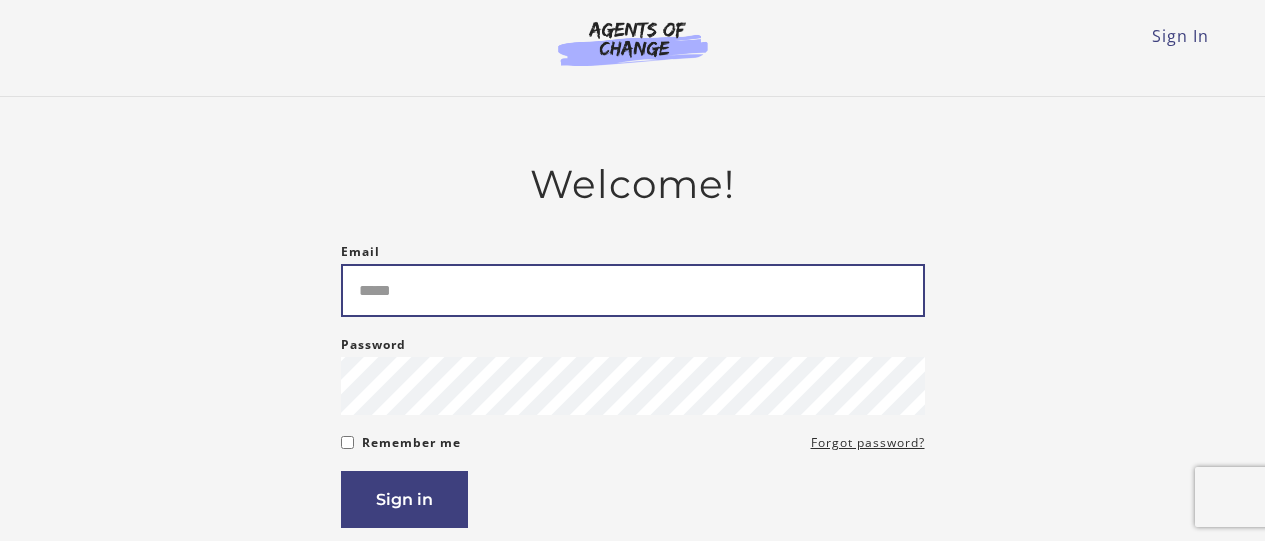 scroll, scrollTop: 0, scrollLeft: 0, axis: both 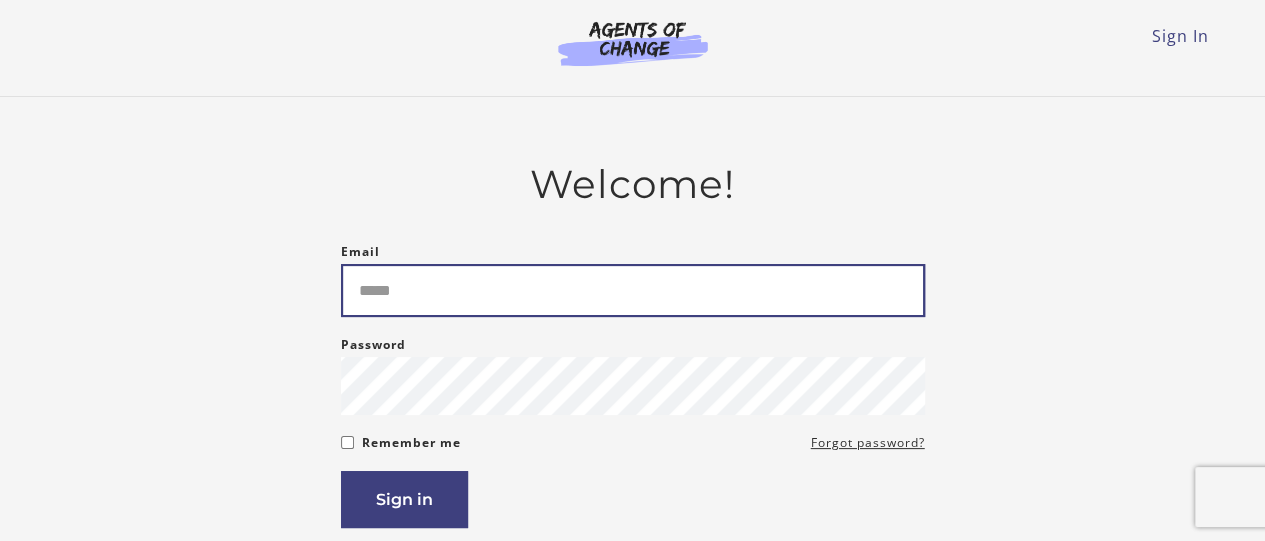 click on "Email" at bounding box center (633, 290) 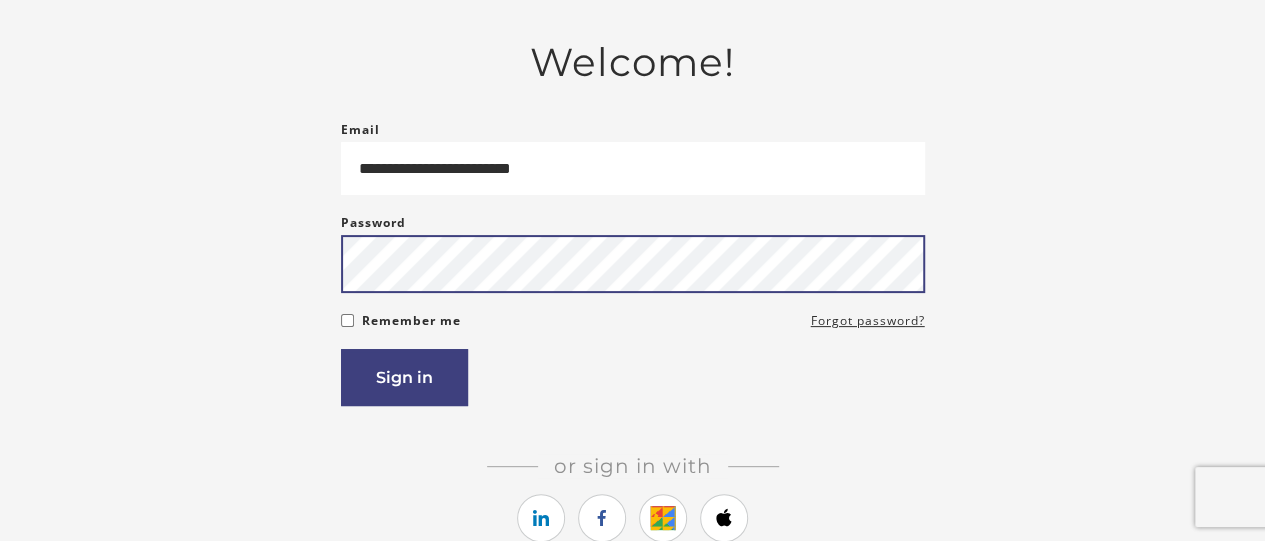 scroll, scrollTop: 176, scrollLeft: 0, axis: vertical 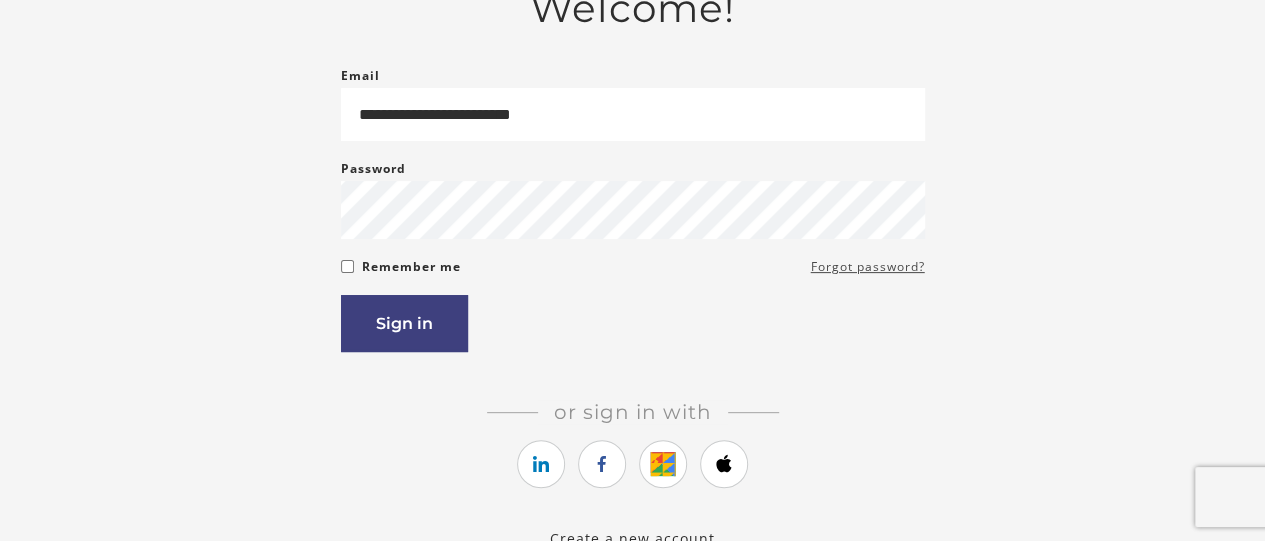 click on "Forgot password?" at bounding box center [868, 267] 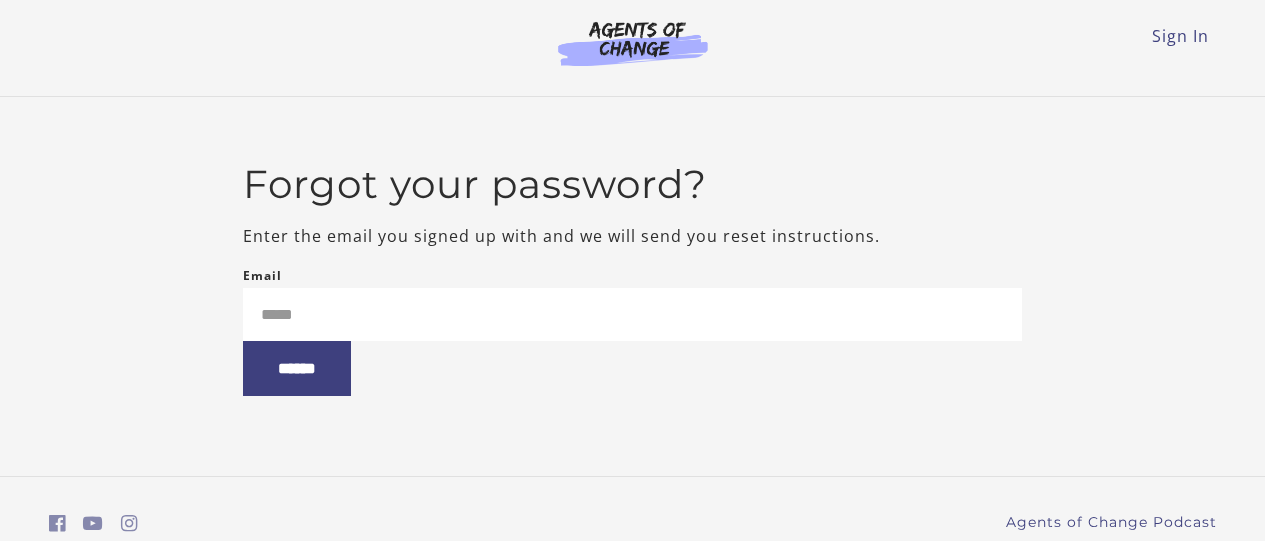 scroll, scrollTop: 0, scrollLeft: 0, axis: both 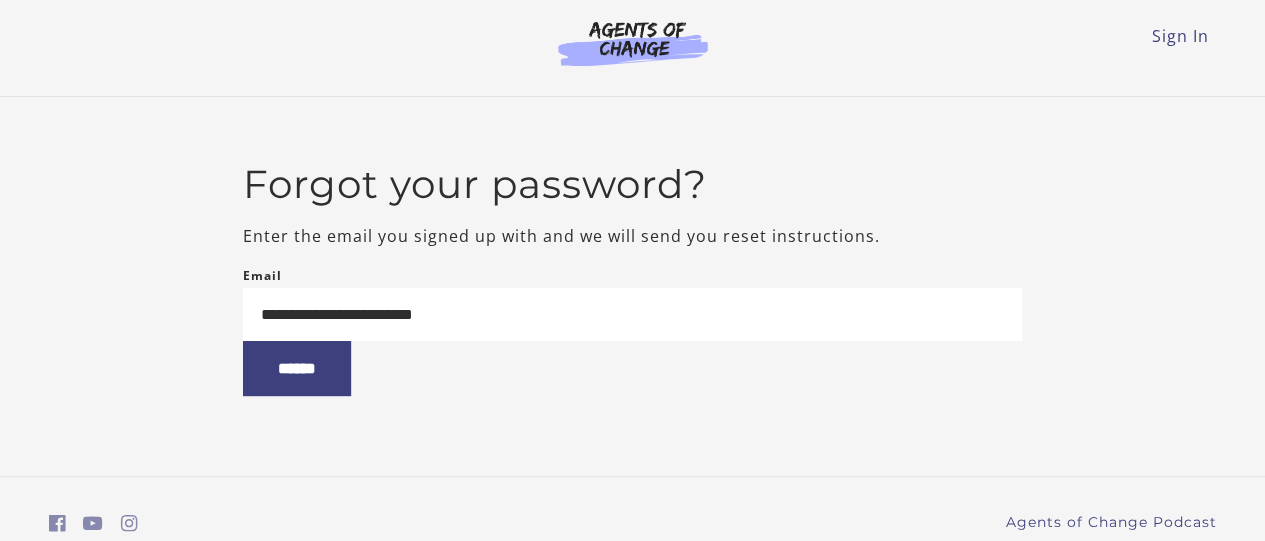 type on "**********" 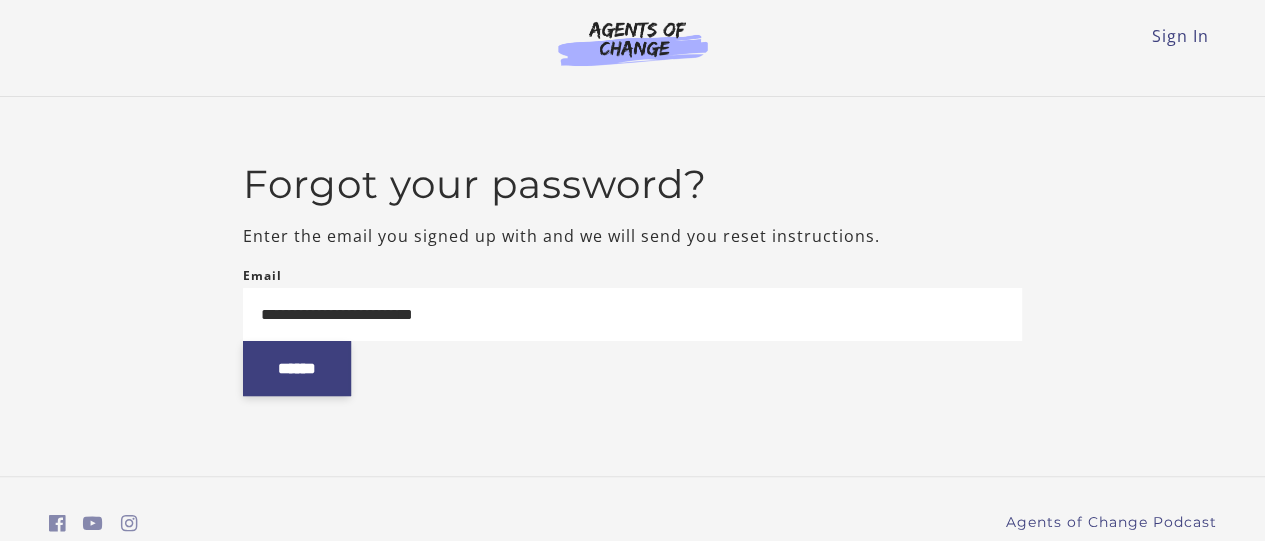 click on "******" at bounding box center [297, 368] 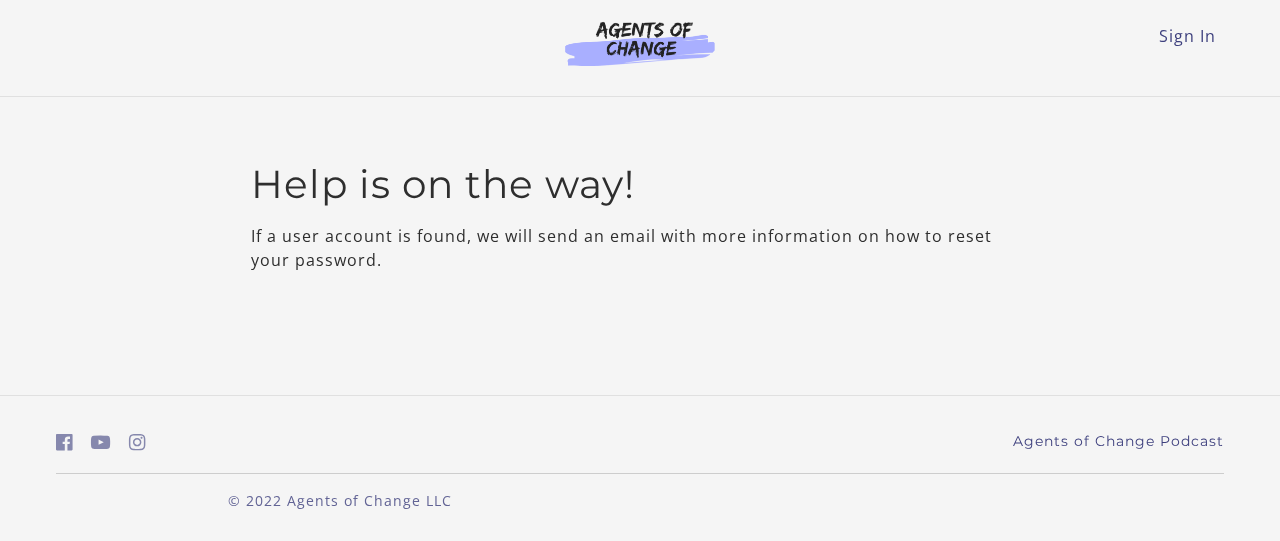 scroll, scrollTop: 0, scrollLeft: 0, axis: both 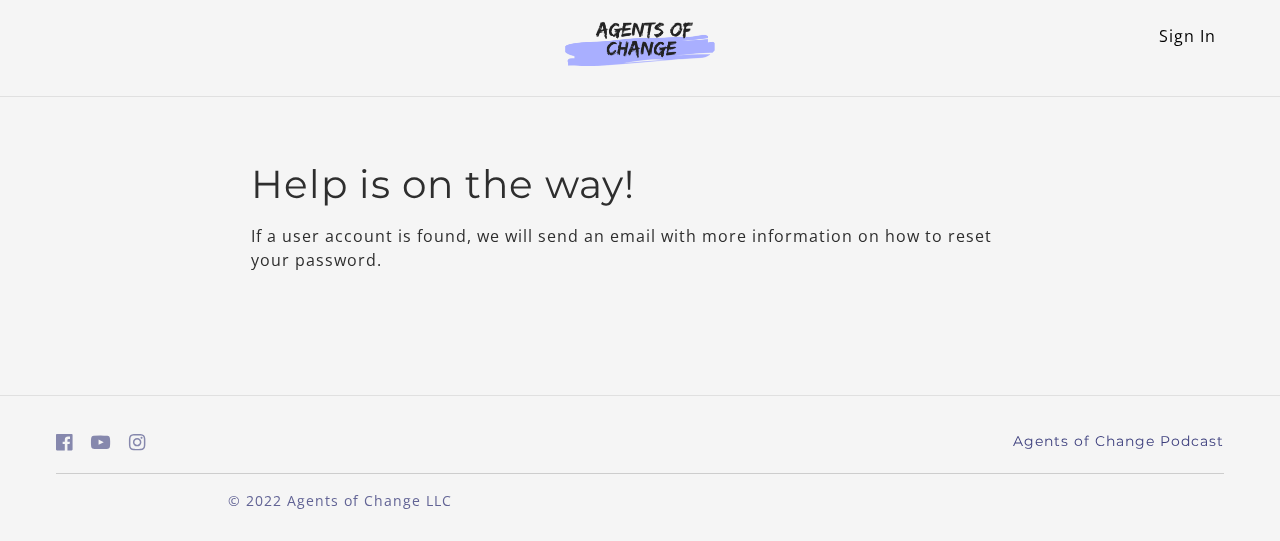 click on "Sign In" at bounding box center [1187, 36] 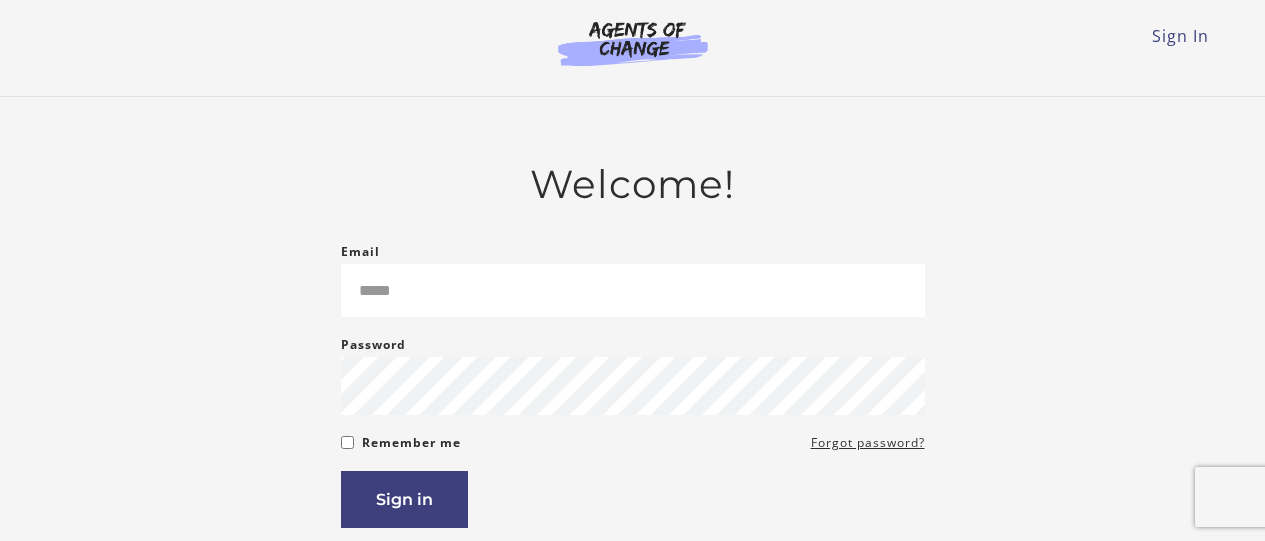 scroll, scrollTop: 0, scrollLeft: 0, axis: both 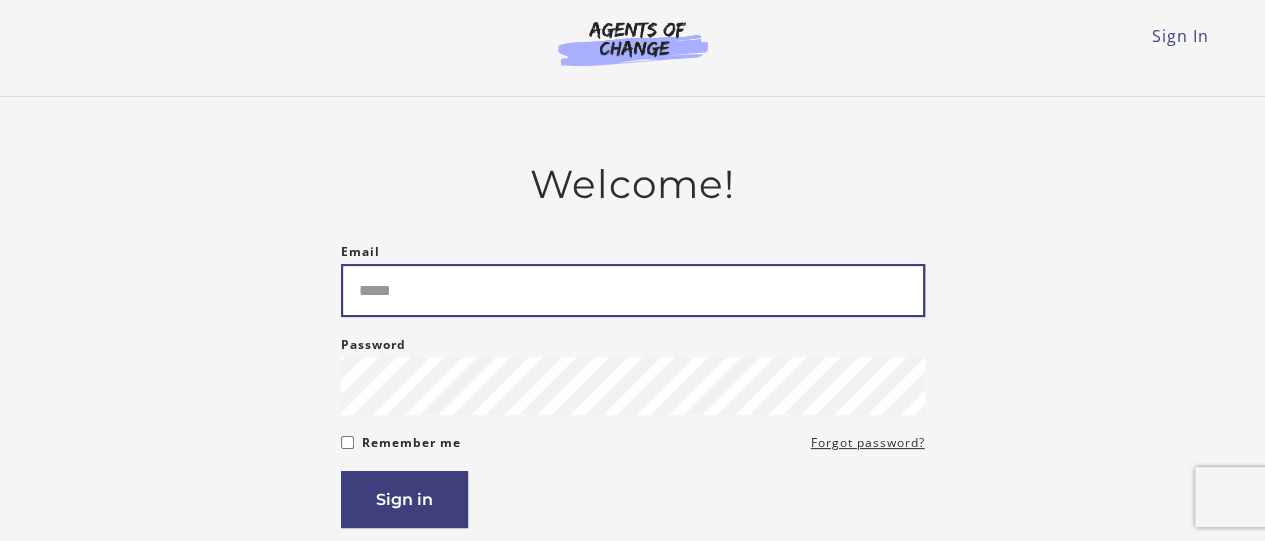 click on "Email" at bounding box center [633, 290] 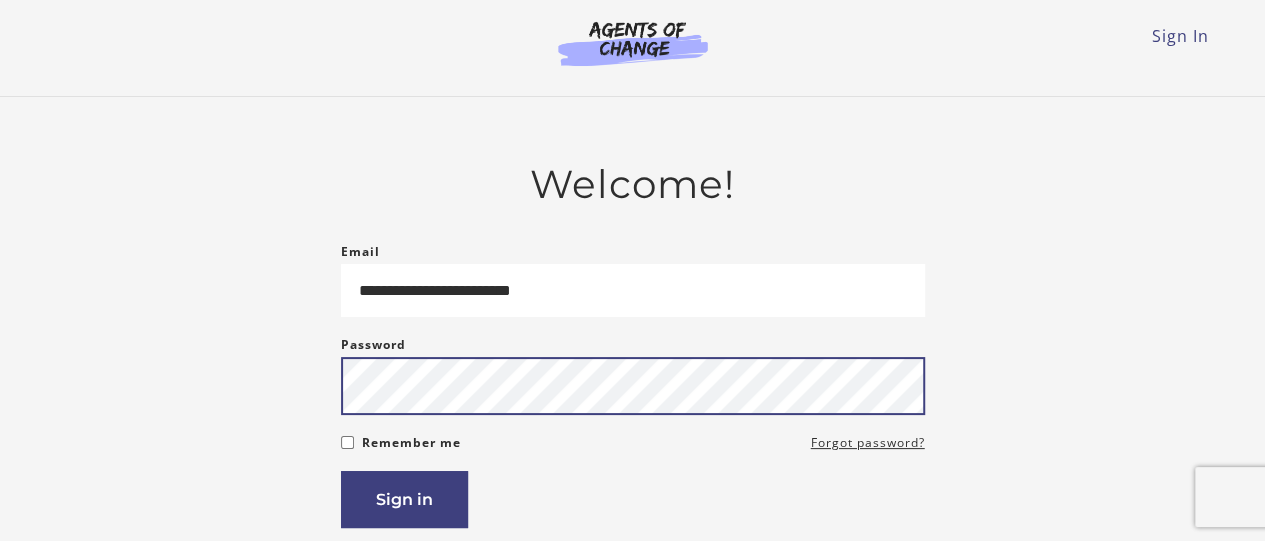 click on "Sign in" at bounding box center (404, 499) 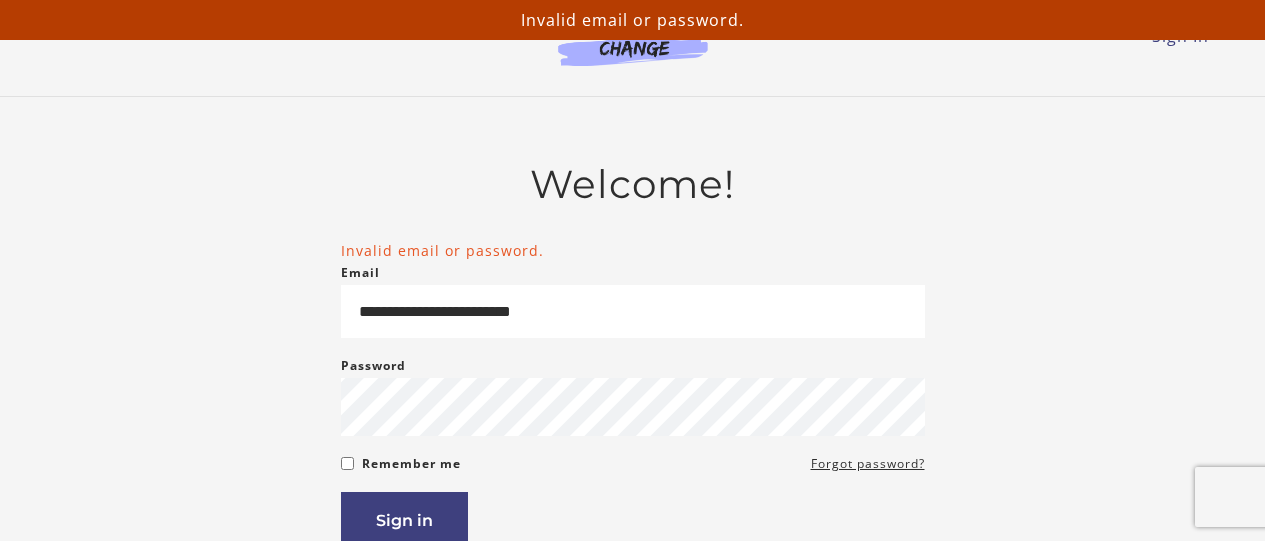 scroll, scrollTop: 0, scrollLeft: 0, axis: both 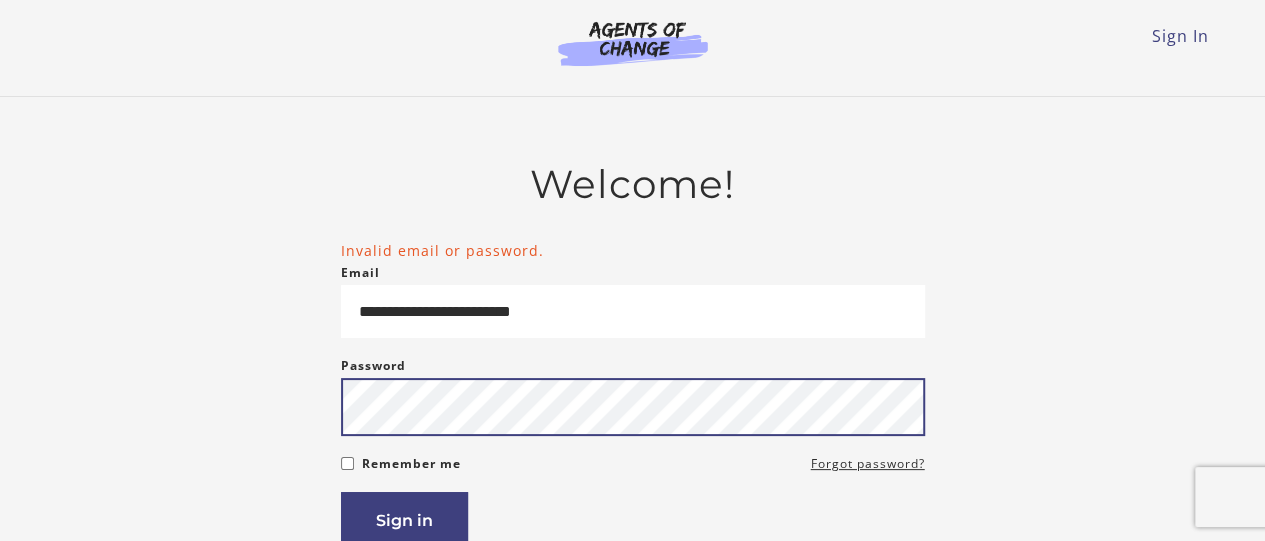 click on "Sign in" at bounding box center [404, 520] 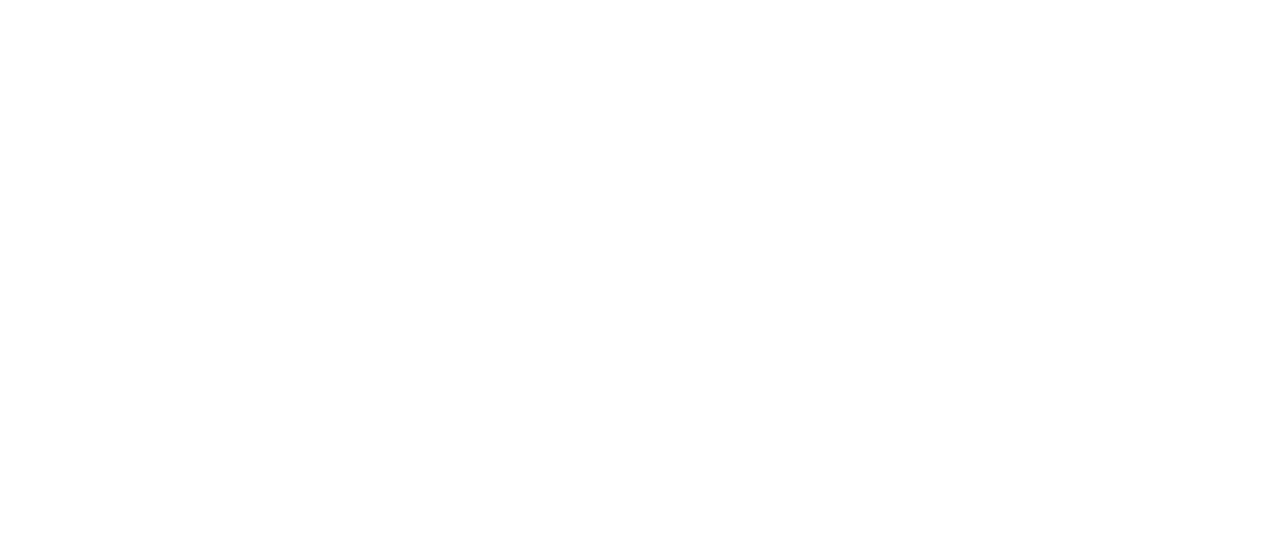 scroll, scrollTop: 0, scrollLeft: 0, axis: both 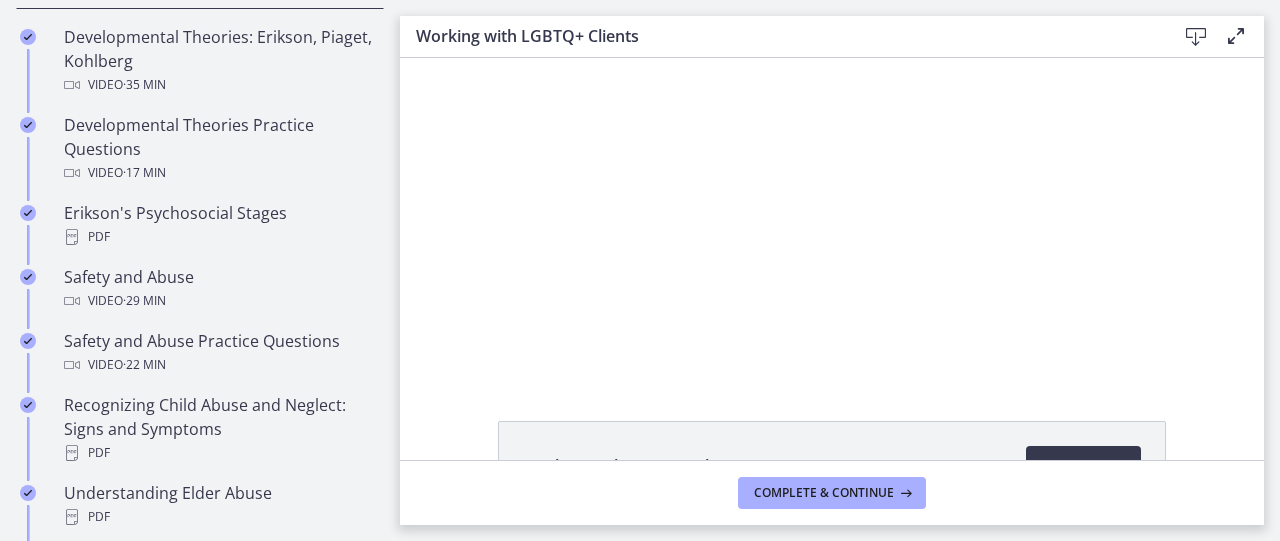 click on "Click for sound
@keyframes VOLUME_SMALL_WAVE_FLASH {
0% { opacity: 0; }
33% { opacity: 1; }
66% { opacity: 1; }
100% { opacity: 0; }
}
@keyframes VOLUME_LARGE_WAVE_FLASH {
0% { opacity: 0; }
33% { opacity: 1; }
66% { opacity: 1; }
100% { opacity: 0; }
}
.volume__small-wave {
animation: VOLUME_SMALL_WAVE_FLASH 2s infinite;
opacity: 0;
}
.volume__large-wave {
animation: VOLUME_LARGE_WAVE_FLASH 2s infinite .3s;
opacity: 0;
}
0:13 12:10" at bounding box center (832, 216) 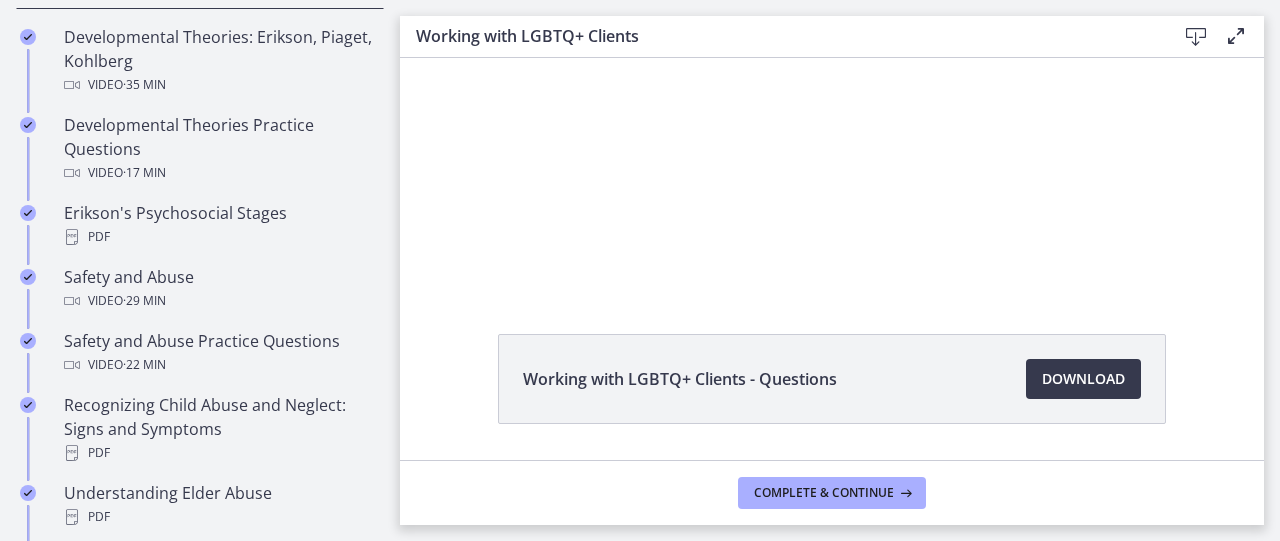 scroll, scrollTop: 89, scrollLeft: 0, axis: vertical 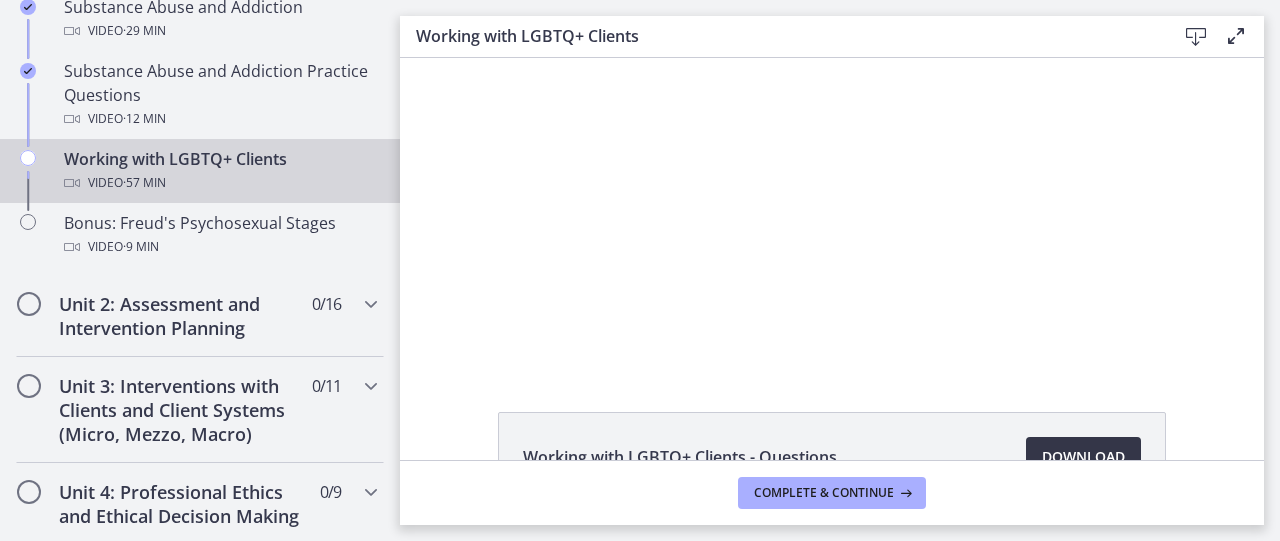 click on "Download
Opens in a new window" at bounding box center [1083, 457] 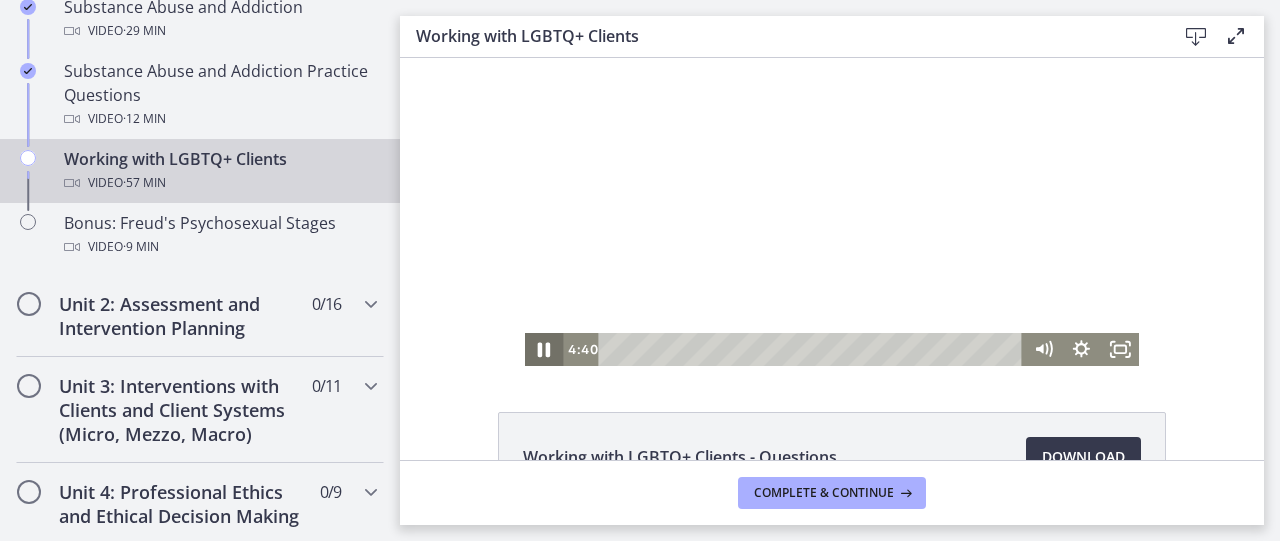 click 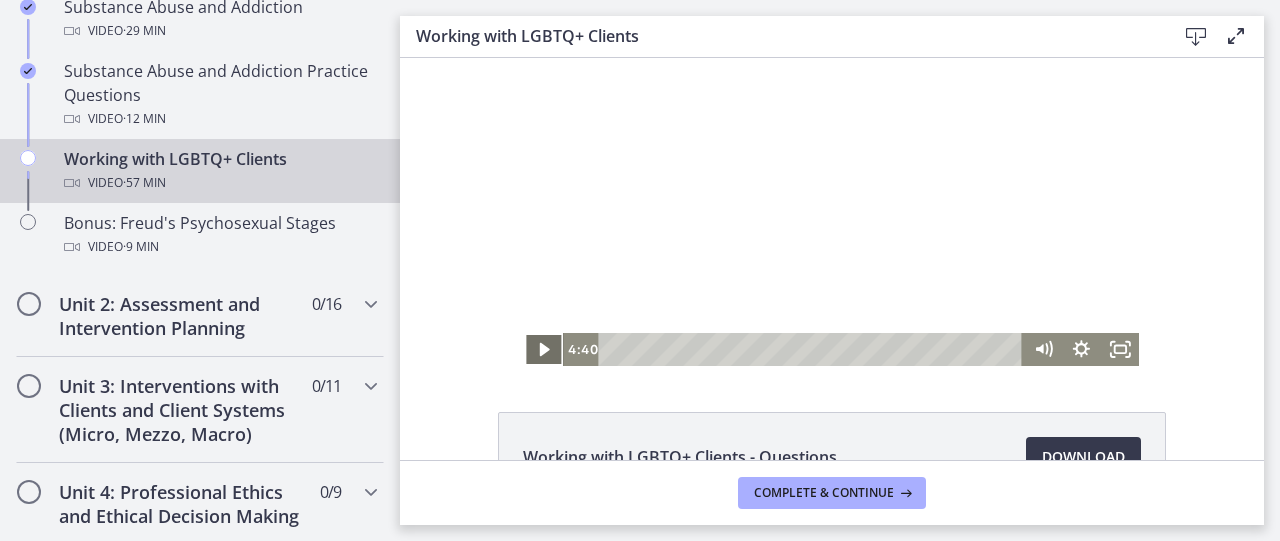 click 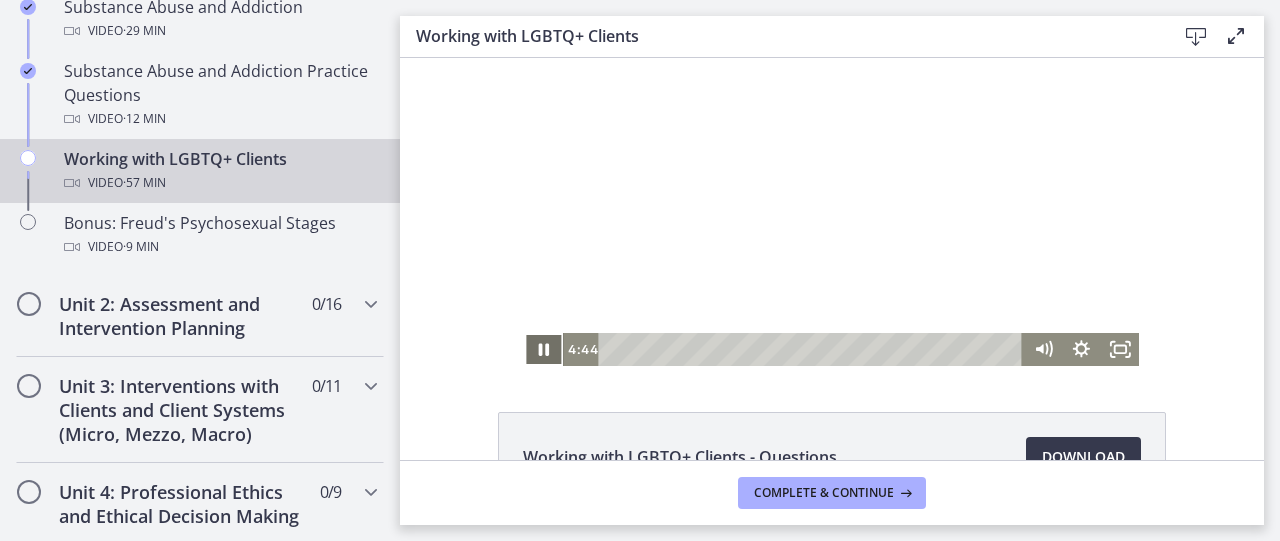 click 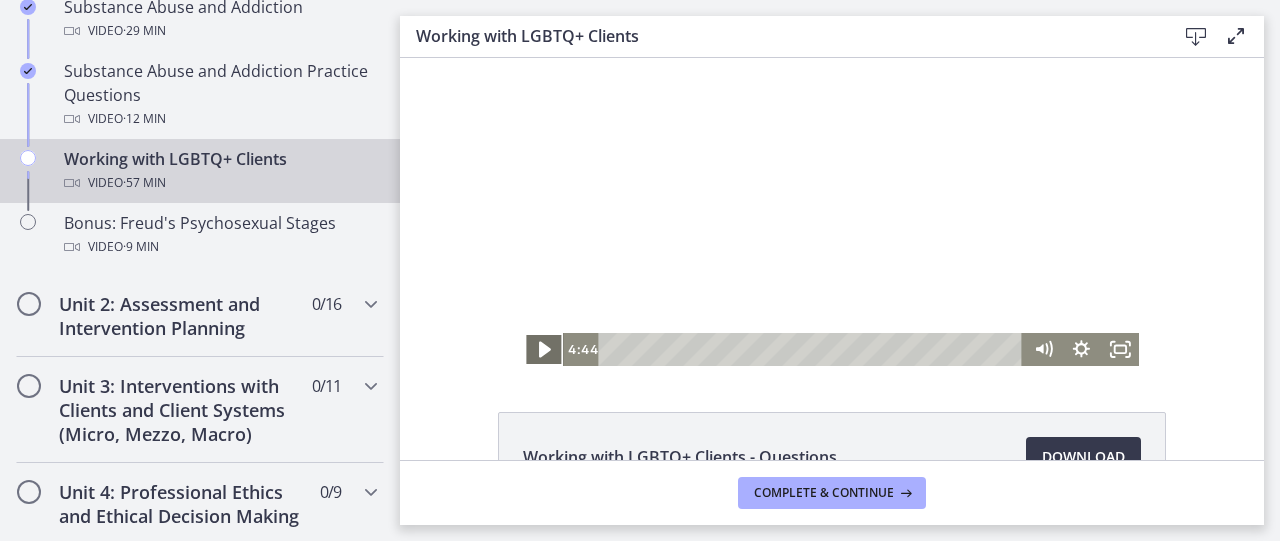 click 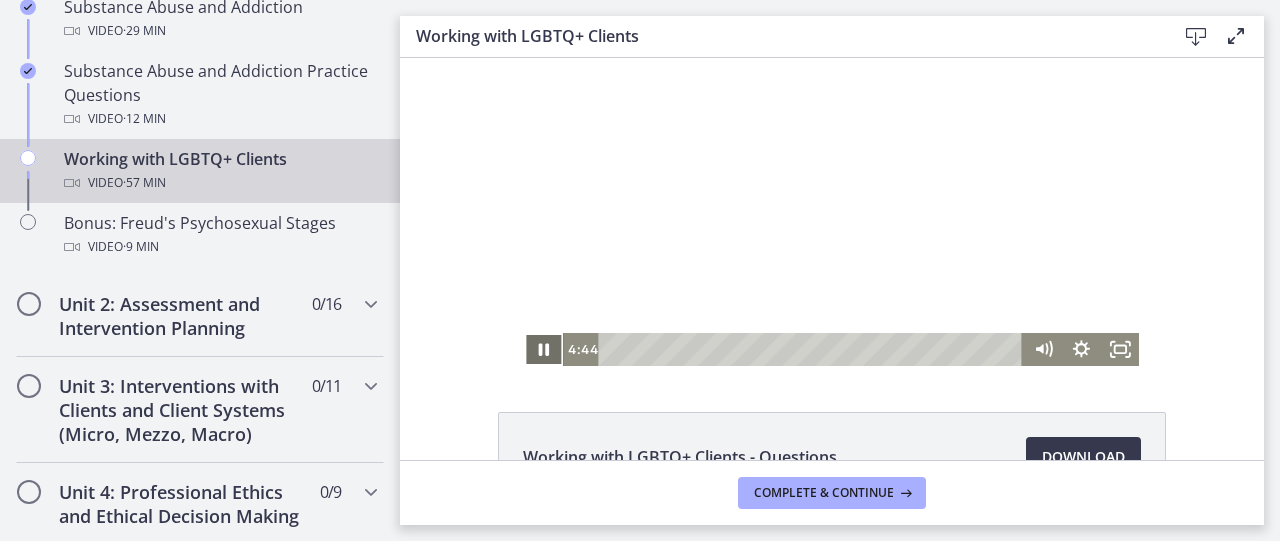type 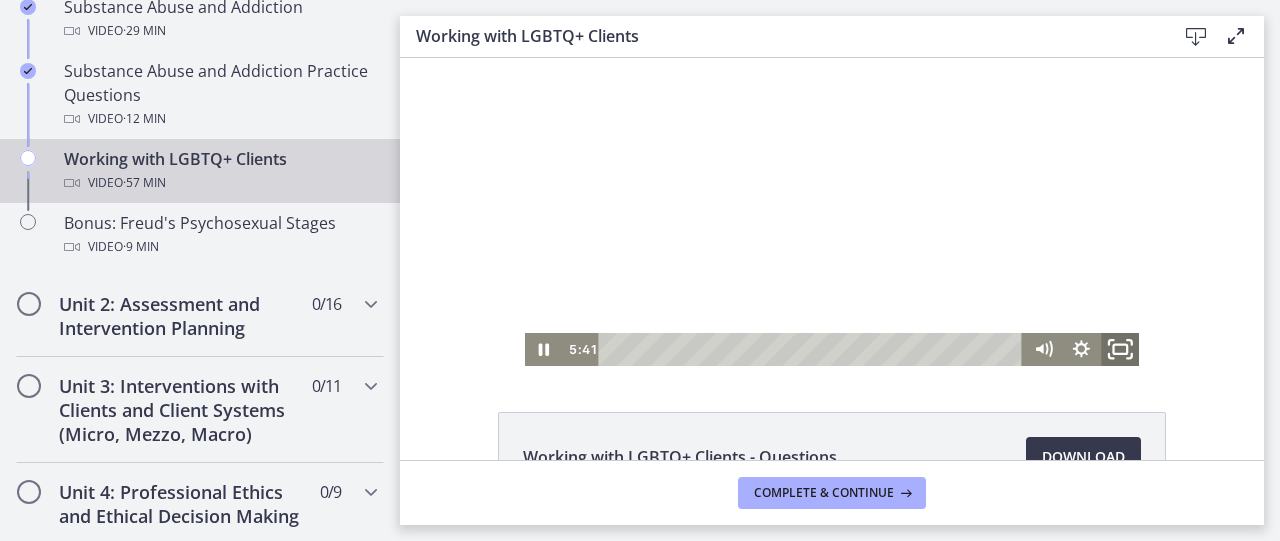 click 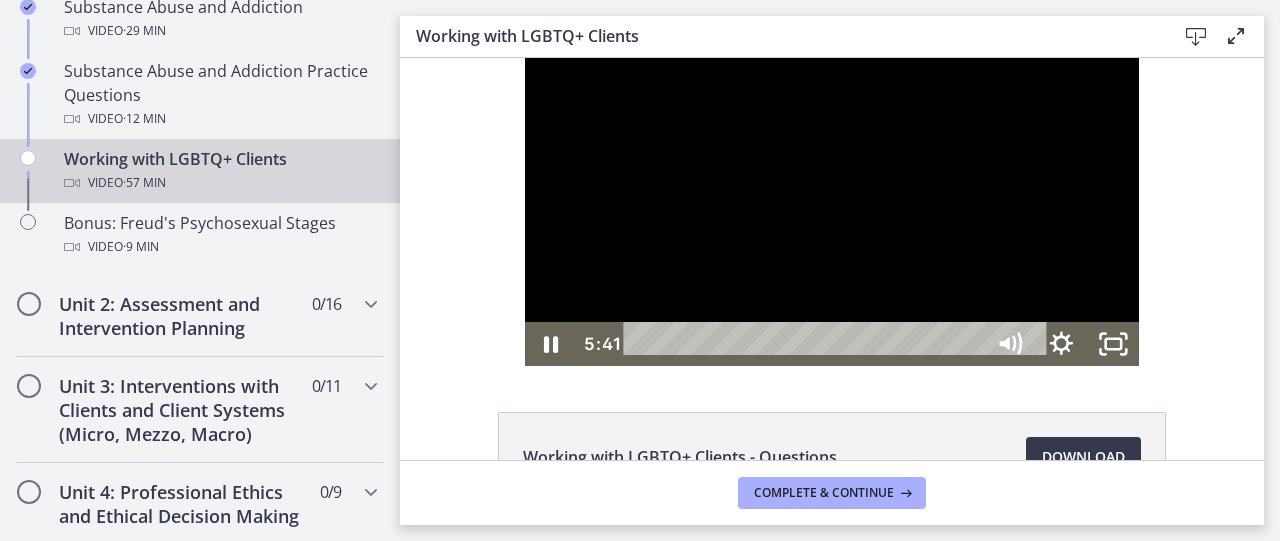 scroll, scrollTop: 0, scrollLeft: 0, axis: both 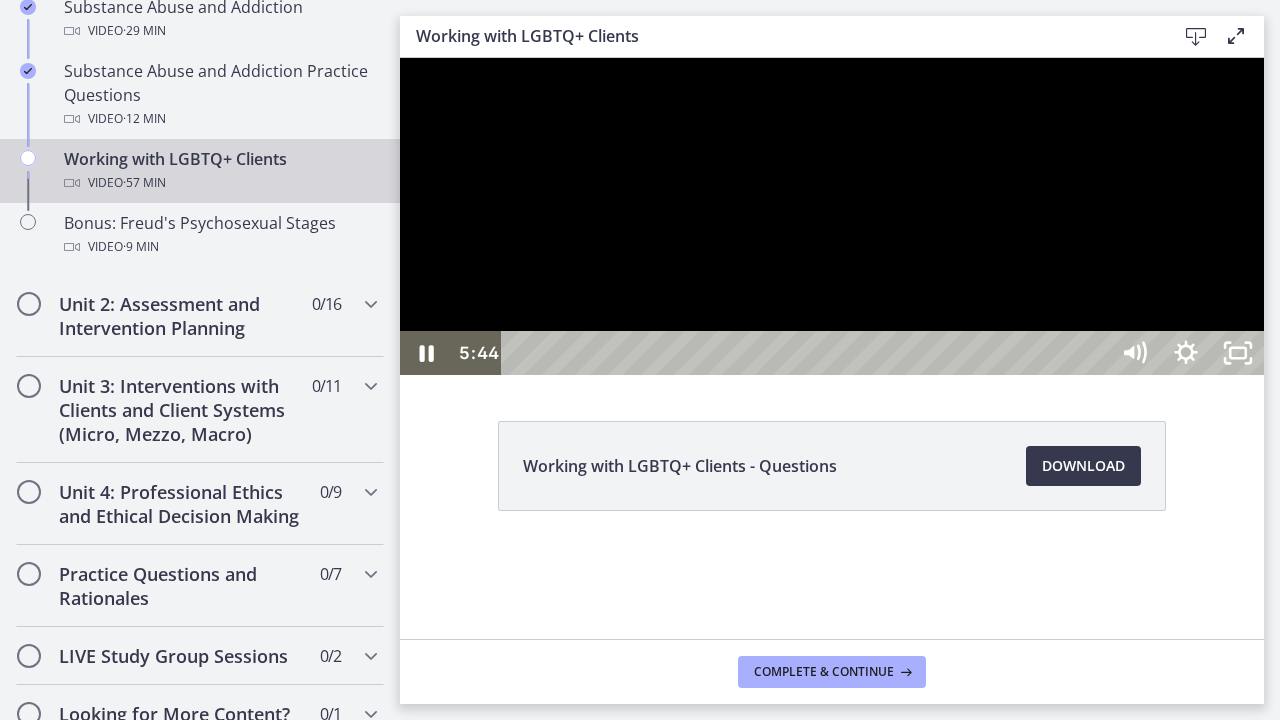 type 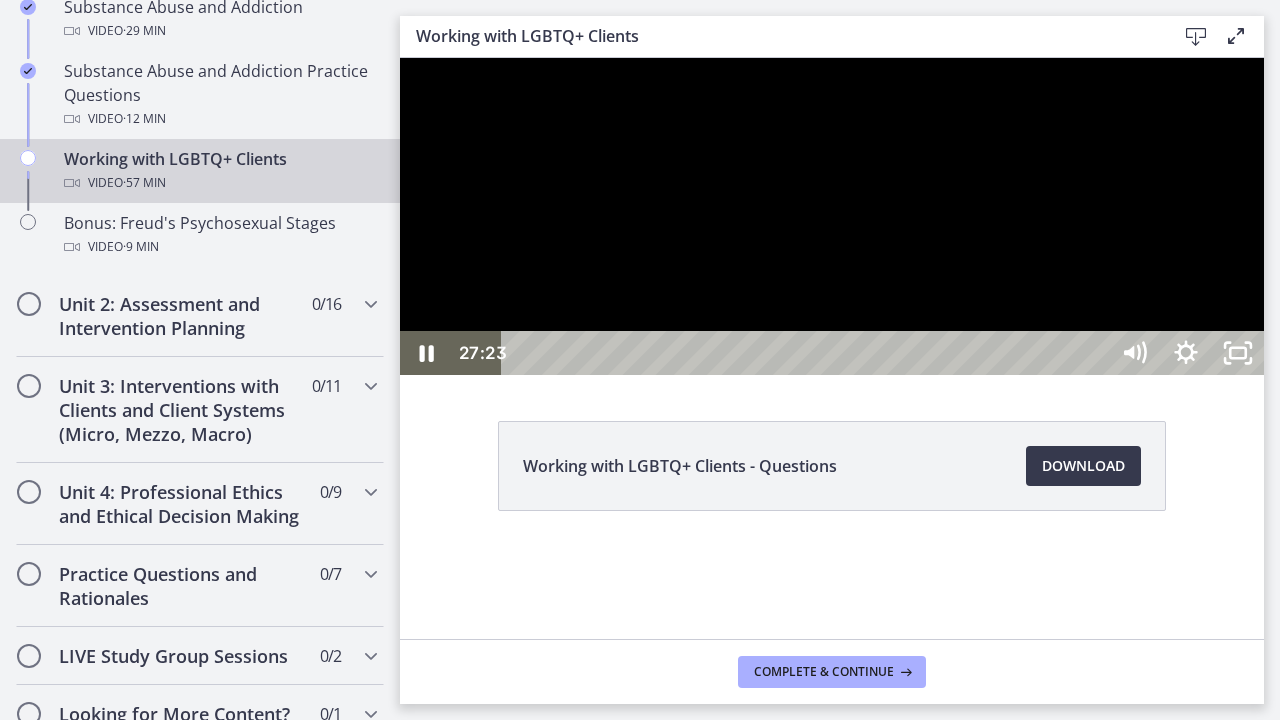 click at bounding box center (832, 216) 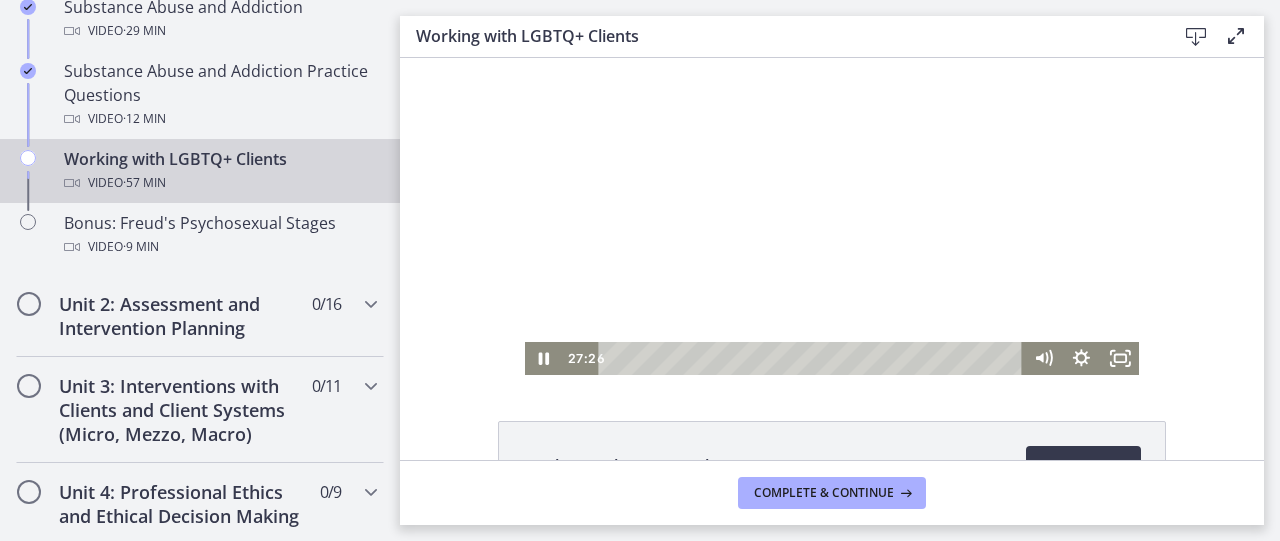 click 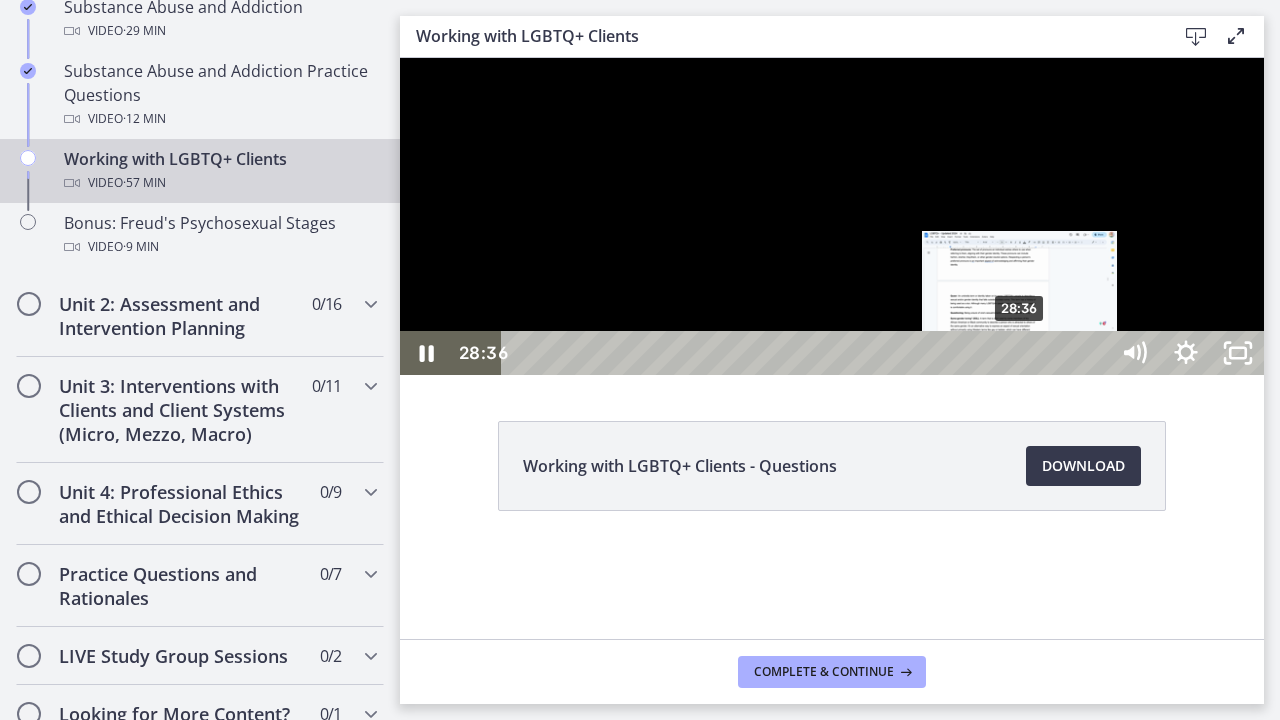 click on "28:36" at bounding box center (807, 353) 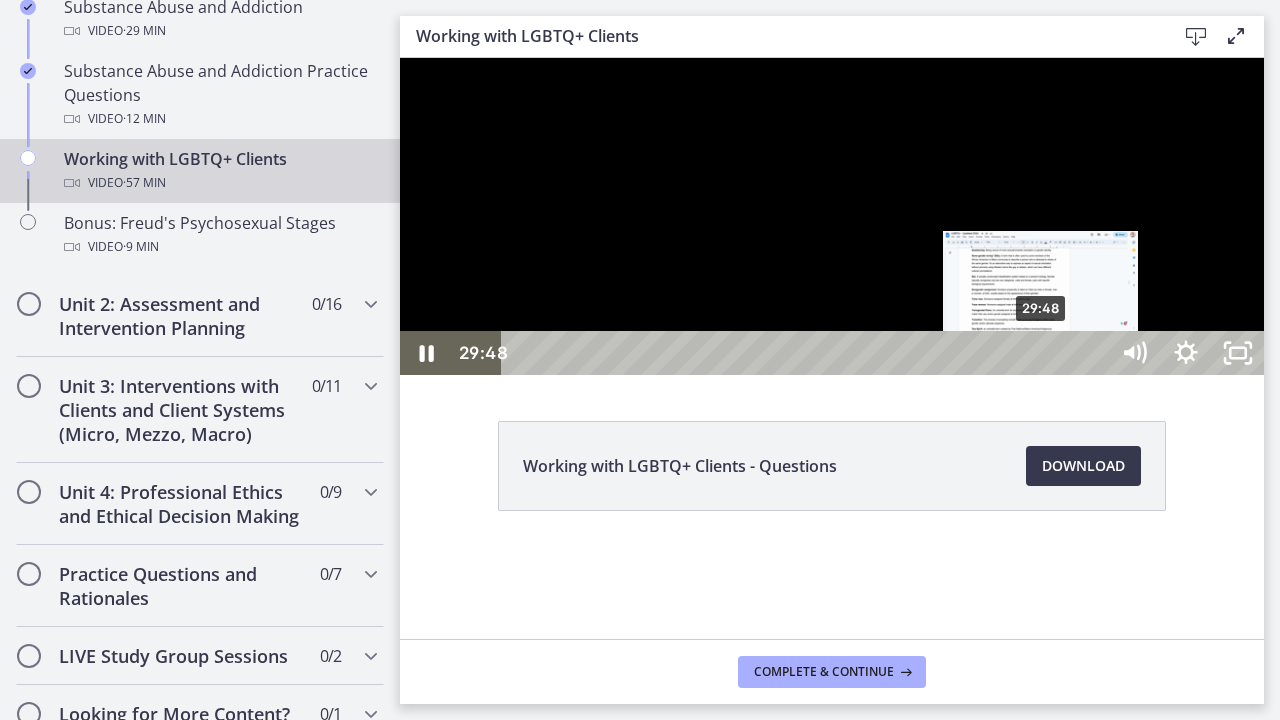click on "29:48" at bounding box center (807, 353) 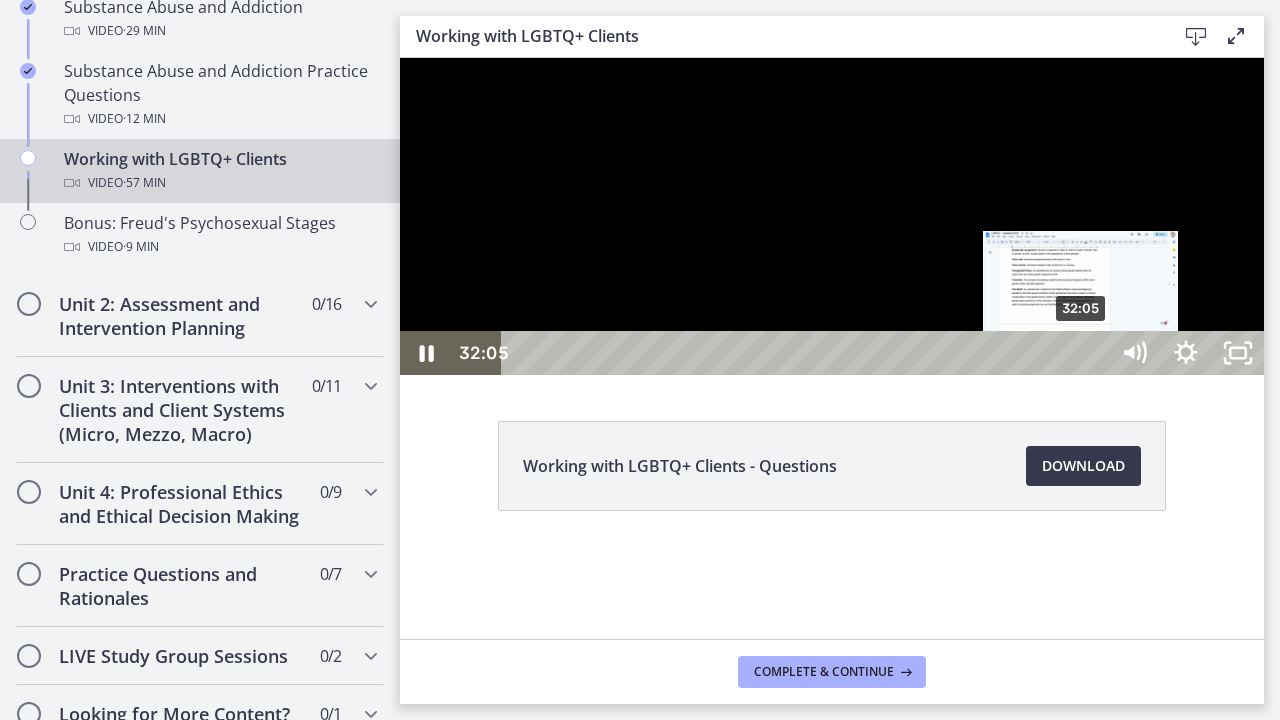 click on "32:05" at bounding box center (807, 353) 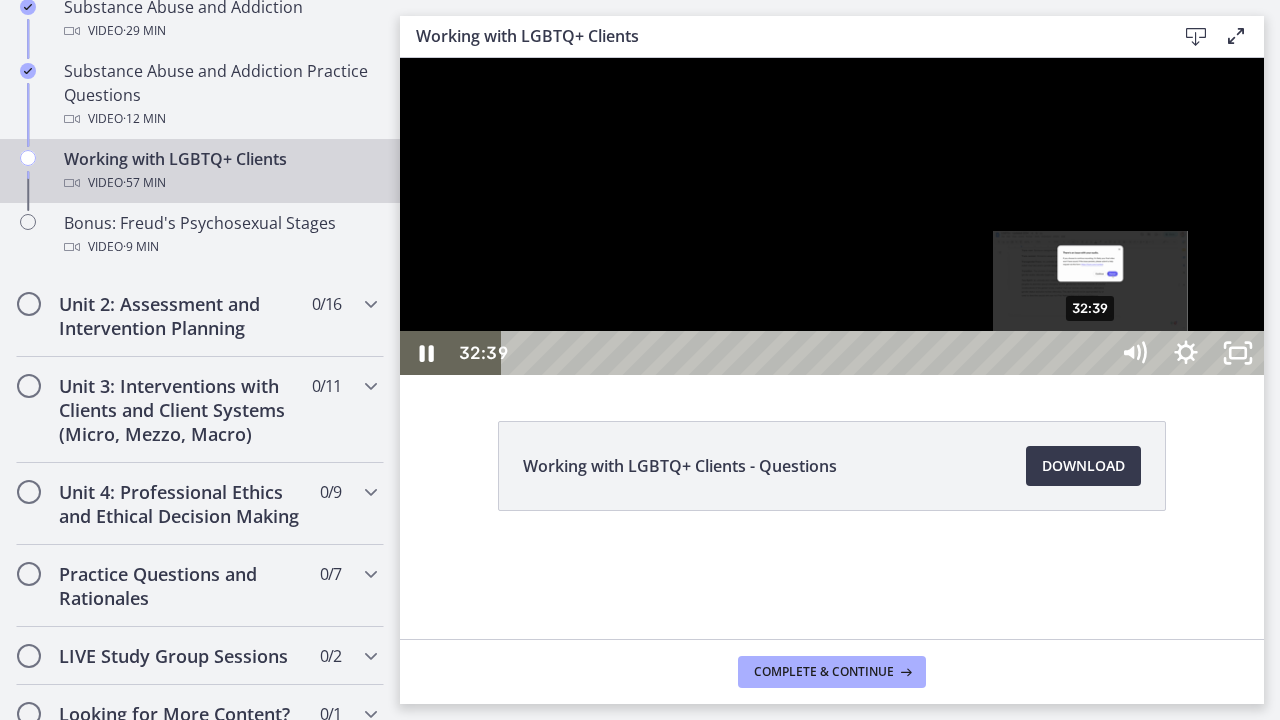 click on "32:39" at bounding box center [807, 353] 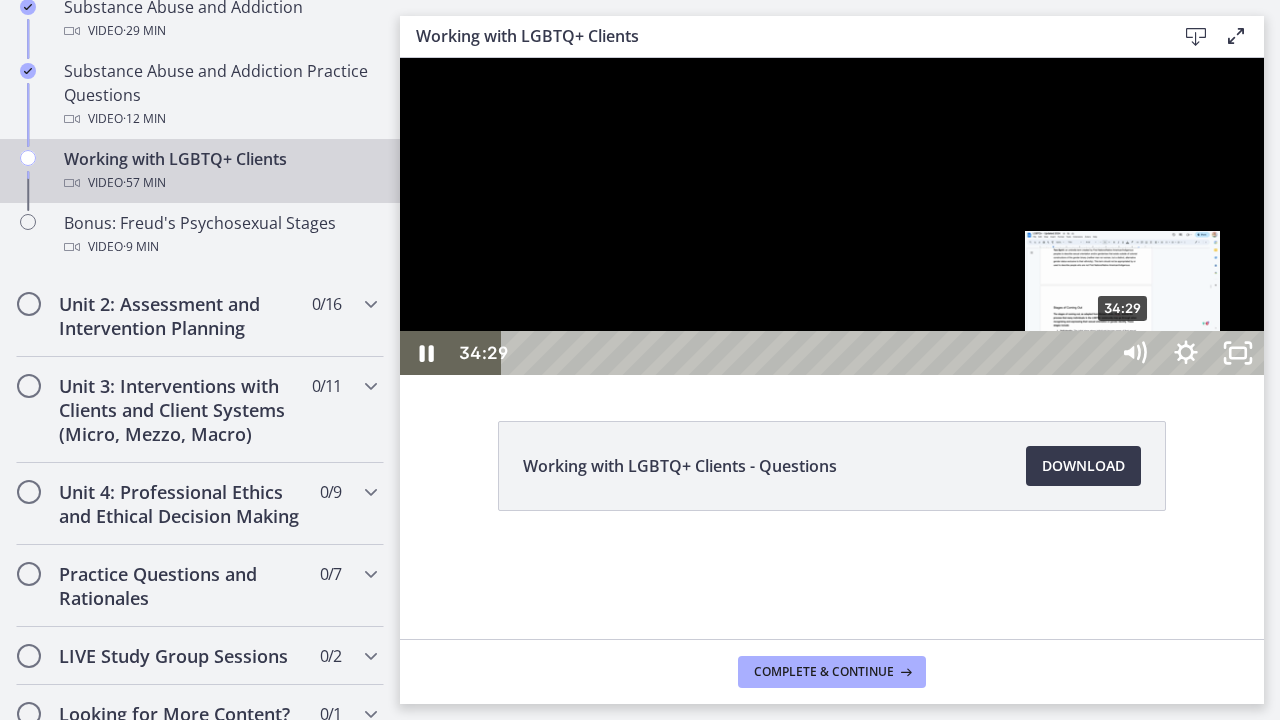 click on "34:29" at bounding box center (807, 353) 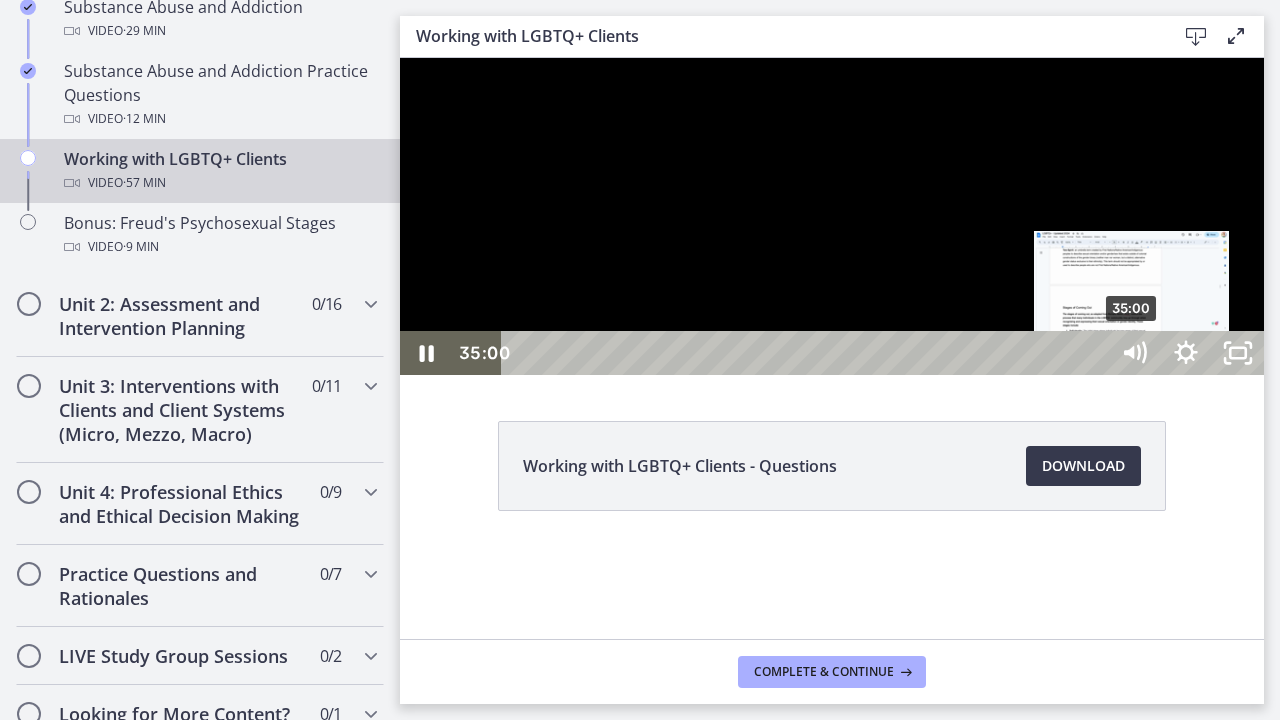 click on "35:00" at bounding box center [807, 353] 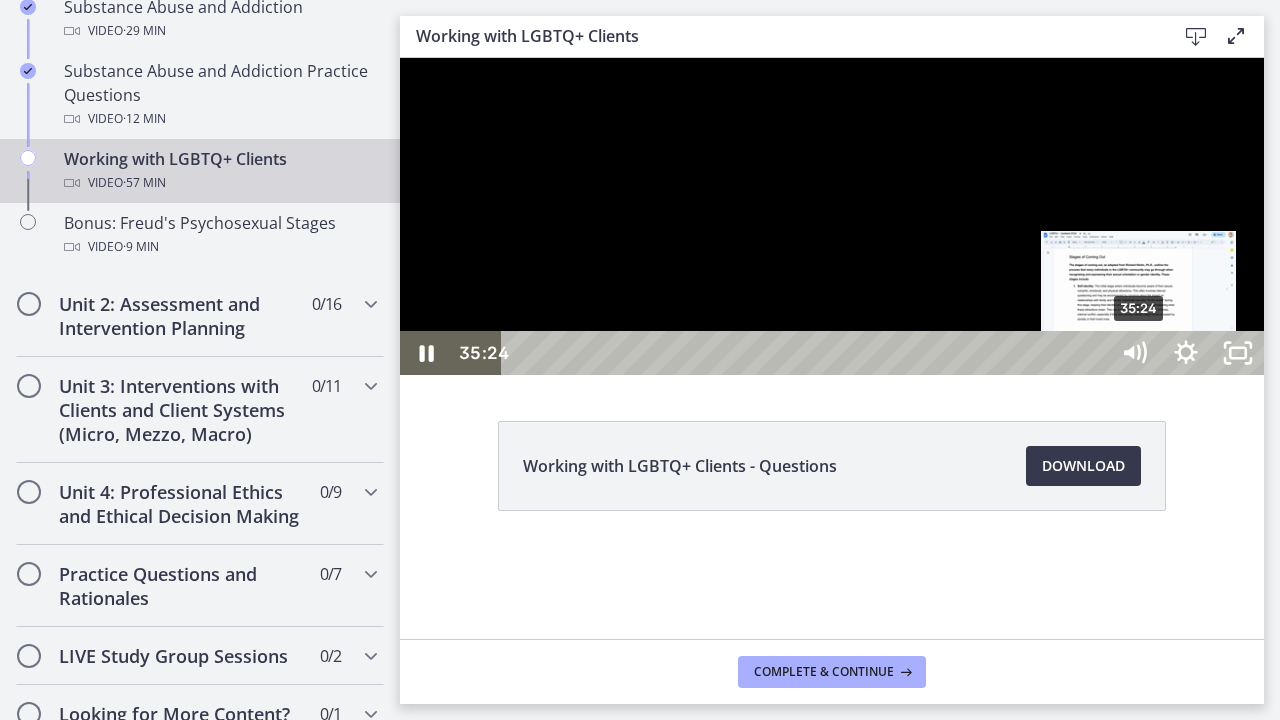 click on "35:24" at bounding box center [807, 353] 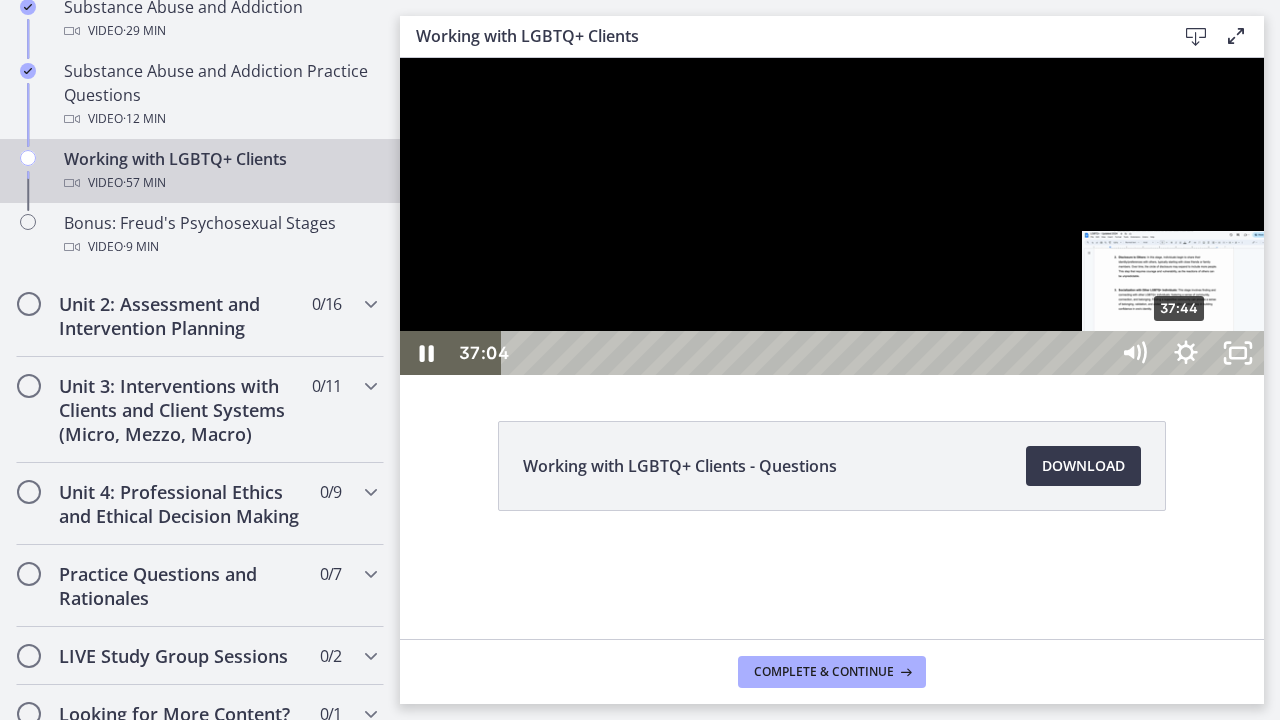 click on "37:44" at bounding box center [807, 353] 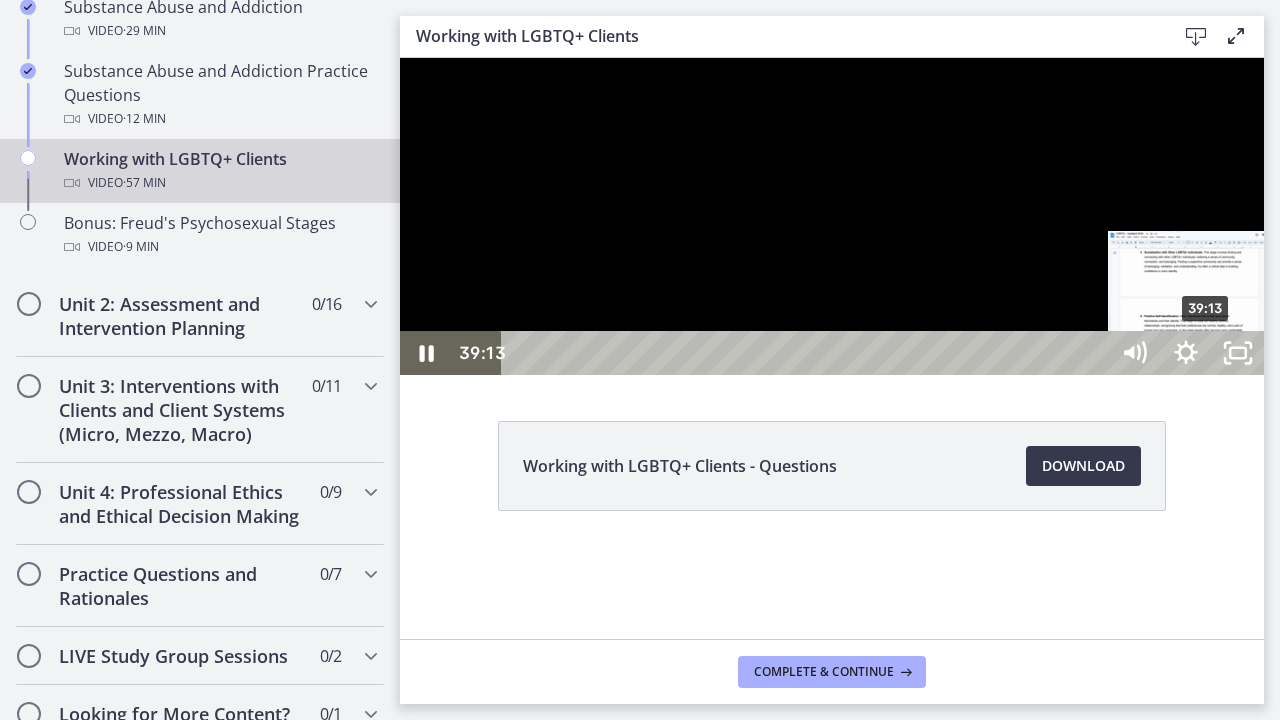 click on "39:13" at bounding box center [807, 353] 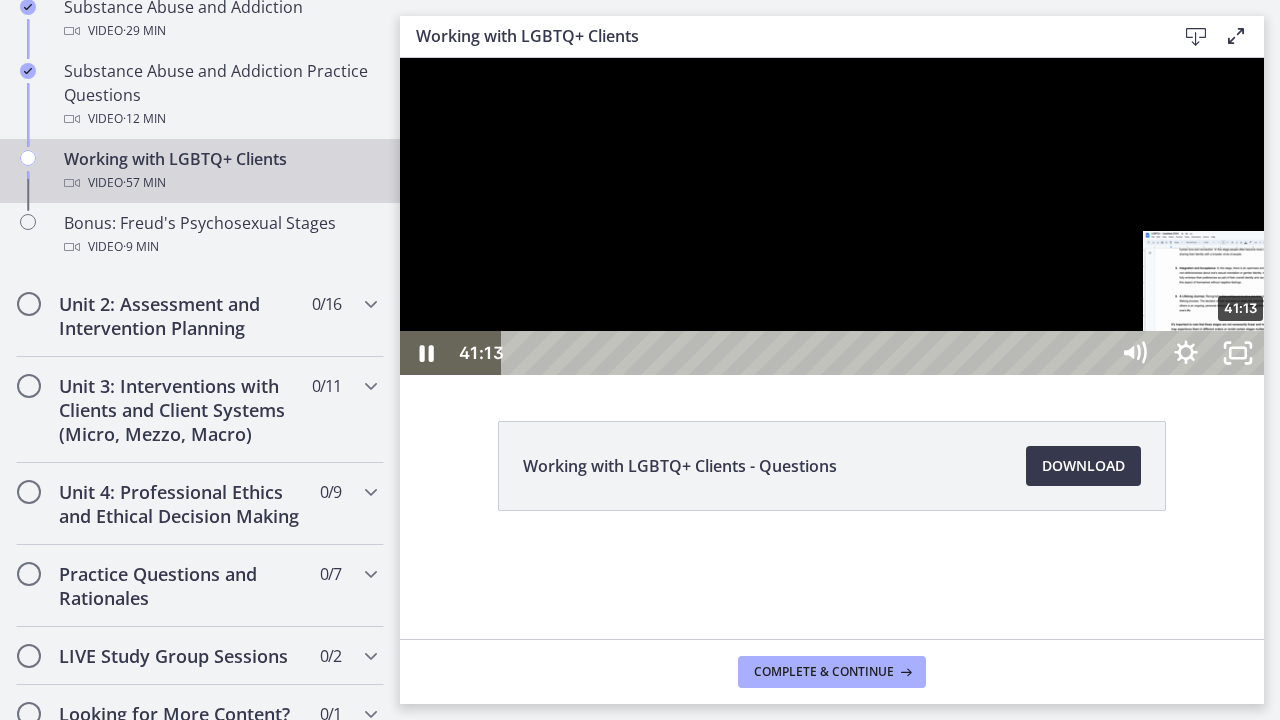 click on "41:13" at bounding box center (807, 353) 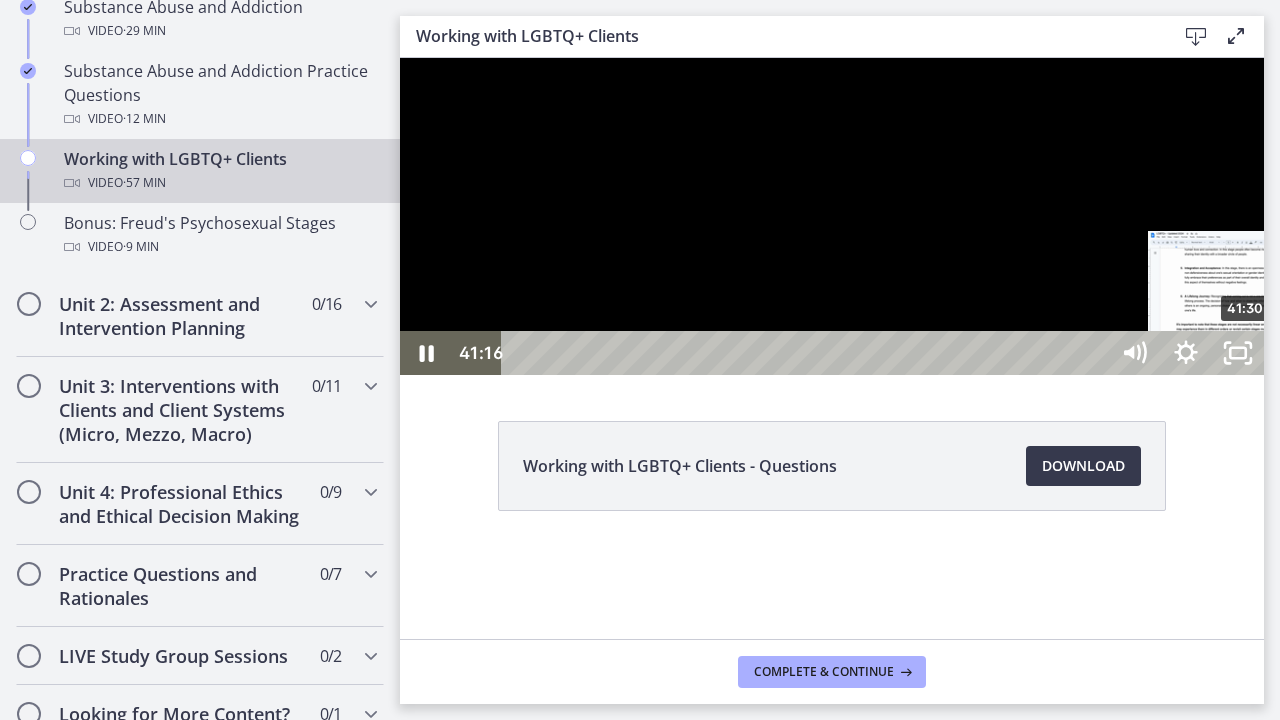 click at bounding box center (1241, 353) 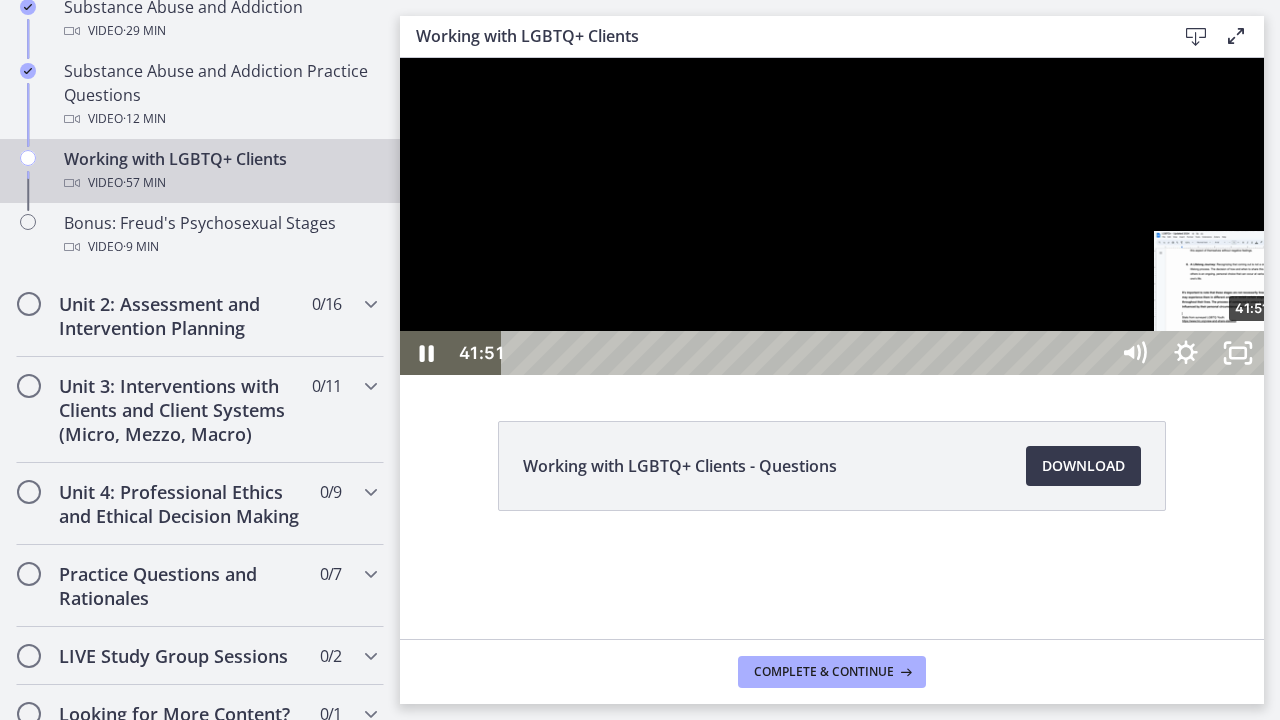 click at bounding box center (1251, 353) 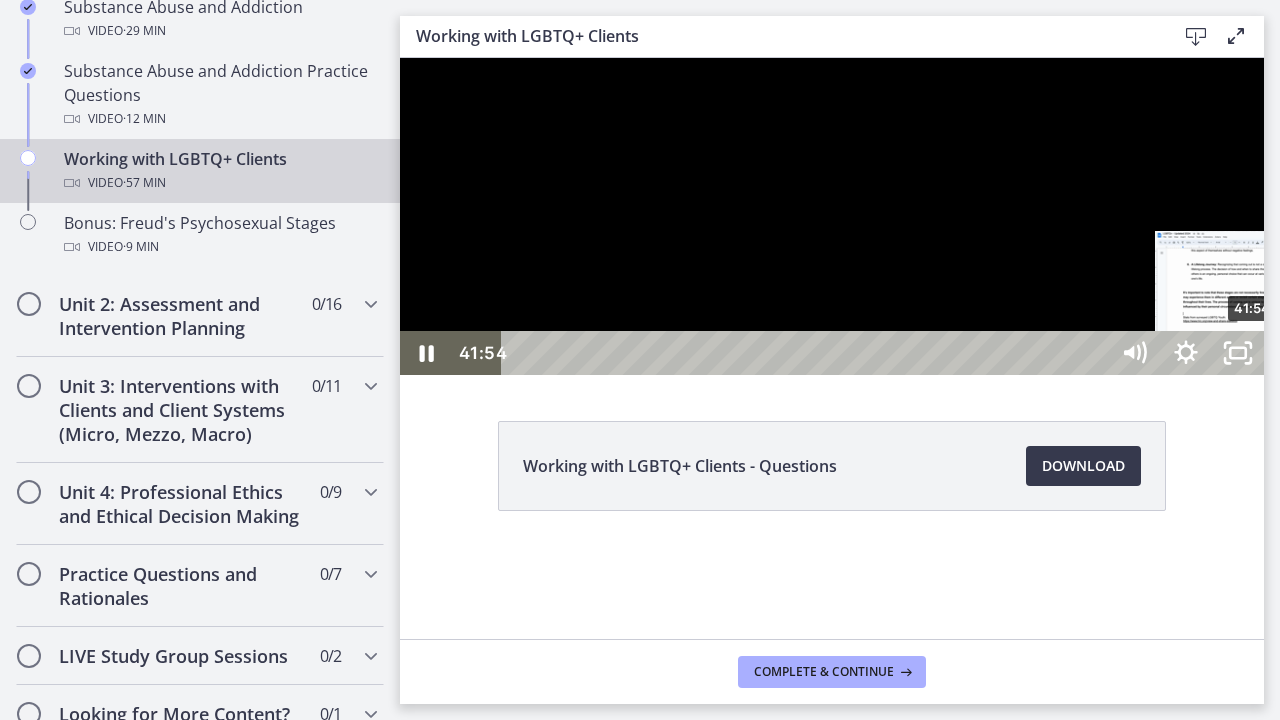 click at bounding box center [1252, 353] 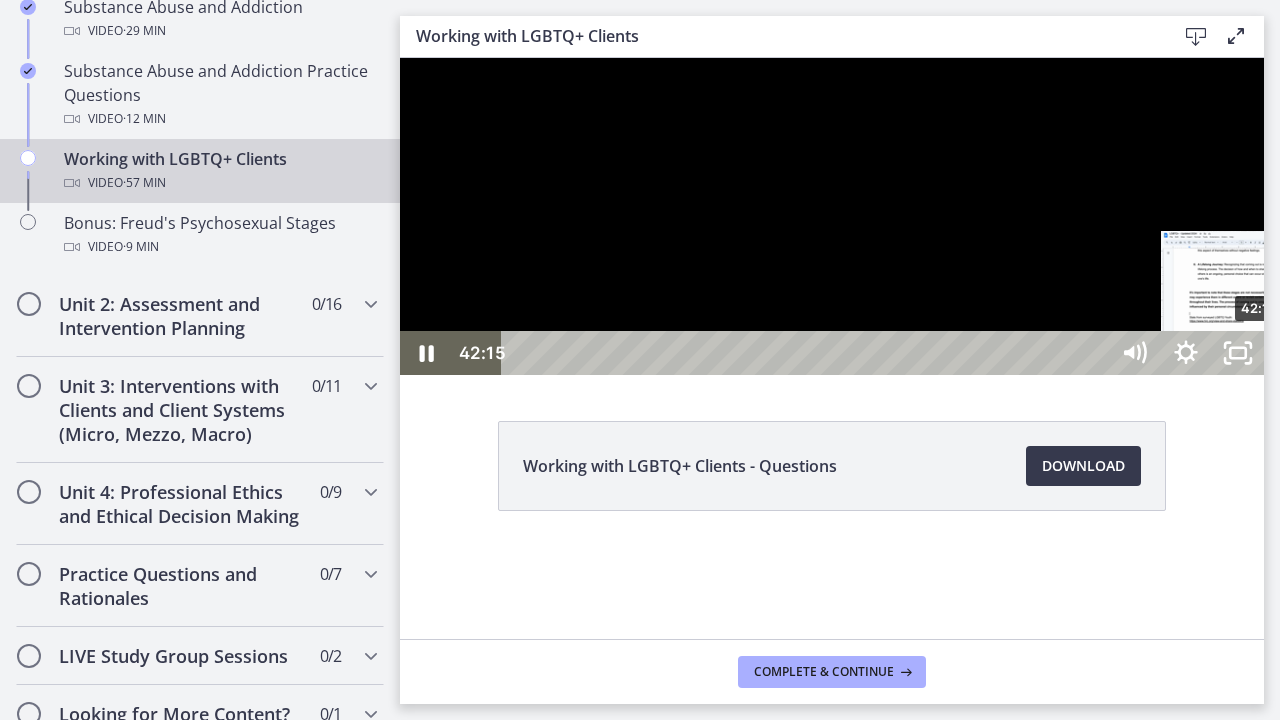 click on "42:15" at bounding box center [807, 353] 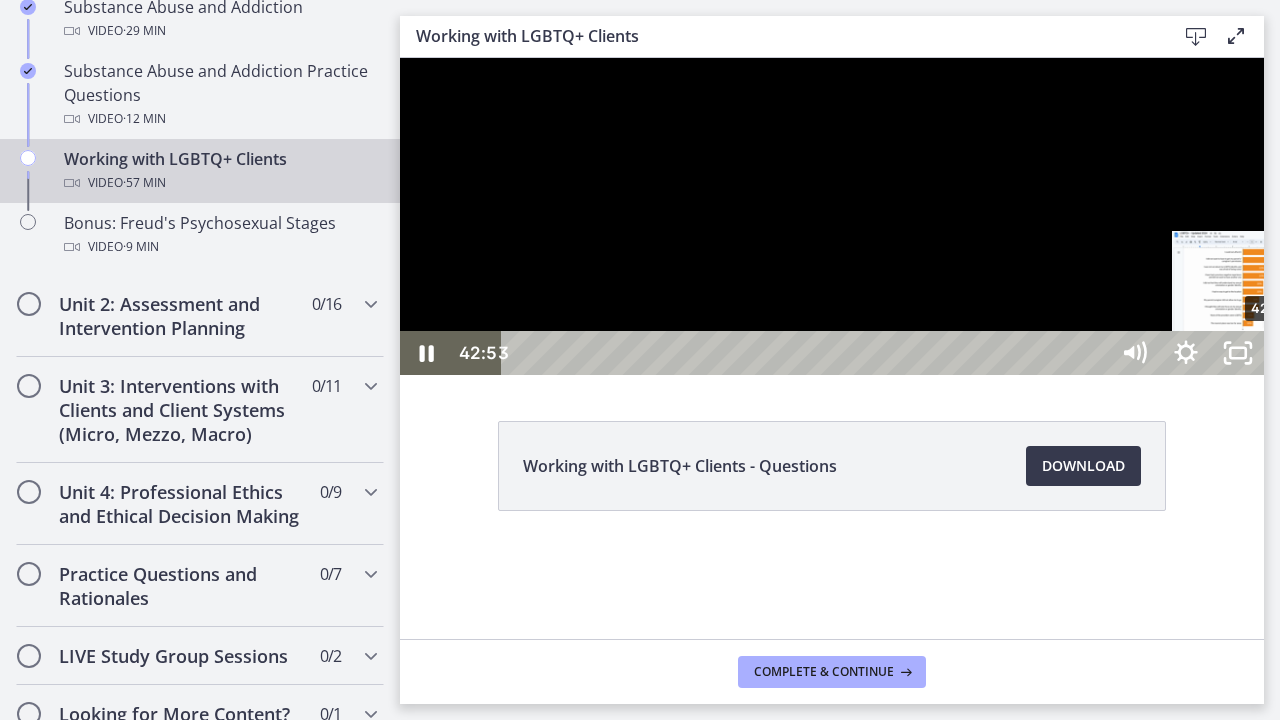 click at bounding box center [1269, 353] 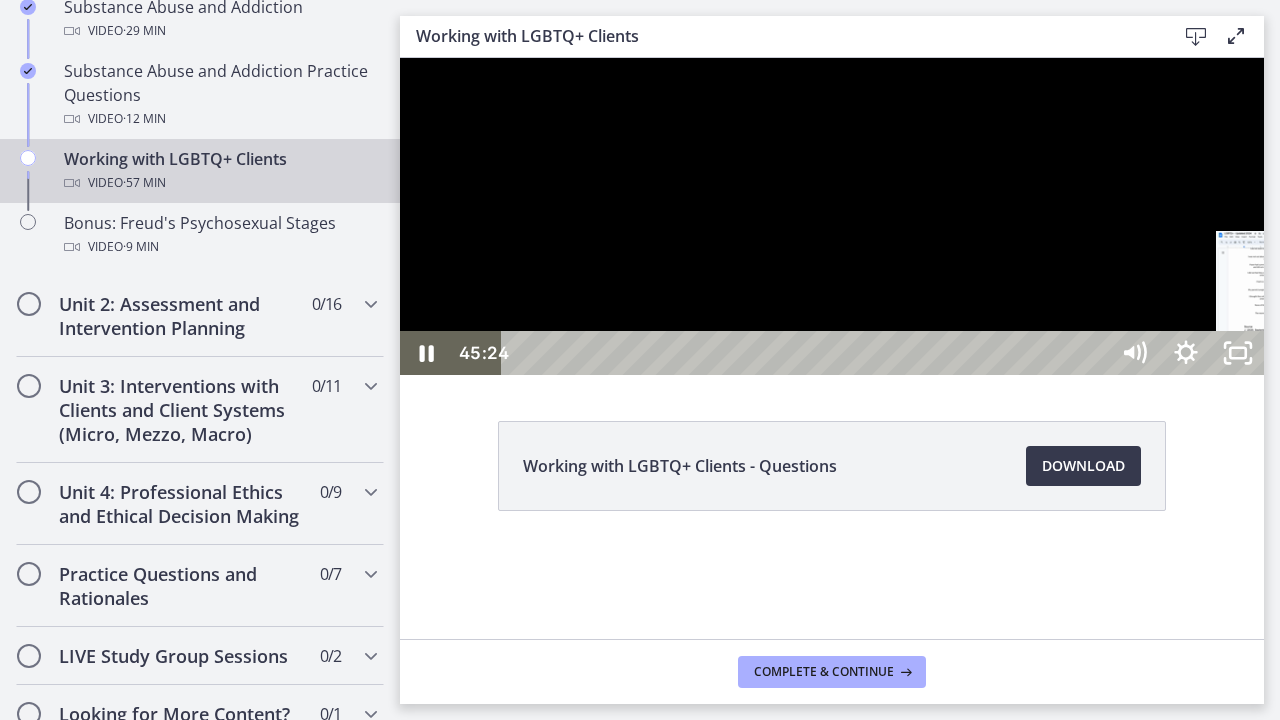 click on "45:23" at bounding box center (807, 353) 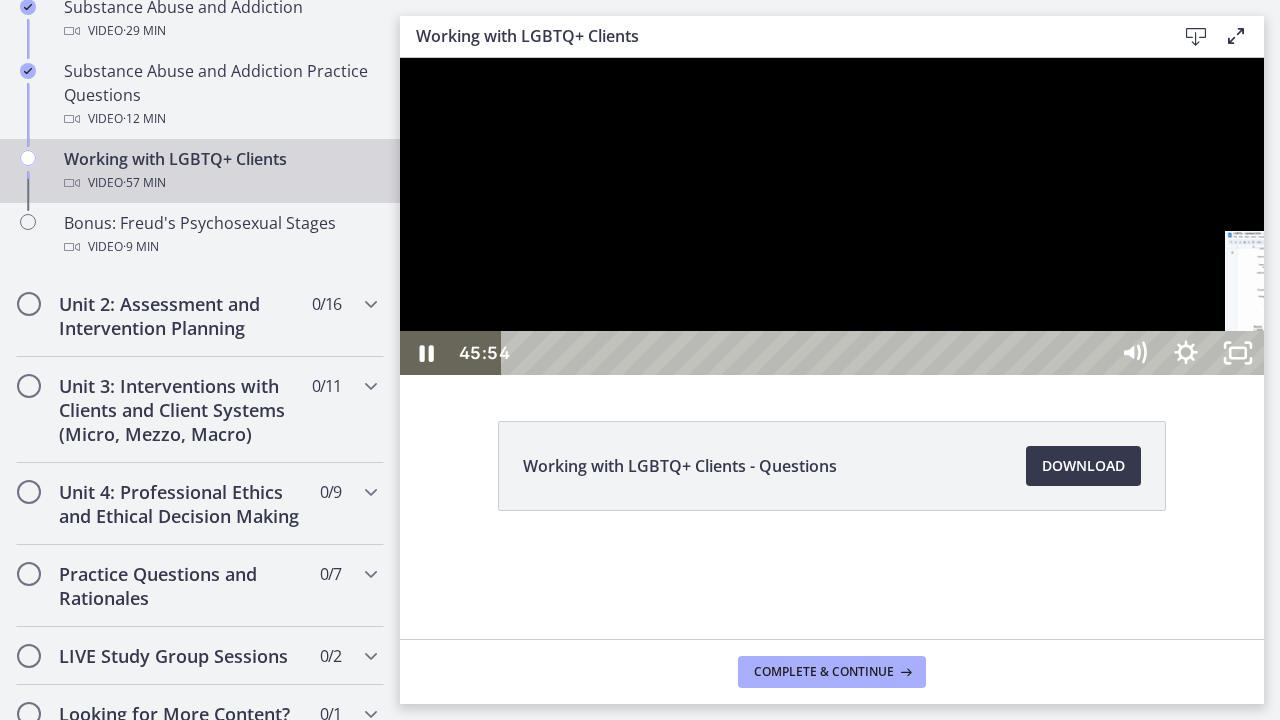 click on "45:54" at bounding box center [807, 353] 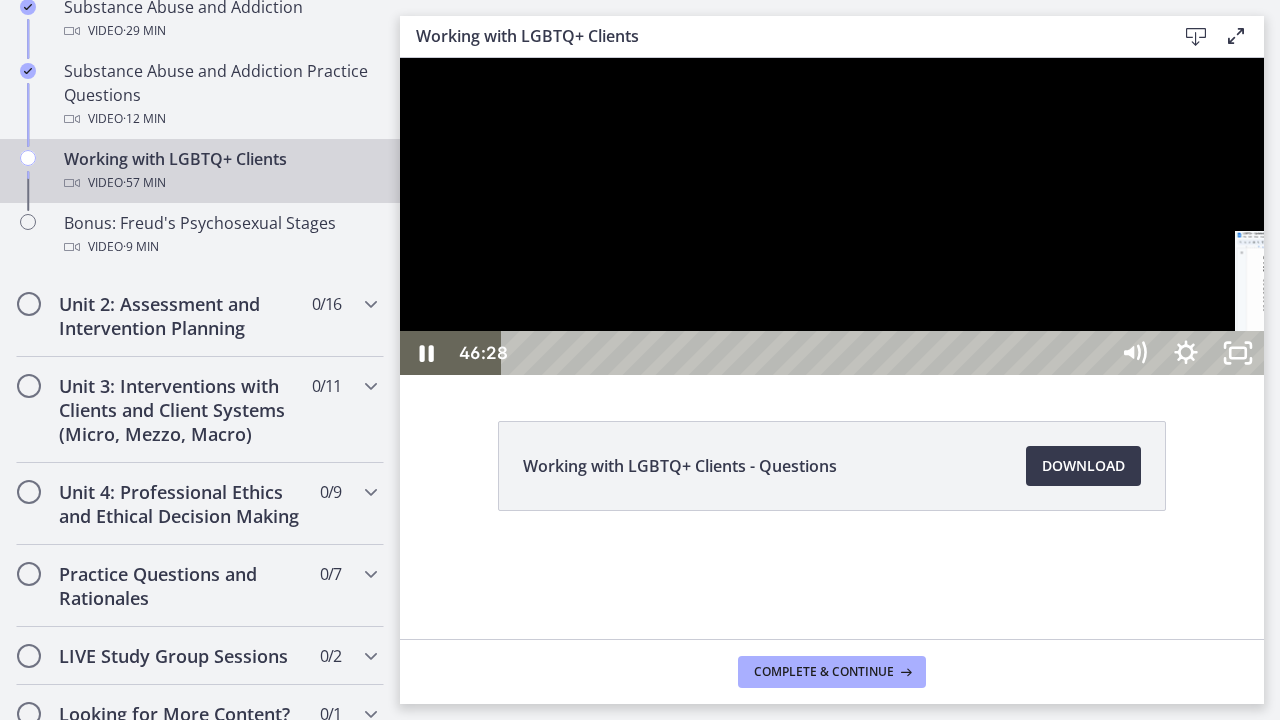 click on "46:28" at bounding box center [807, 353] 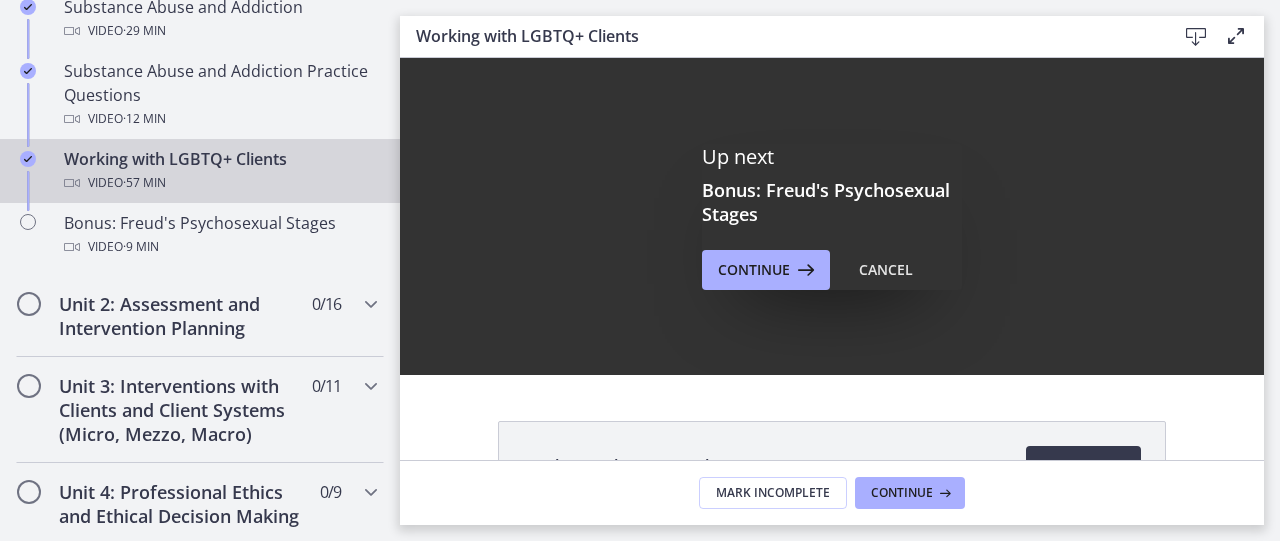 scroll, scrollTop: 0, scrollLeft: 0, axis: both 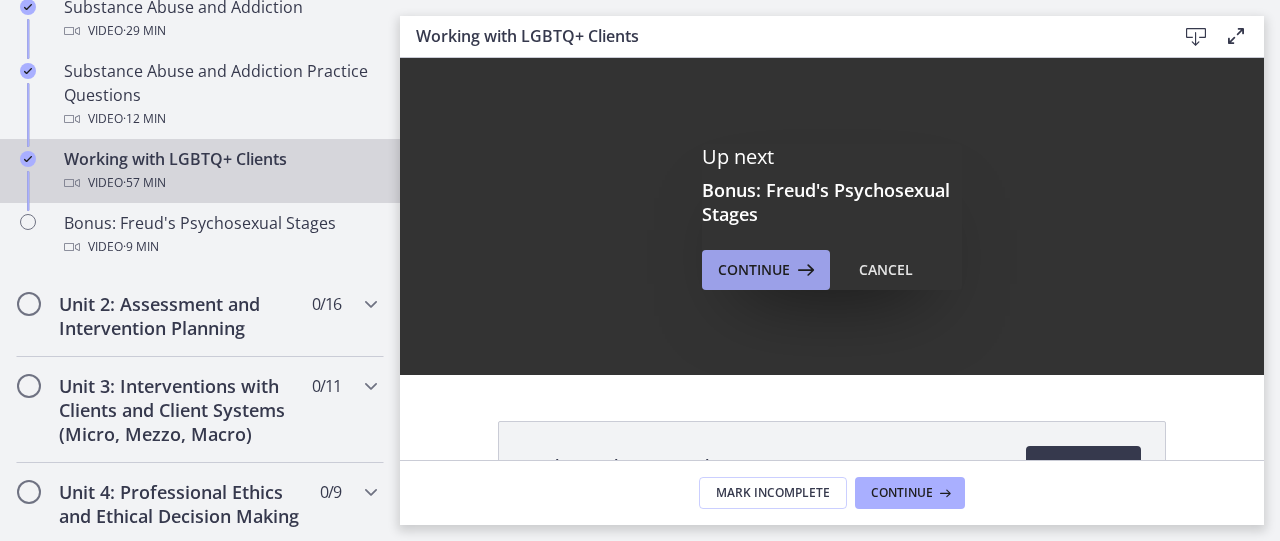 click on "Continue" at bounding box center [754, 270] 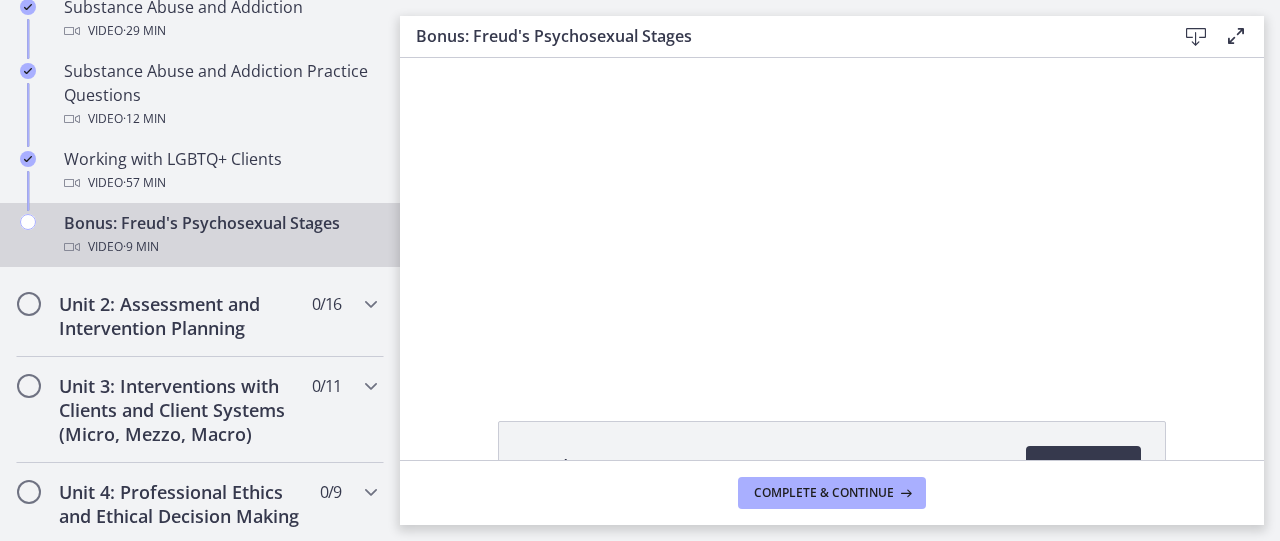 scroll, scrollTop: 0, scrollLeft: 0, axis: both 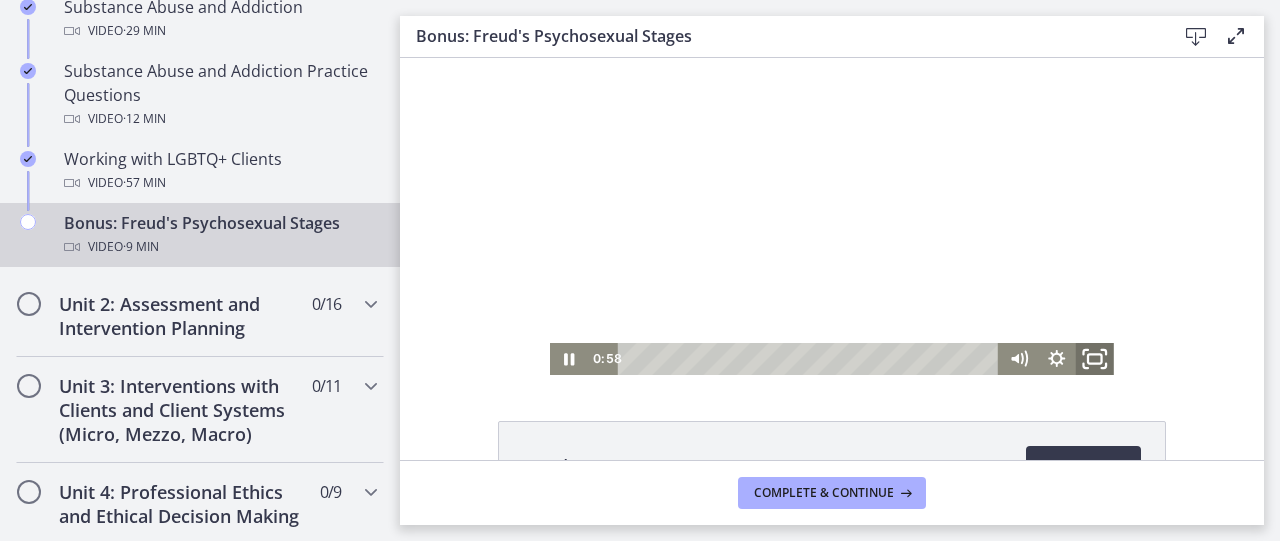 click 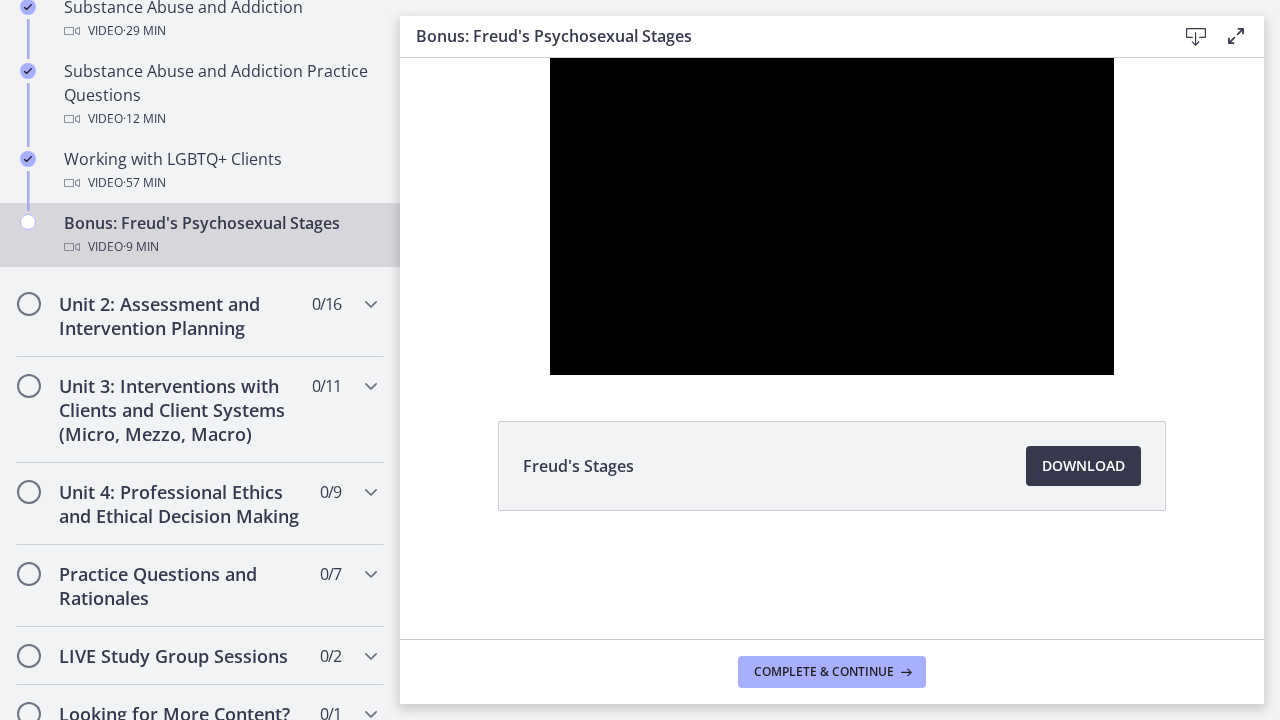 type 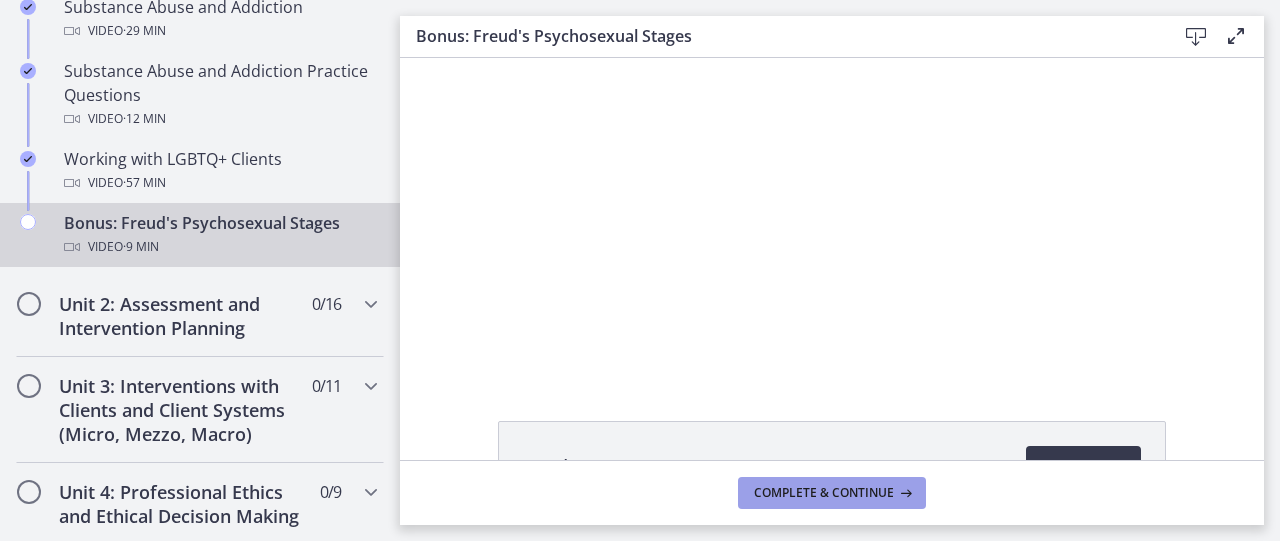 click on "Complete & continue" at bounding box center [824, 493] 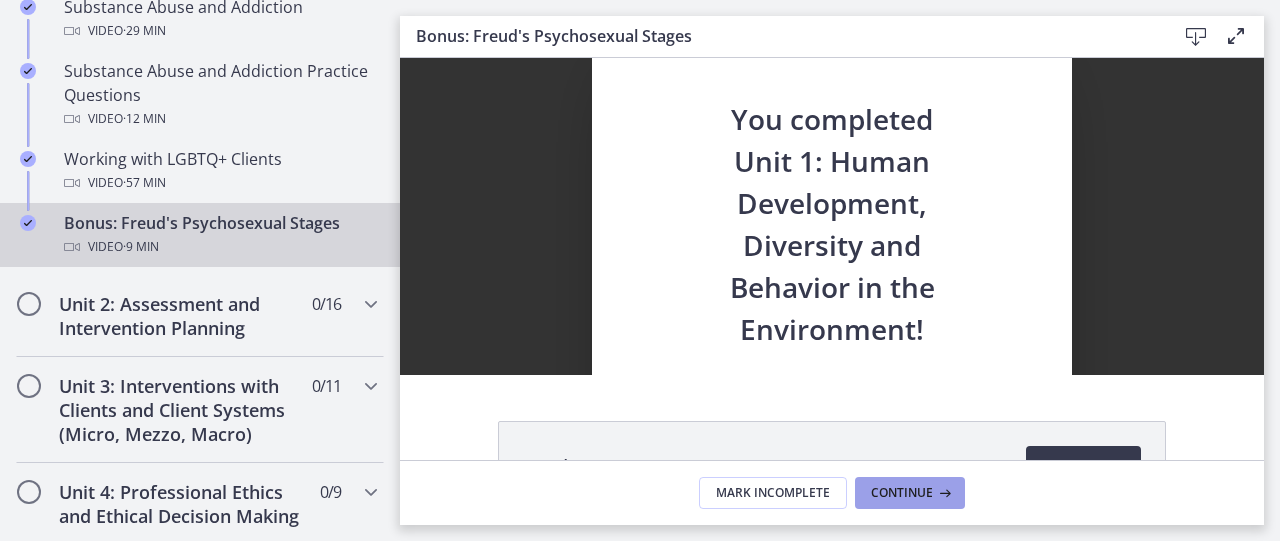 click on "Continue" at bounding box center (902, 493) 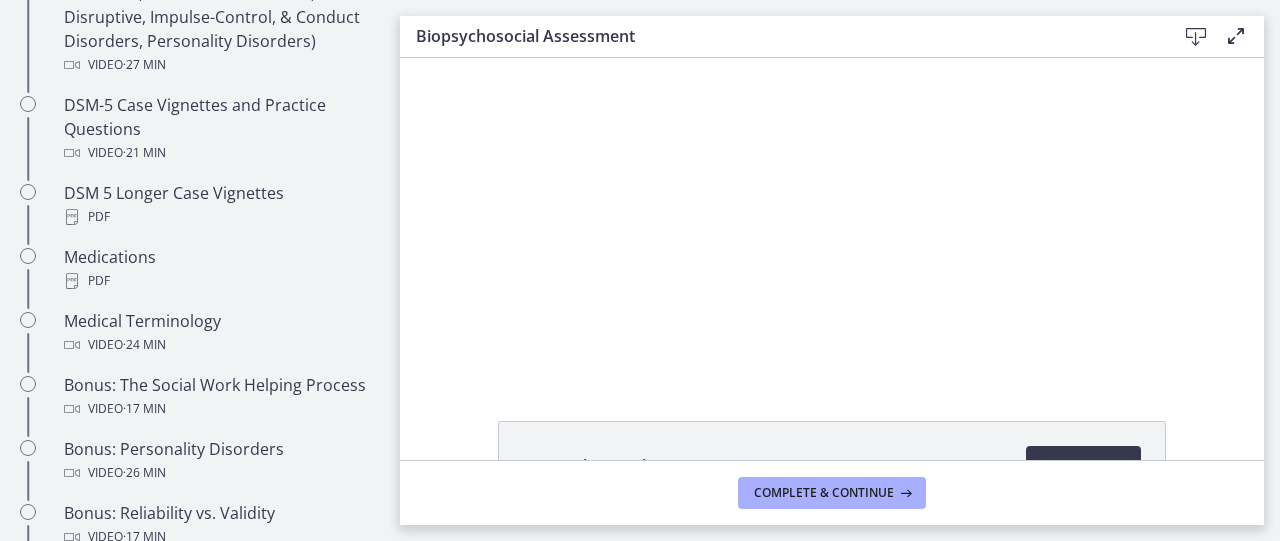 scroll, scrollTop: 0, scrollLeft: 0, axis: both 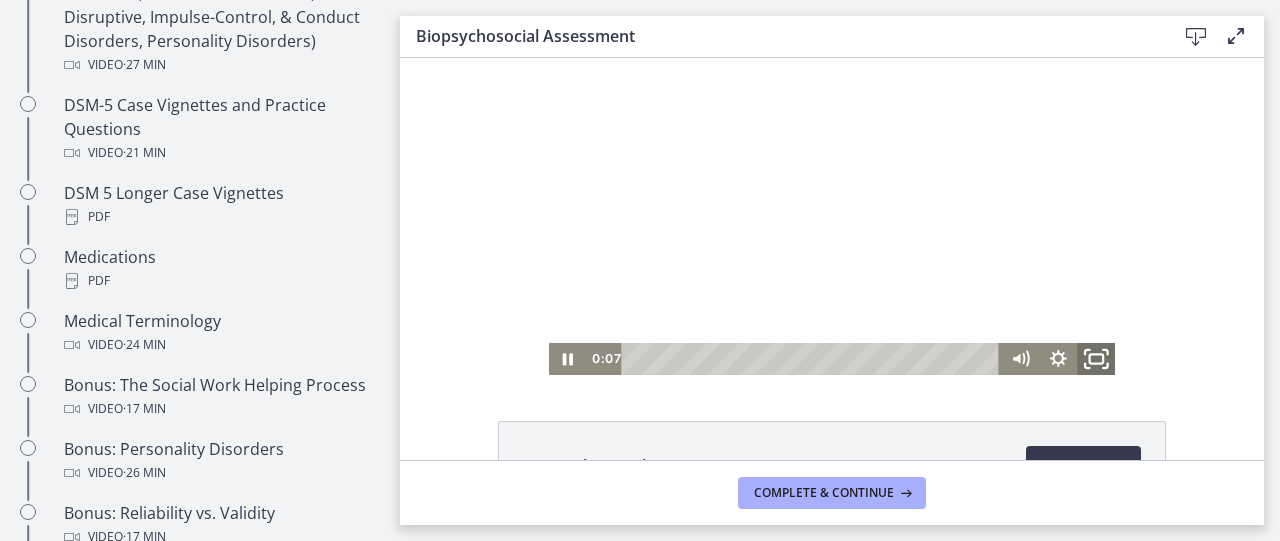 click 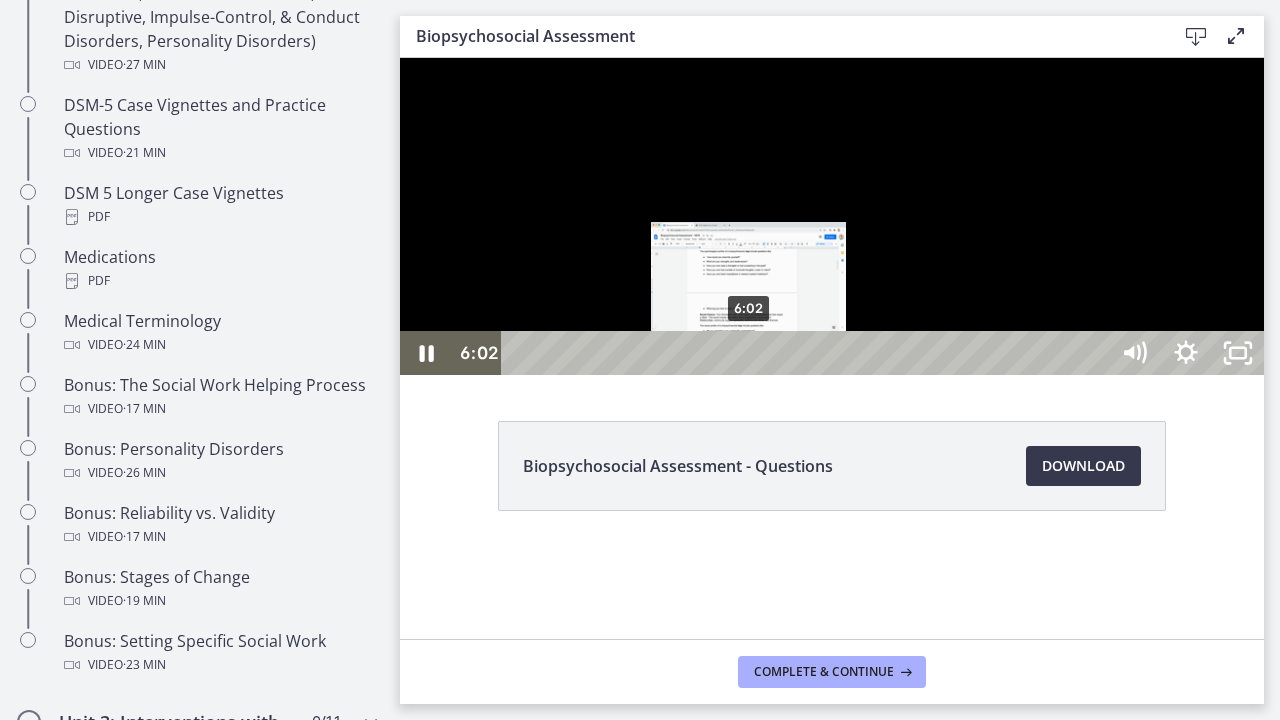 click on "6:02" at bounding box center (807, 353) 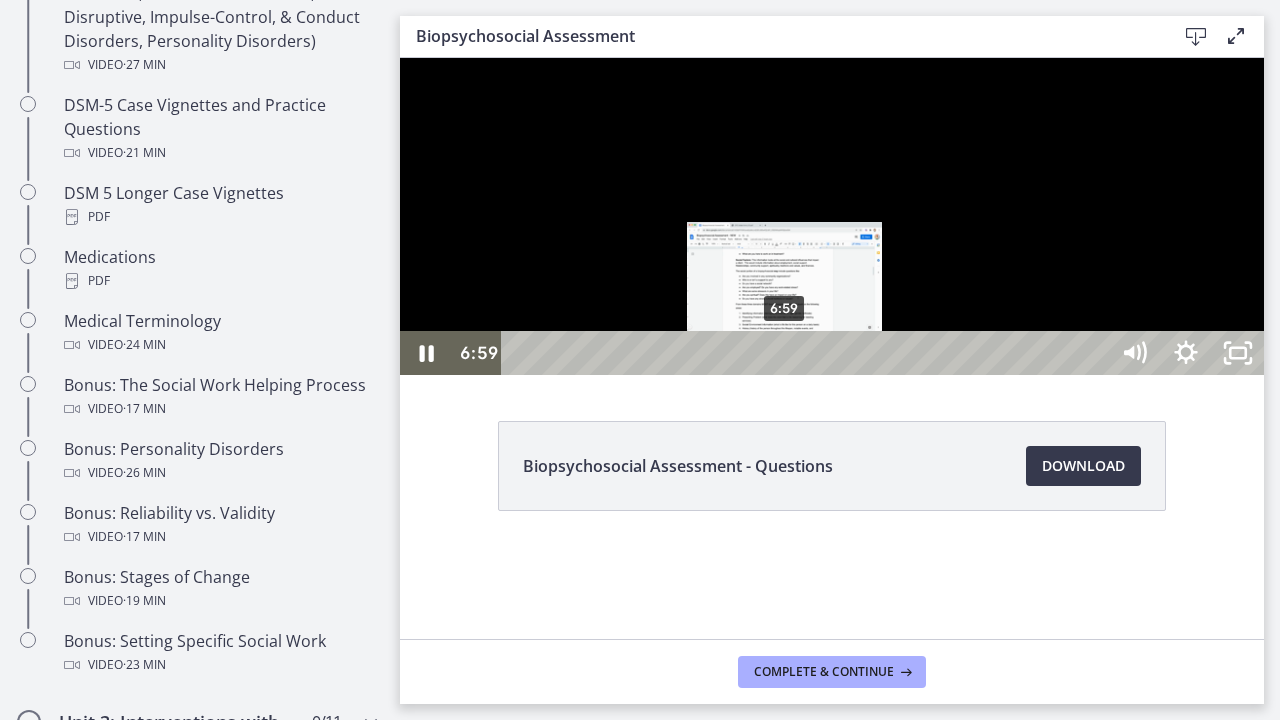 click on "6:59" at bounding box center [807, 353] 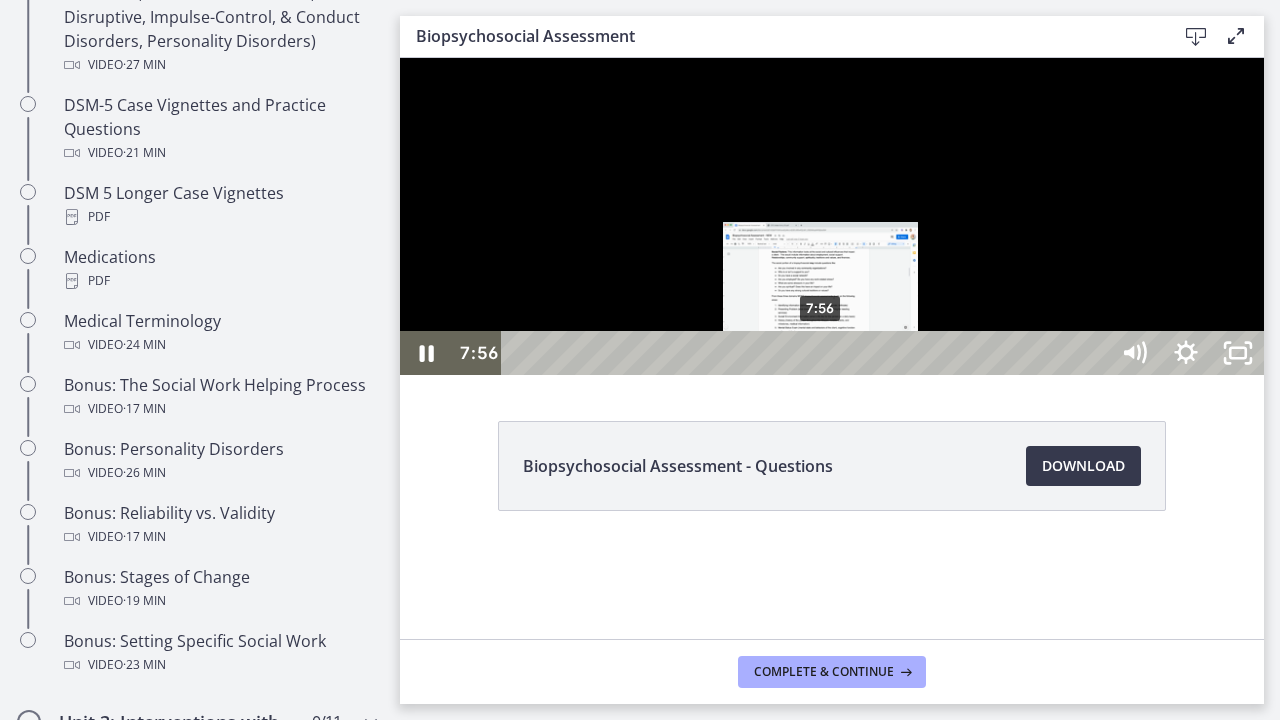 click on "7:56" at bounding box center [807, 353] 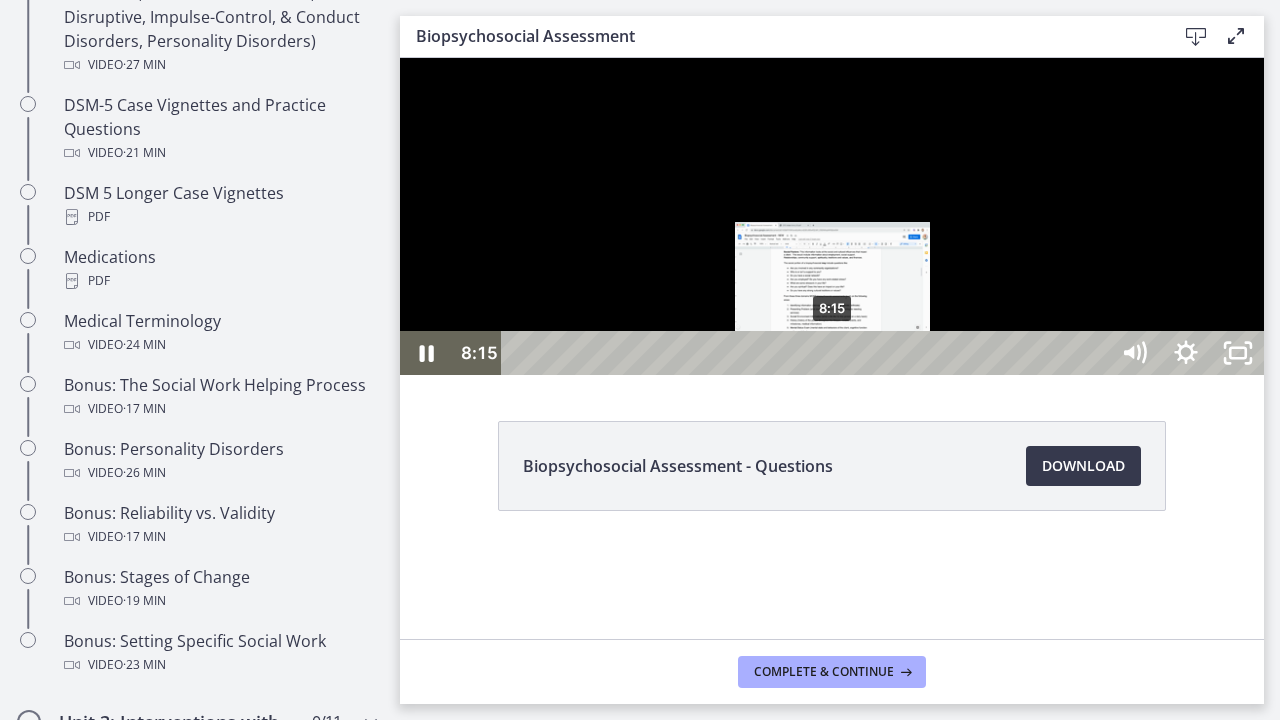 click on "8:15" at bounding box center (807, 353) 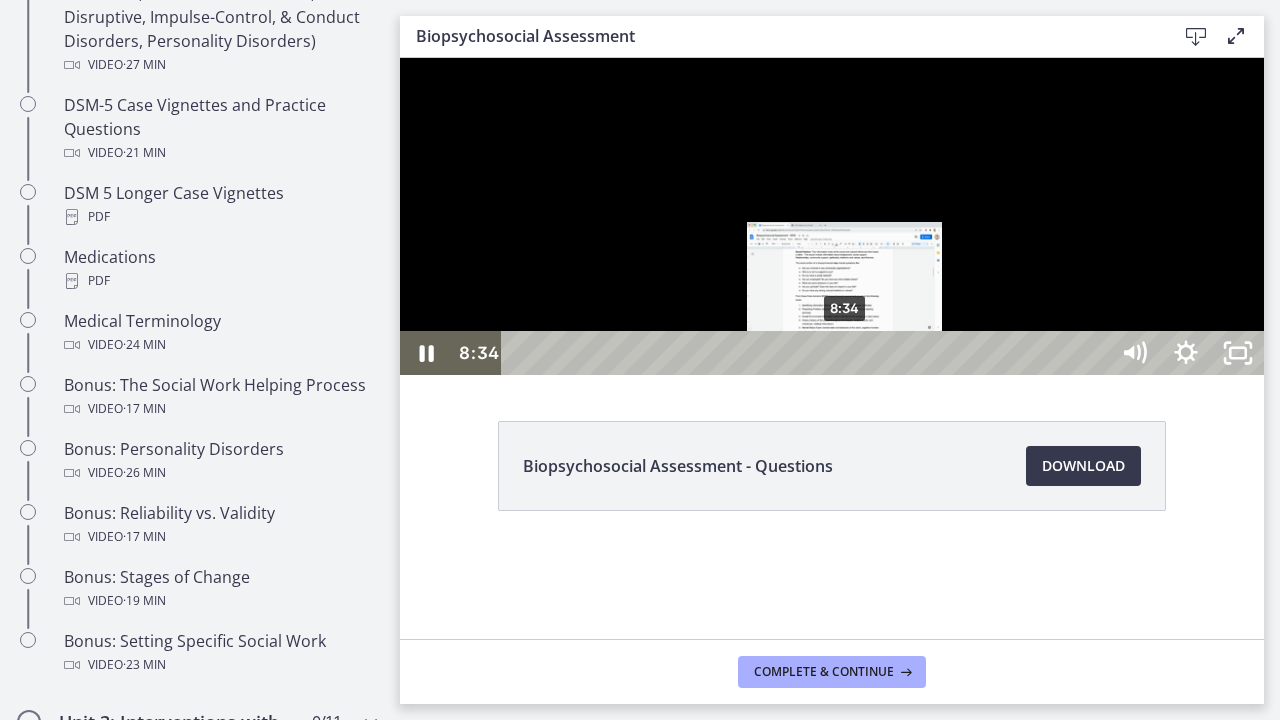 click on "8:34" at bounding box center (807, 353) 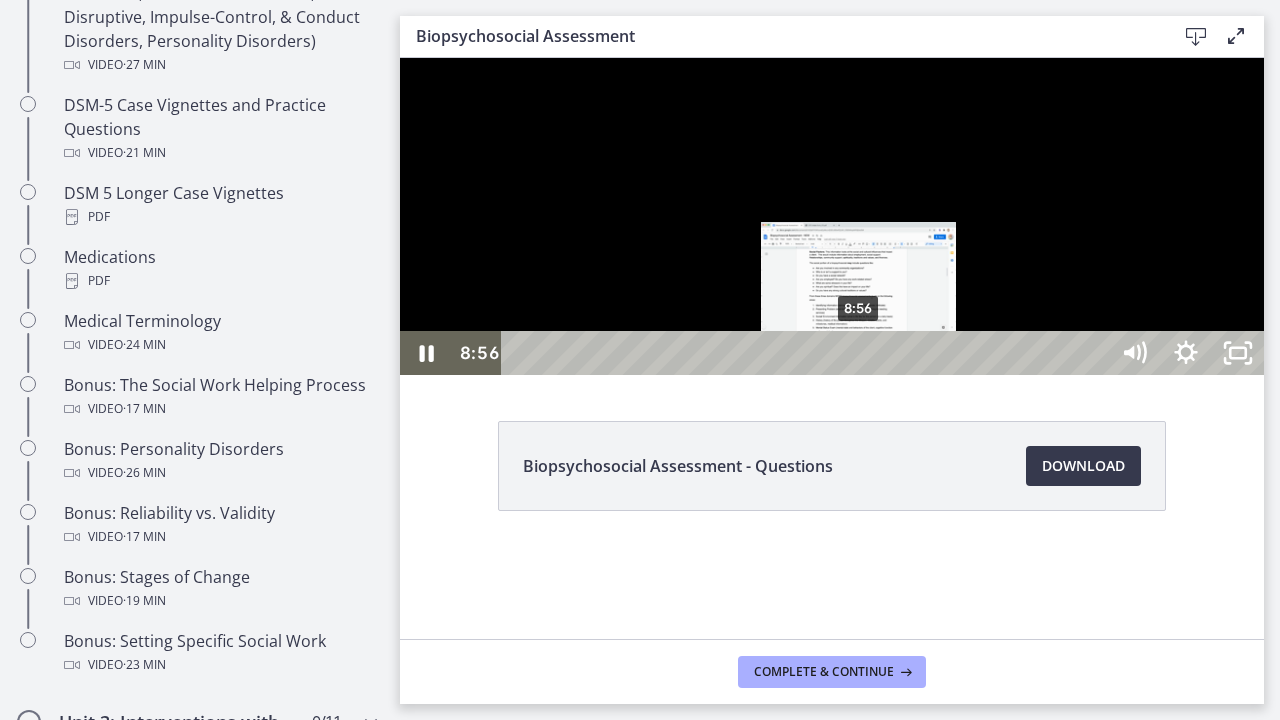 click on "8:56" at bounding box center (807, 353) 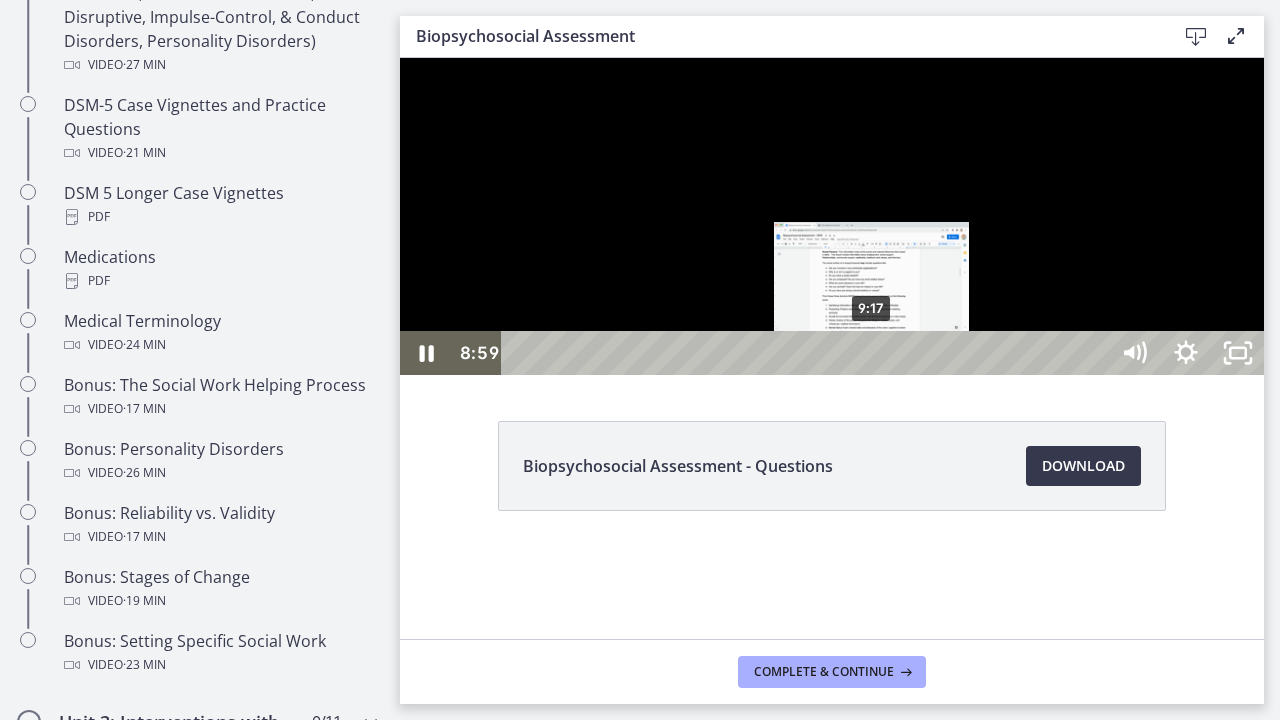 click on "9:17" at bounding box center [807, 353] 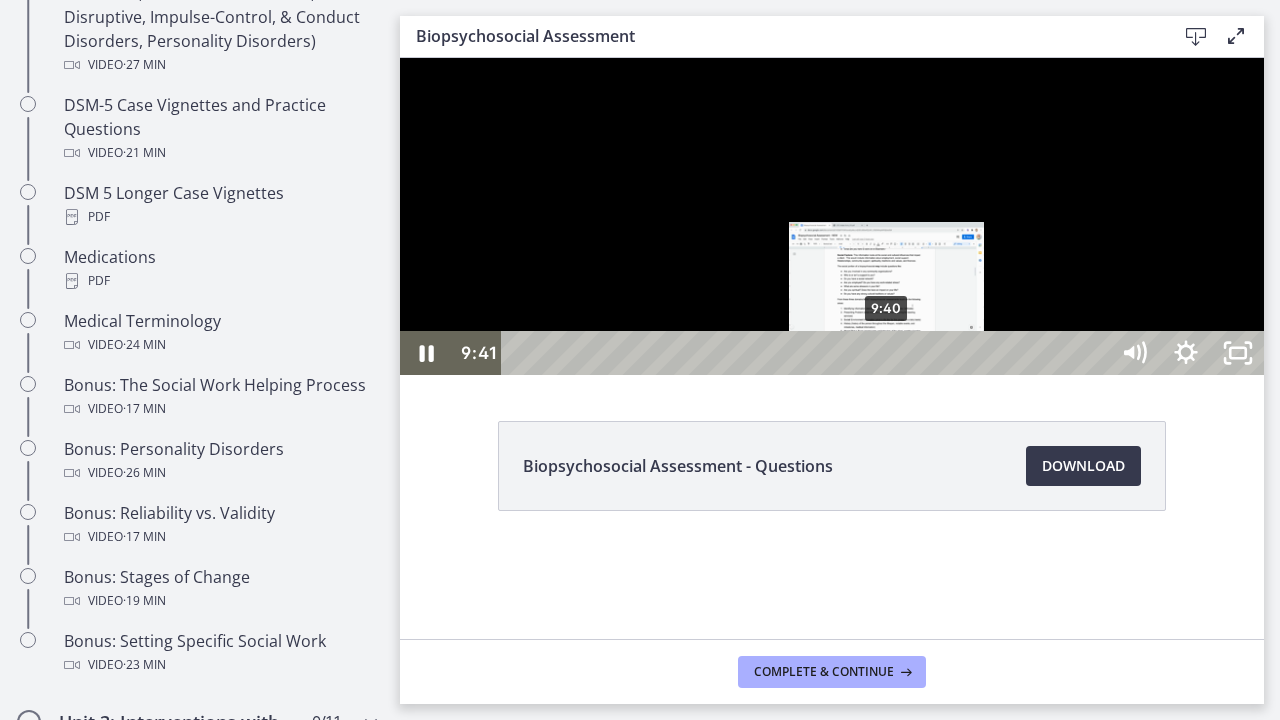 click on "9:40" at bounding box center [807, 353] 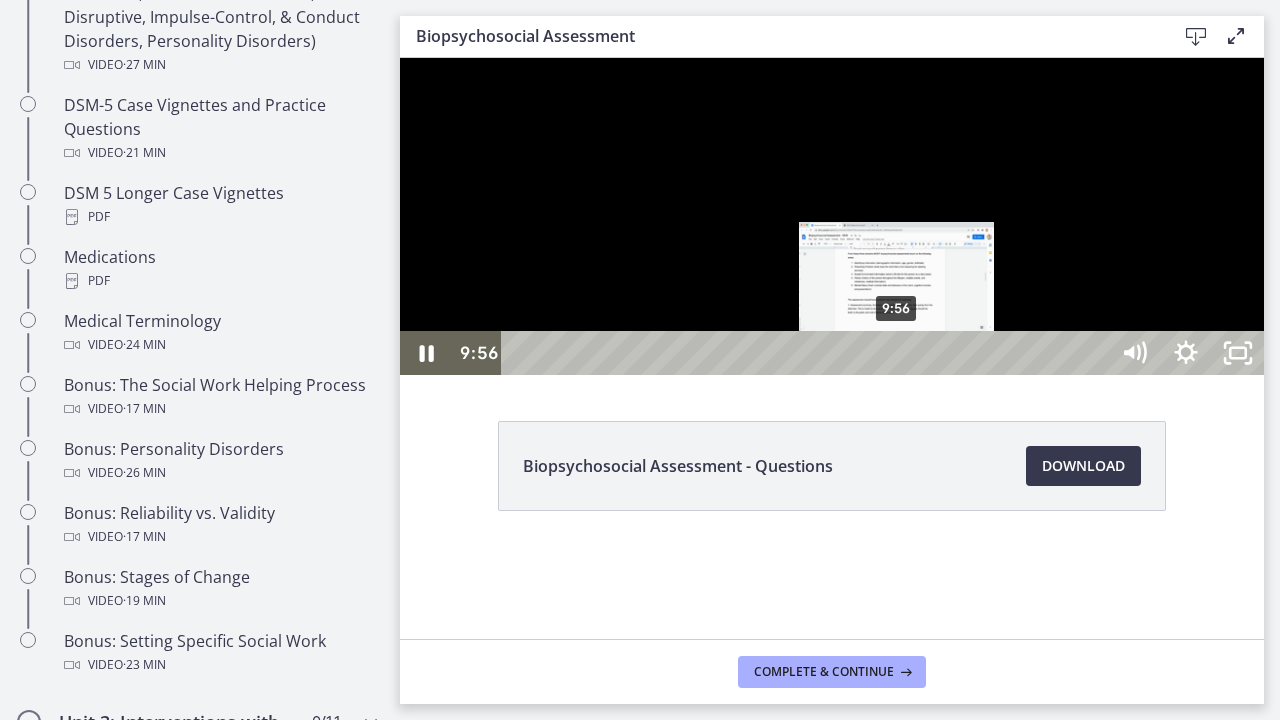 click on "9:56" at bounding box center (807, 353) 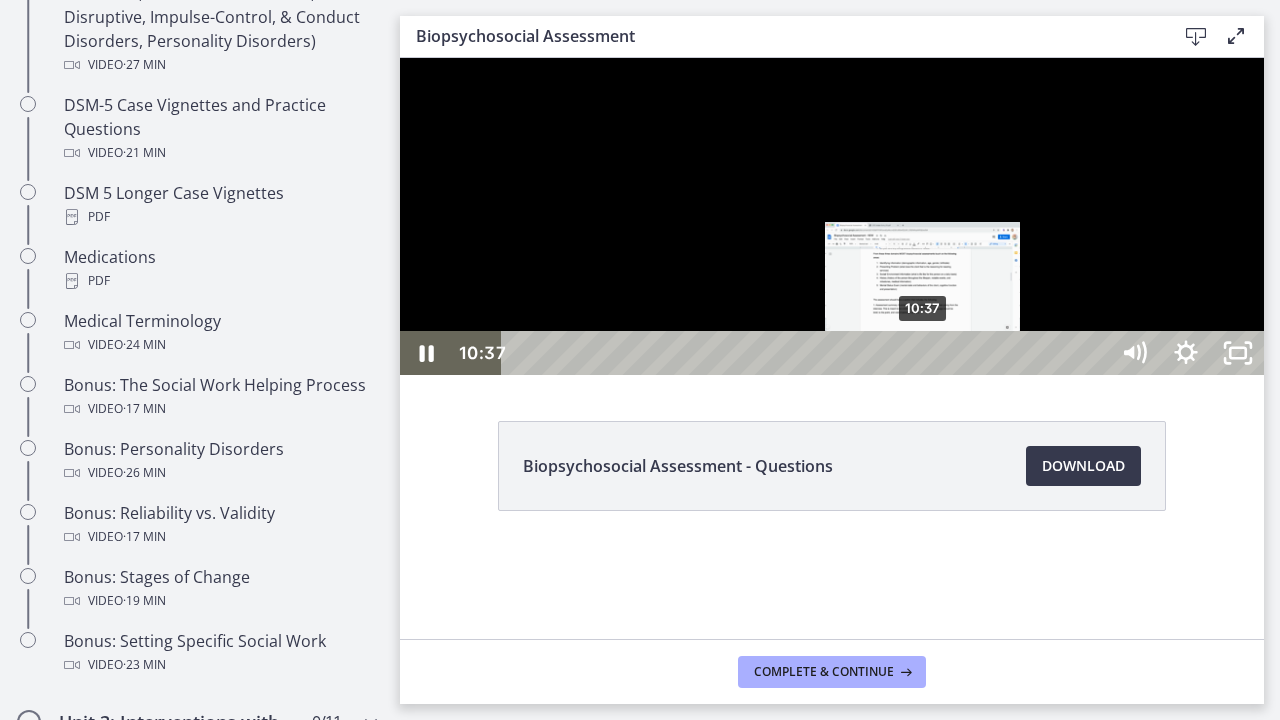 click on "10:37" at bounding box center (807, 353) 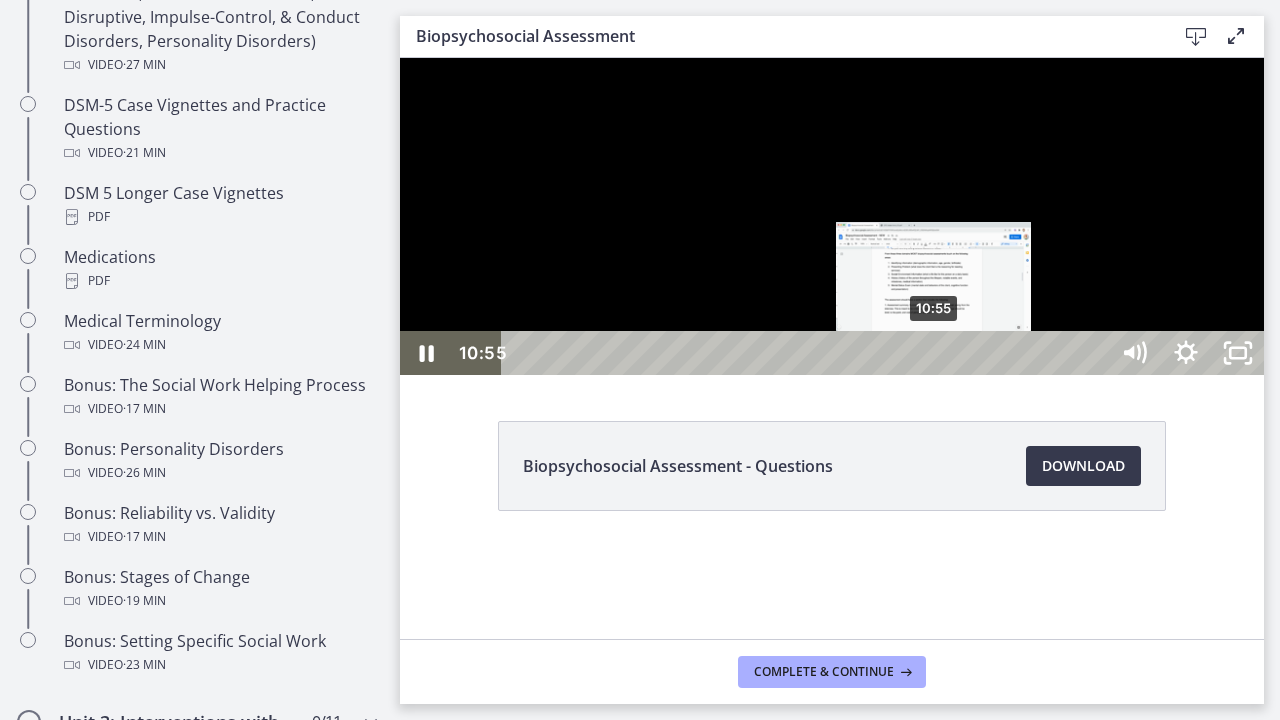 click on "10:55" at bounding box center (807, 353) 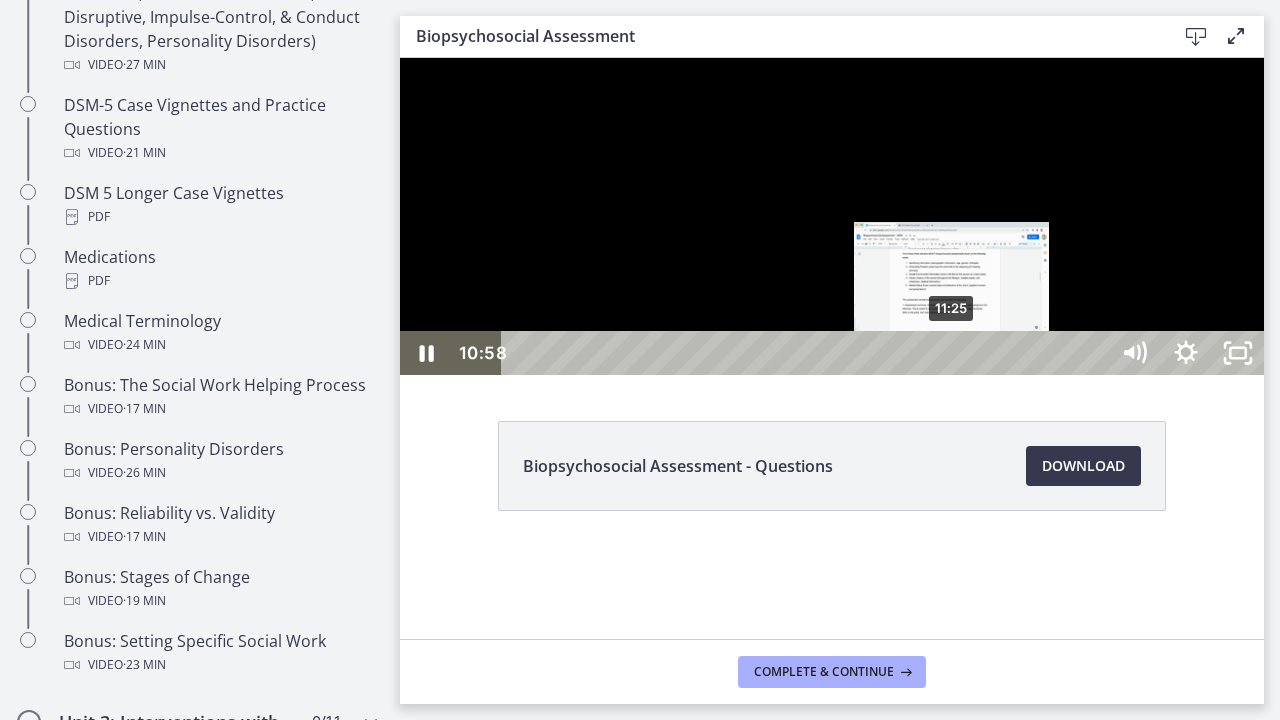 click on "11:25" at bounding box center [807, 353] 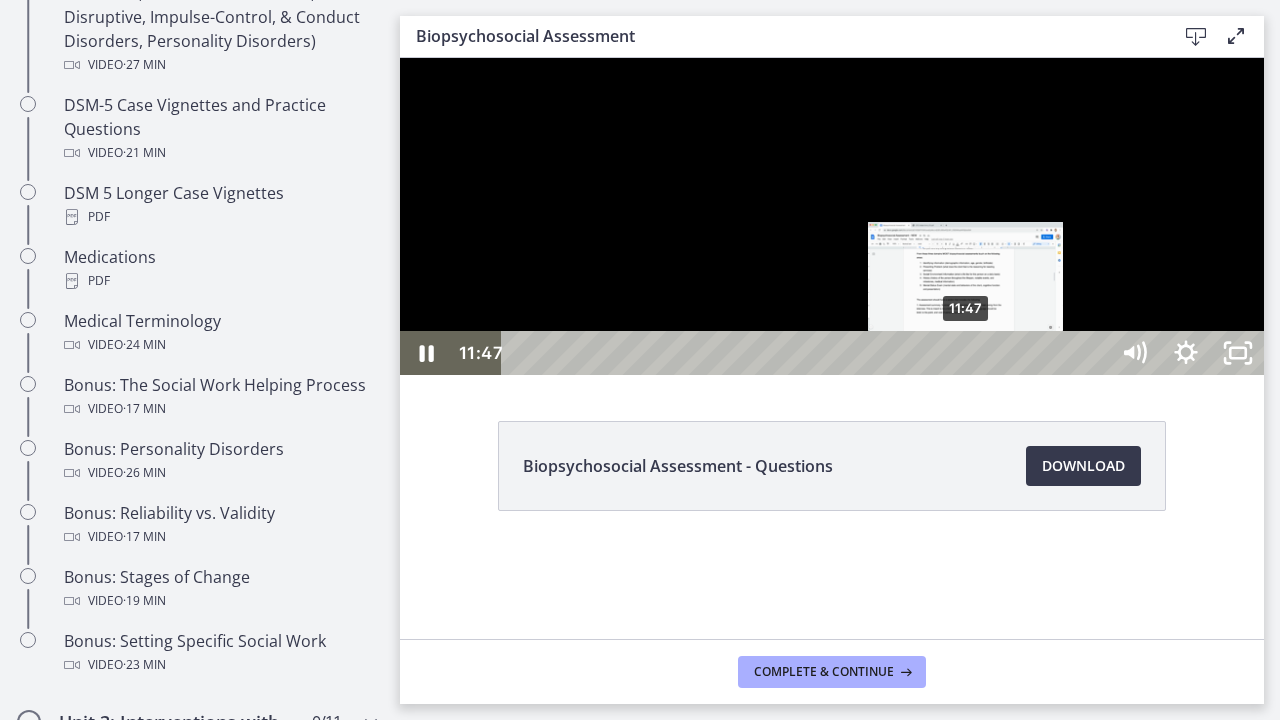 click on "11:47" at bounding box center [807, 353] 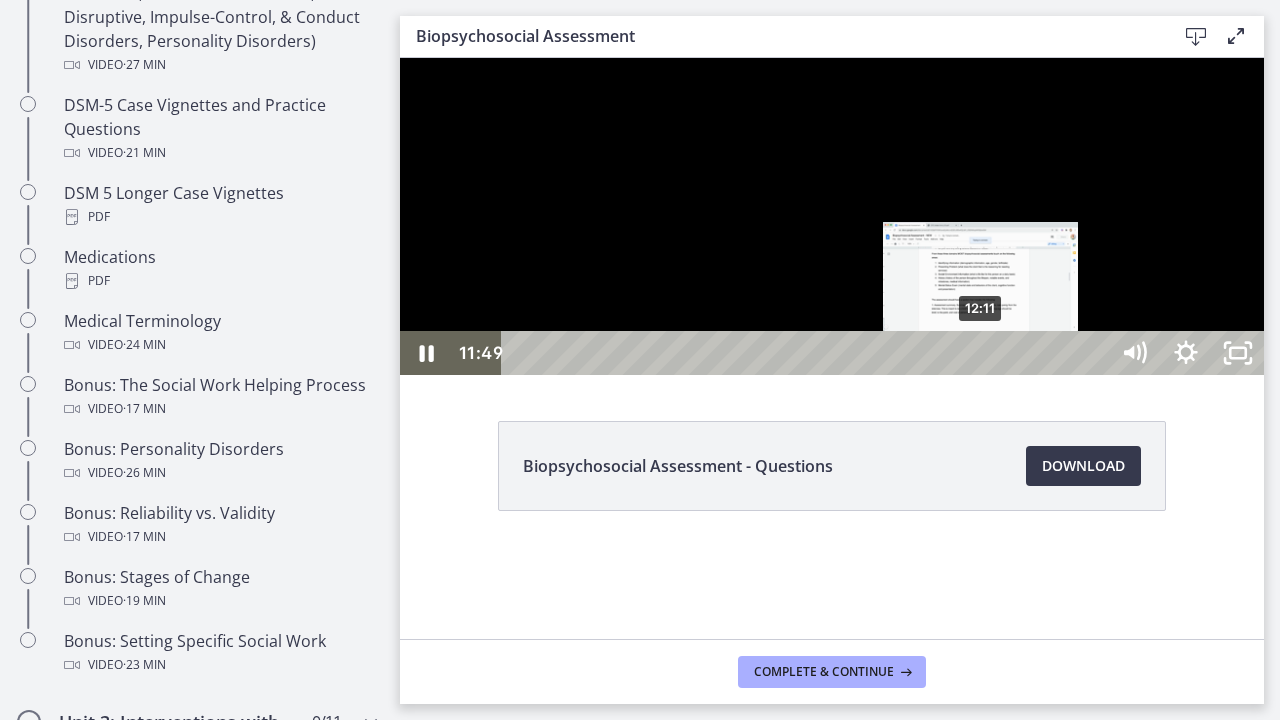 click on "12:11" at bounding box center [807, 353] 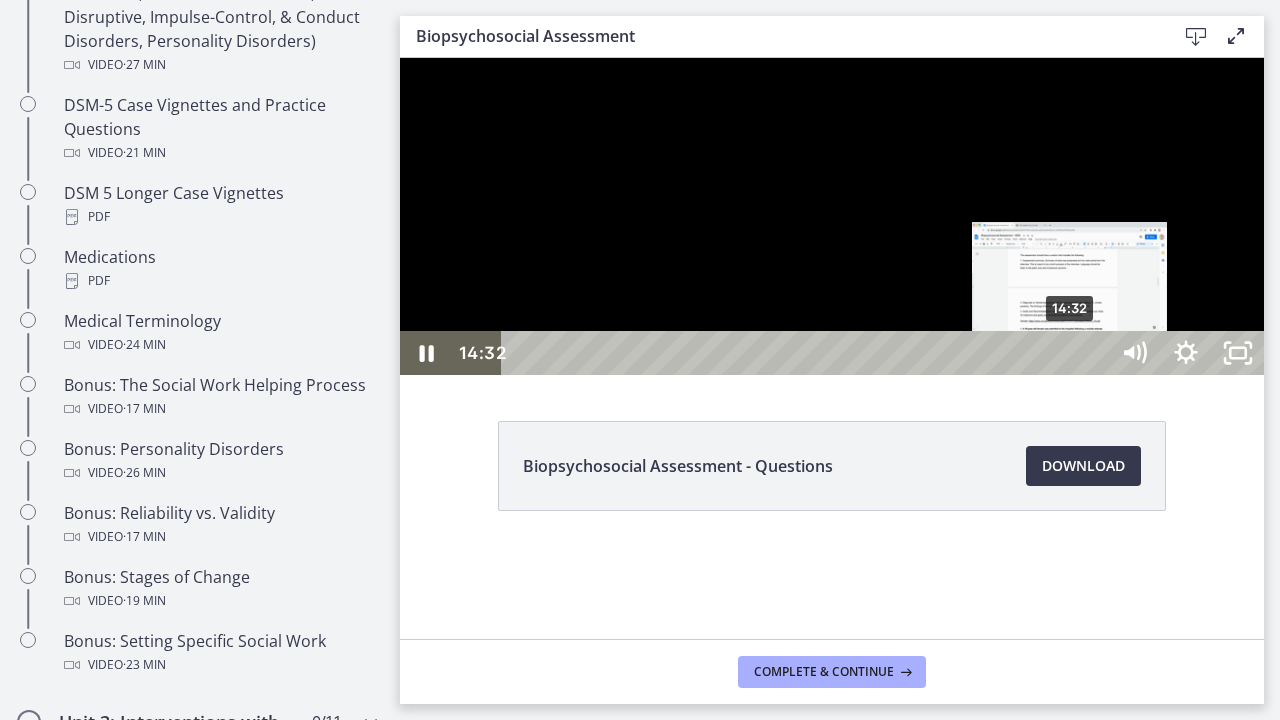 click on "14:32" at bounding box center [807, 353] 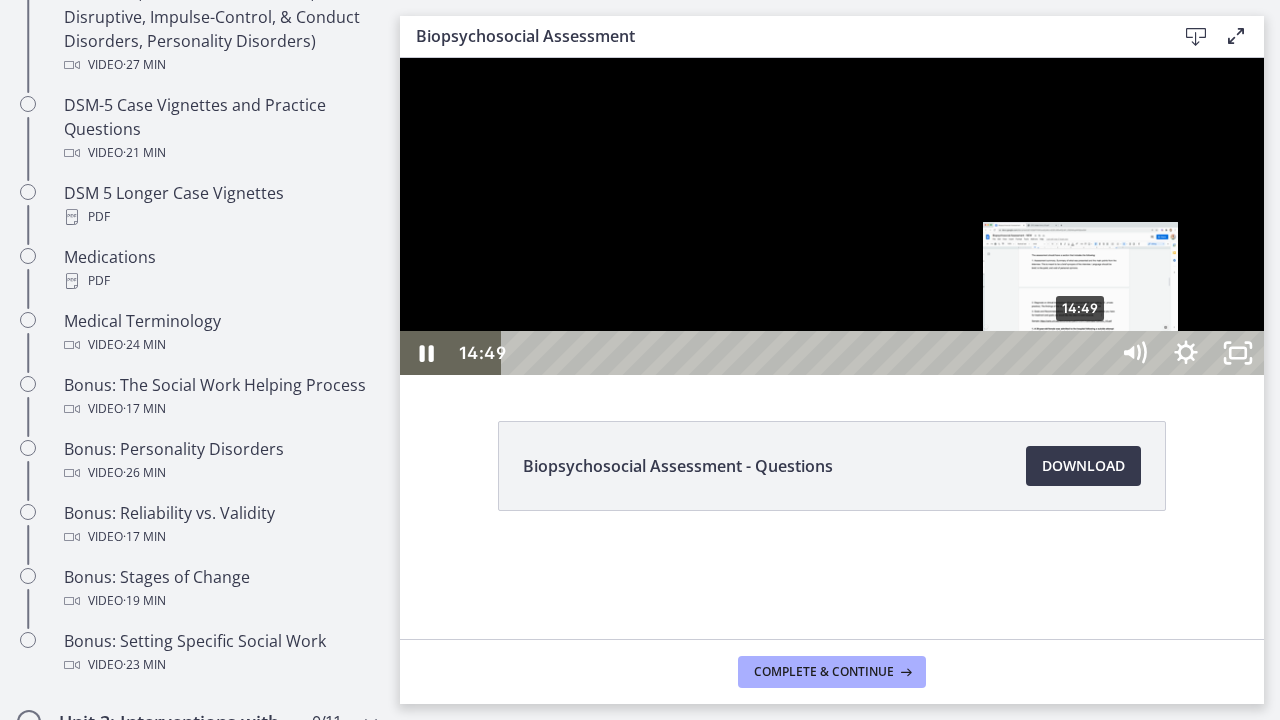 click on "14:49" at bounding box center (807, 353) 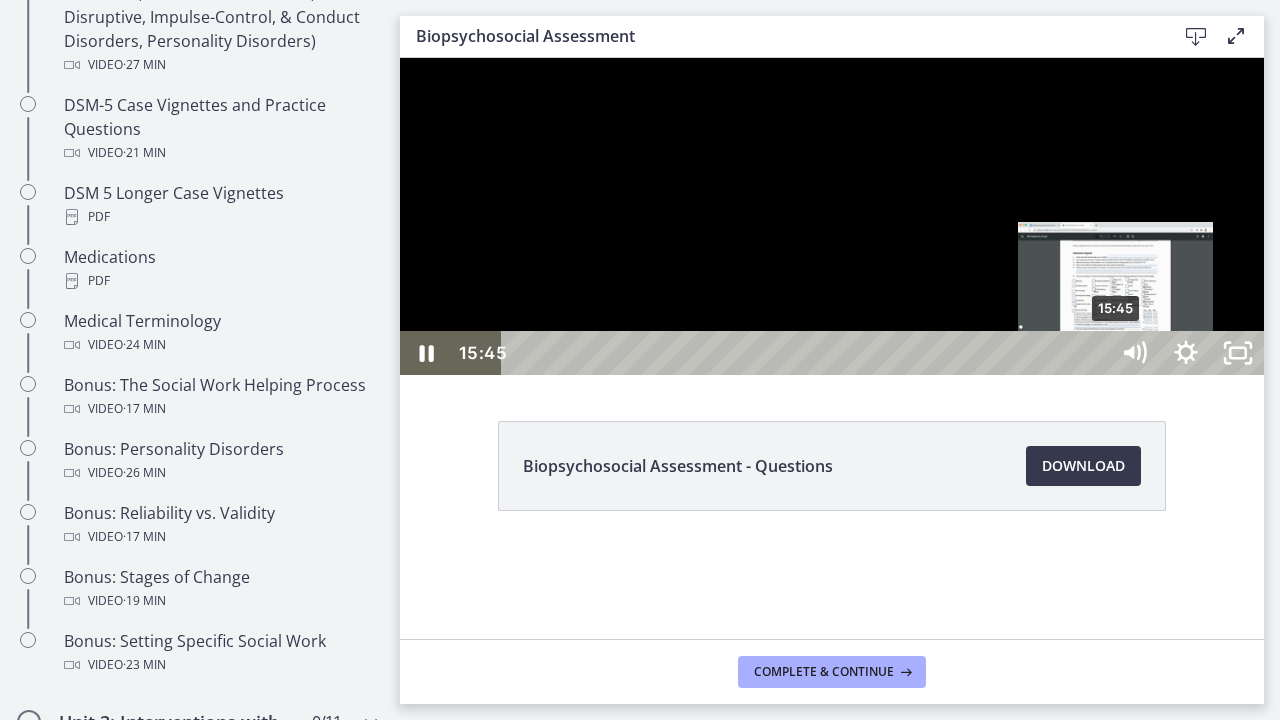 click on "15:45" at bounding box center [807, 353] 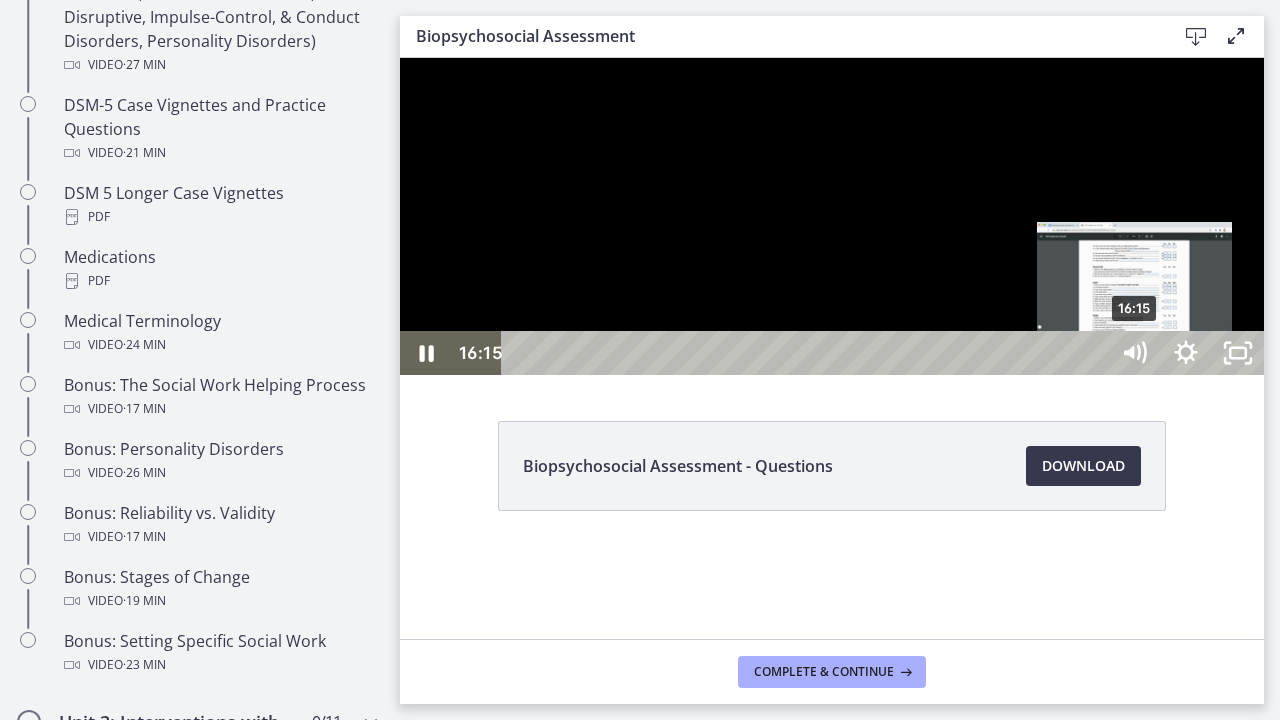 click on "16:15" at bounding box center (807, 353) 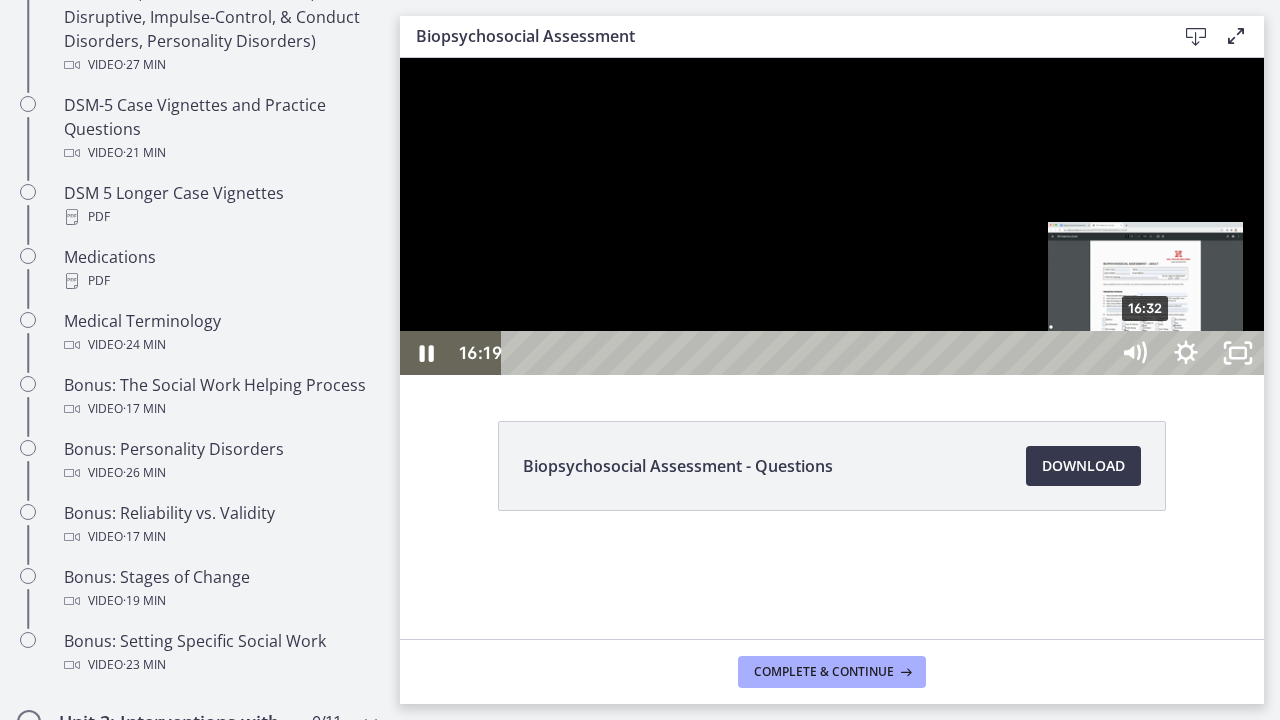 click on "16:32" at bounding box center [807, 353] 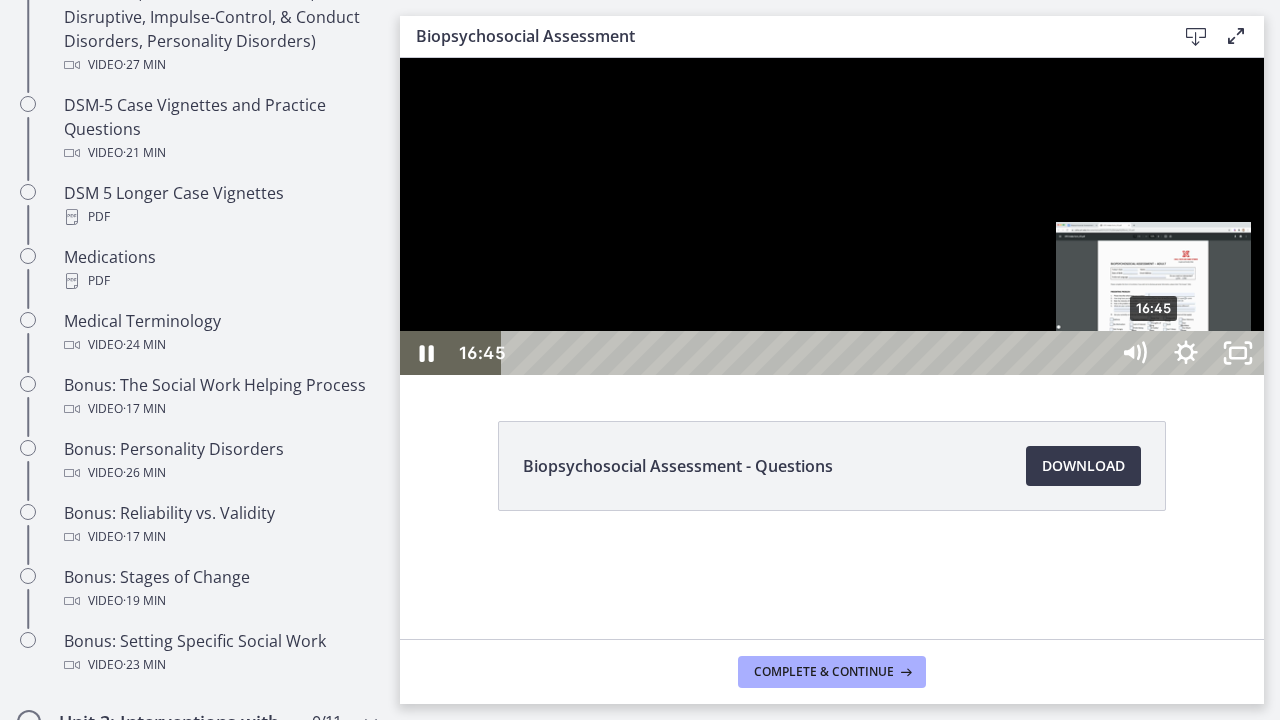 click at bounding box center (1153, 353) 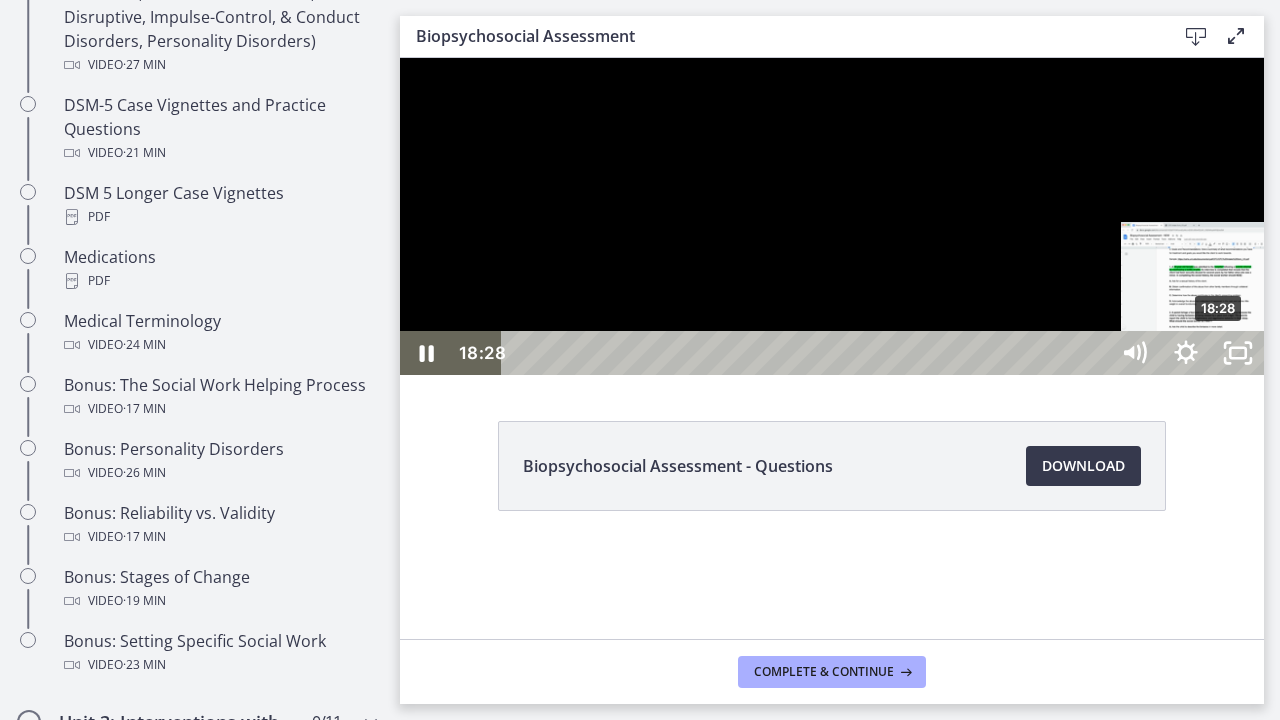 click on "18:28" at bounding box center [807, 353] 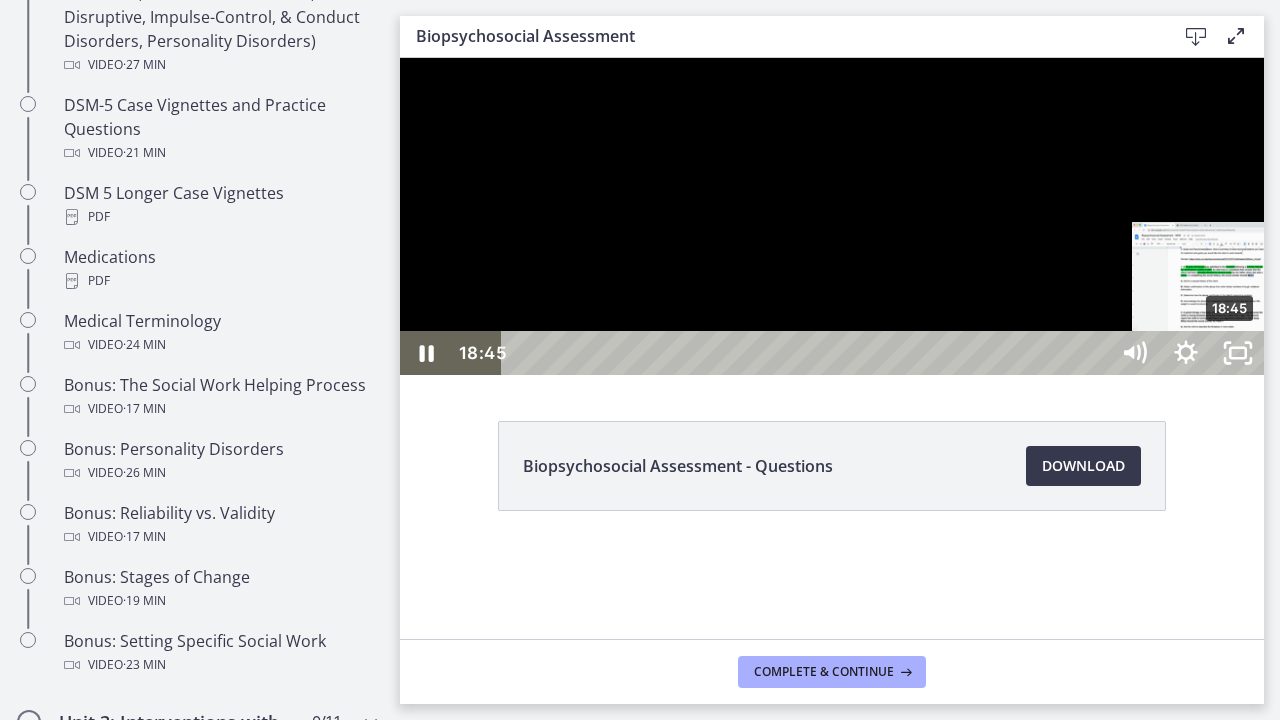 click at bounding box center [1229, 353] 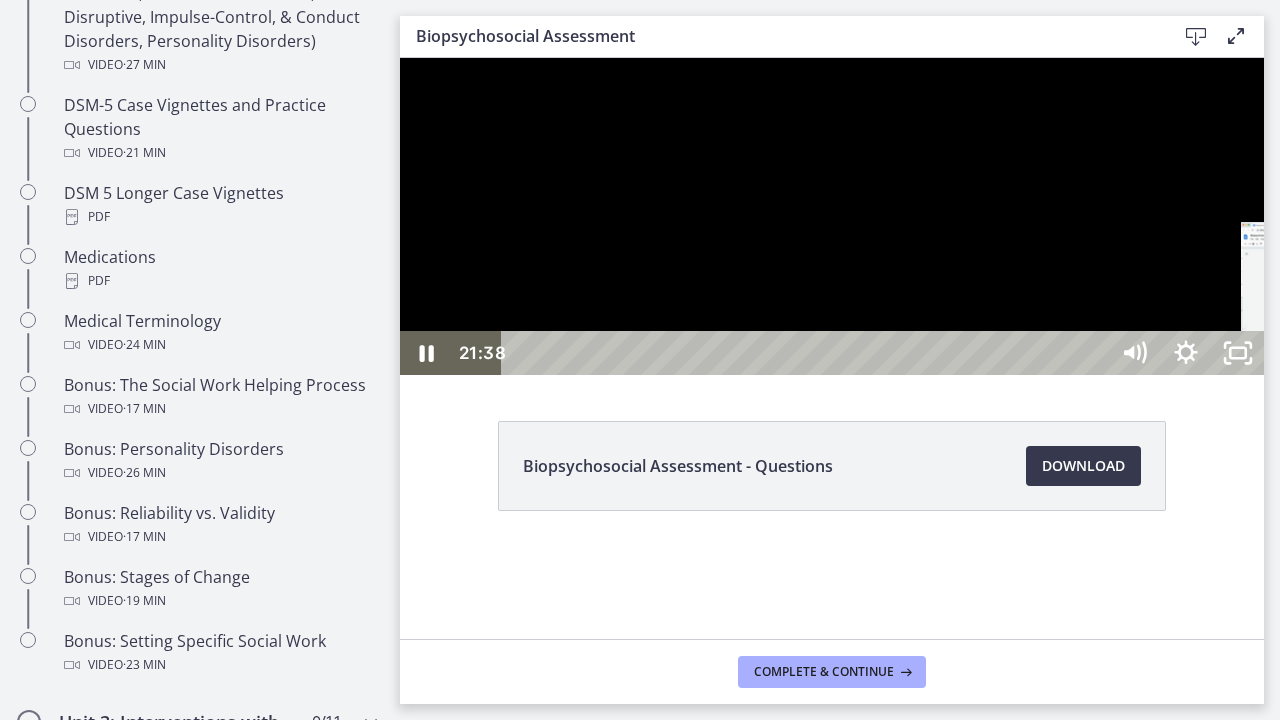click on "21:38" at bounding box center (807, 353) 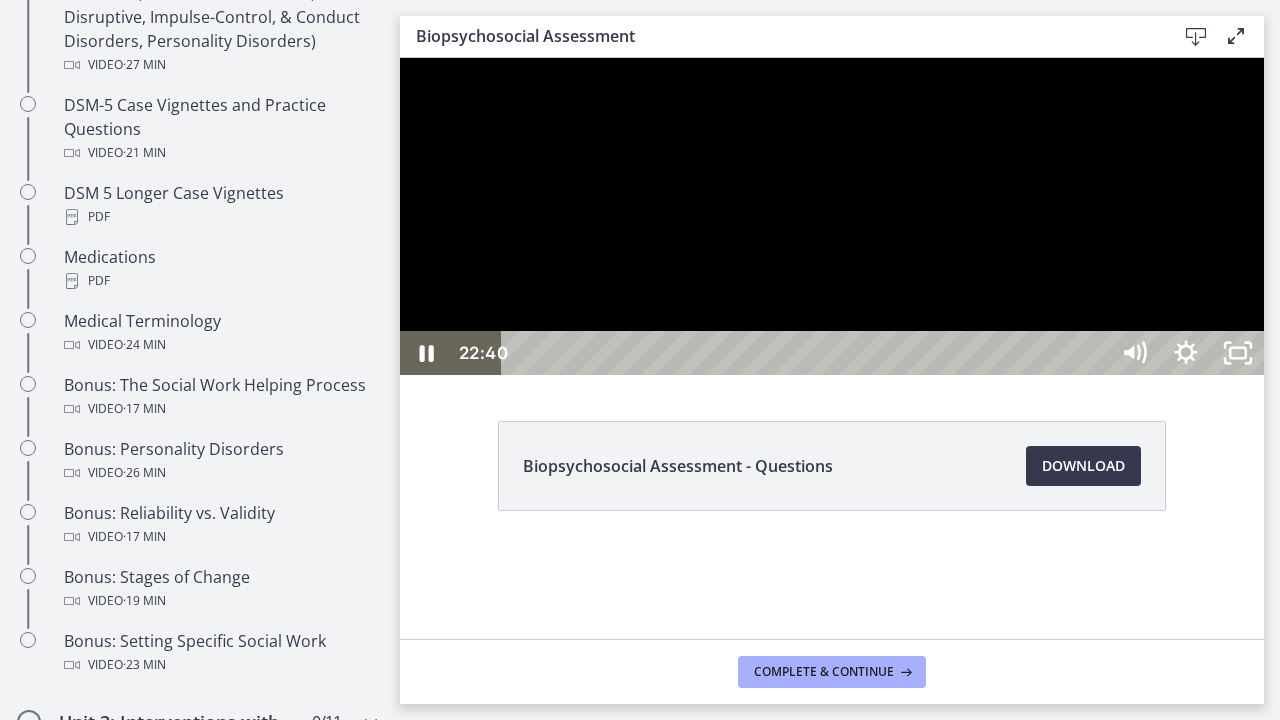 click on "22:39" at bounding box center [807, 353] 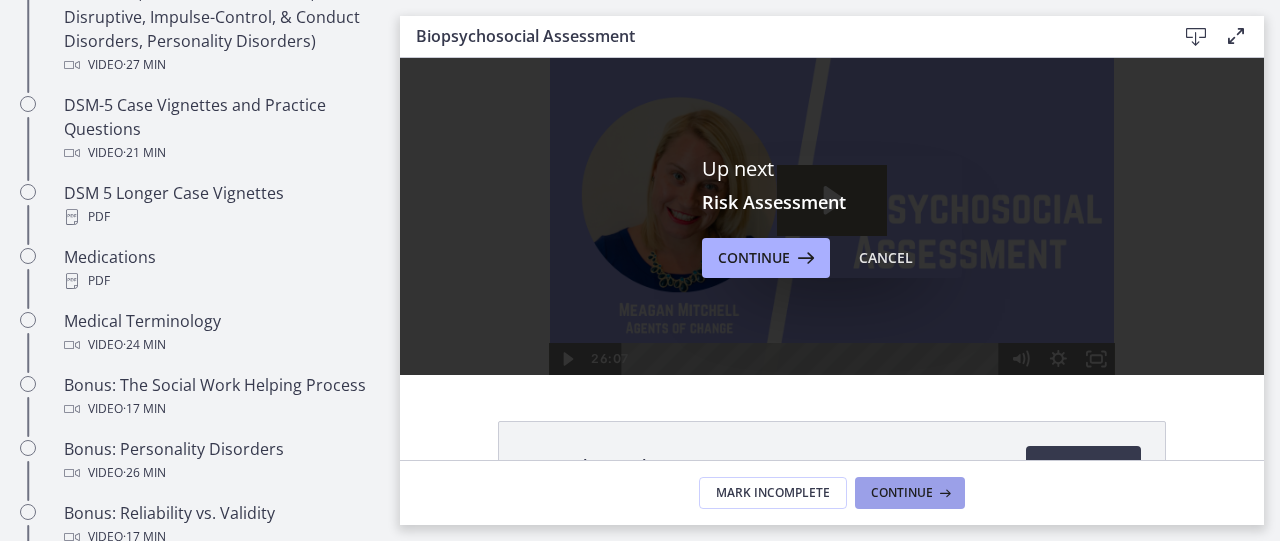 scroll, scrollTop: 0, scrollLeft: 0, axis: both 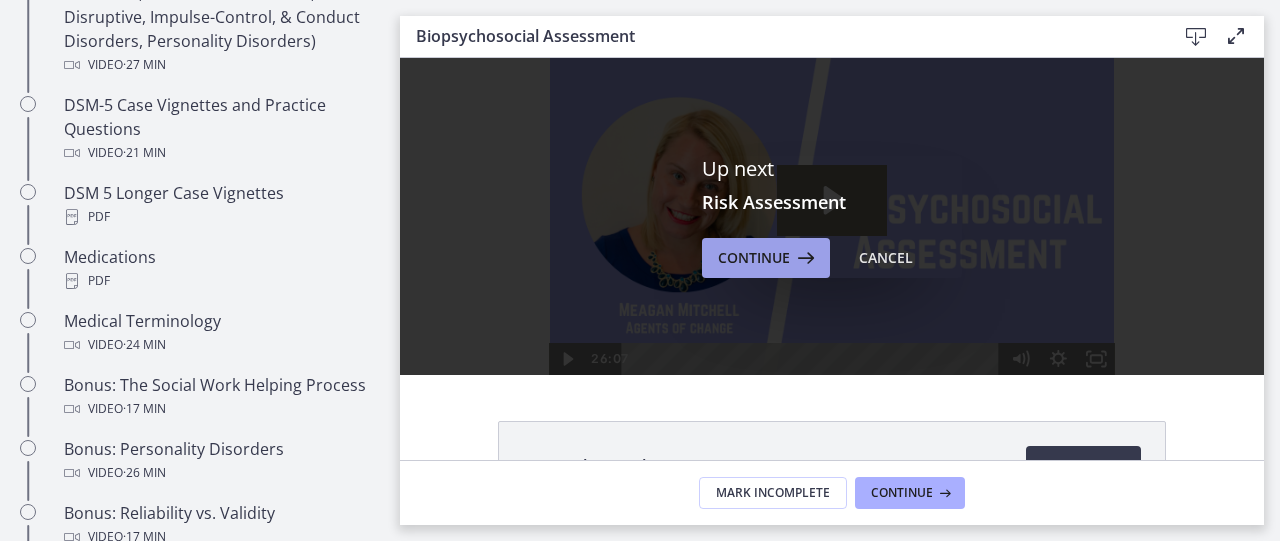 click on "Continue" at bounding box center [754, 258] 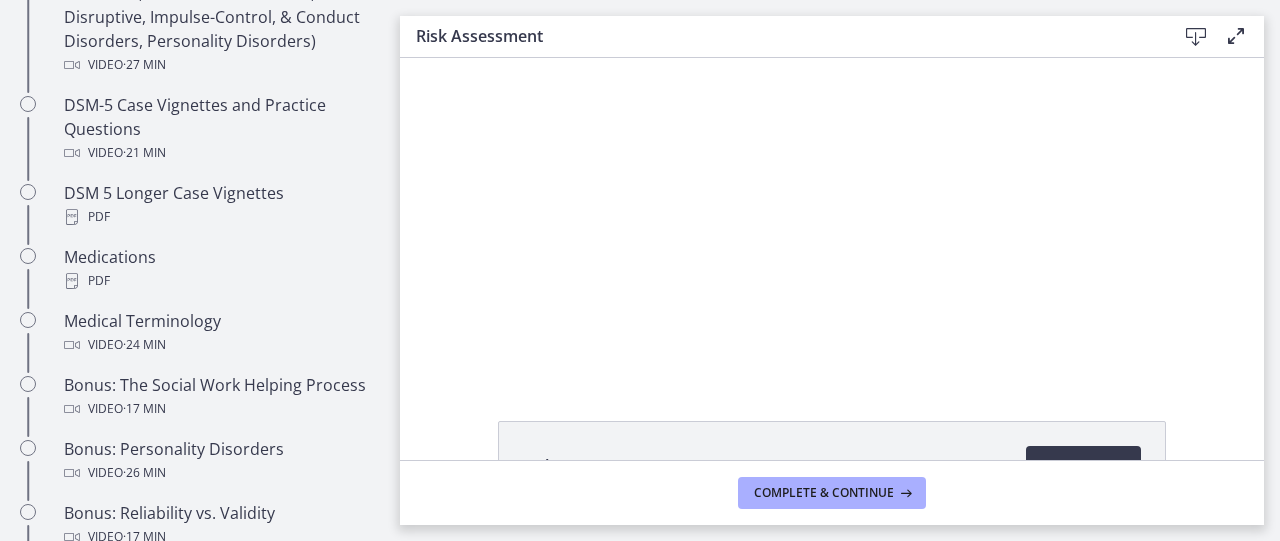 scroll, scrollTop: 0, scrollLeft: 0, axis: both 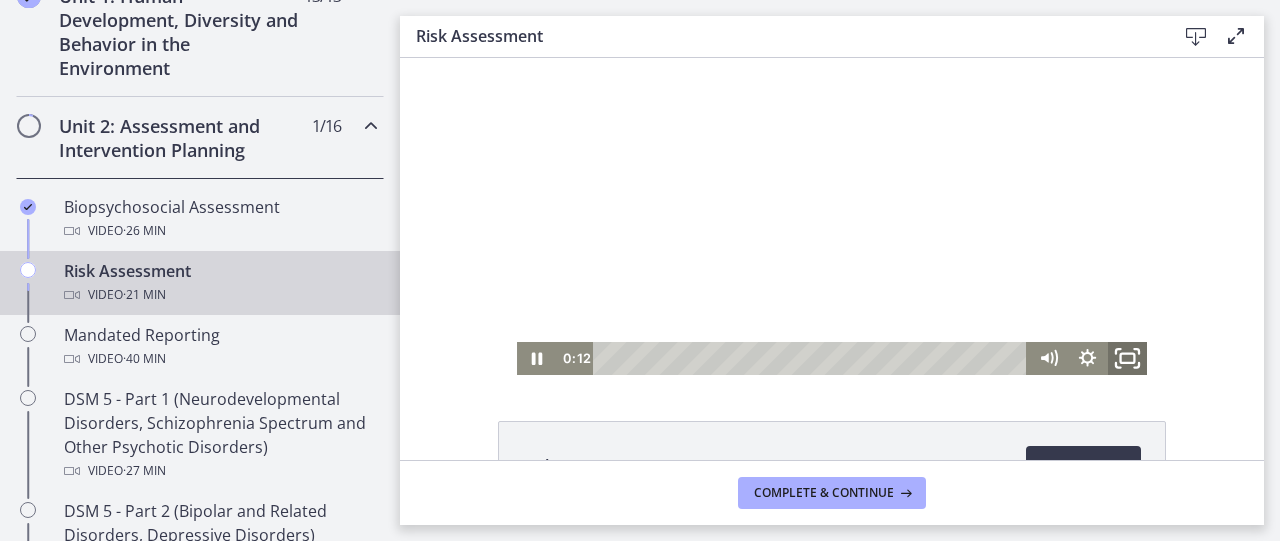 click 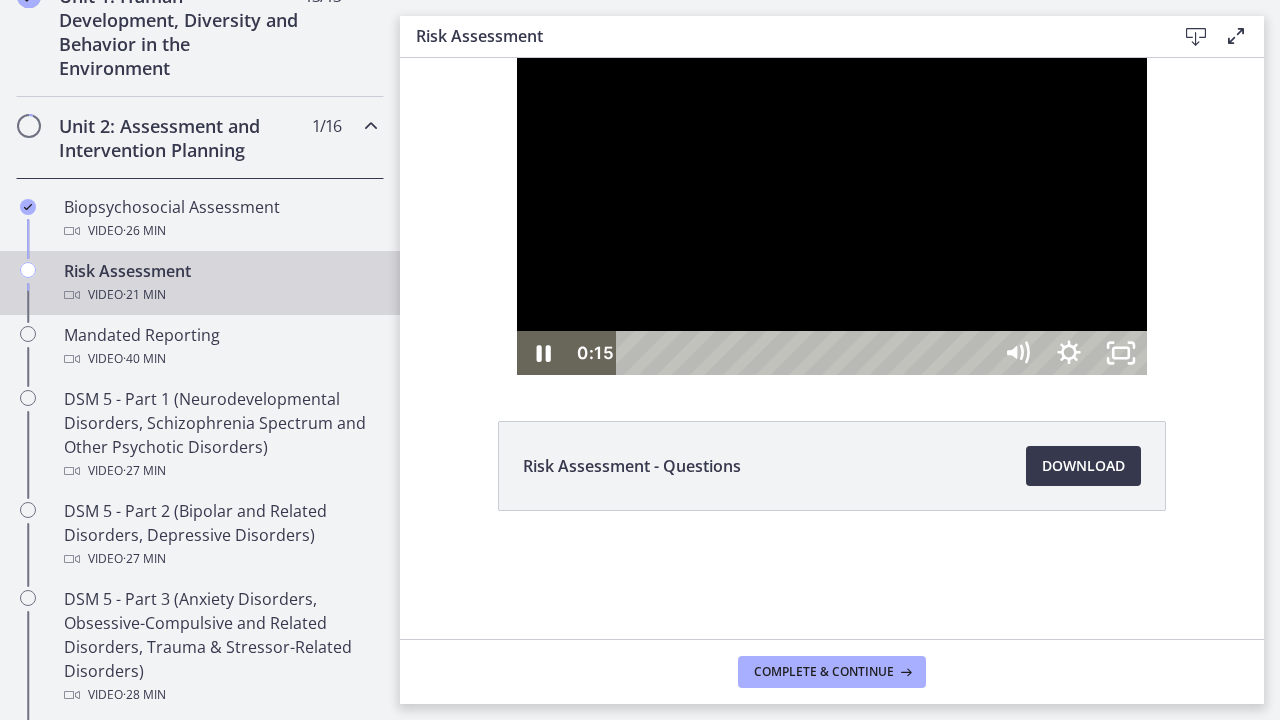 type 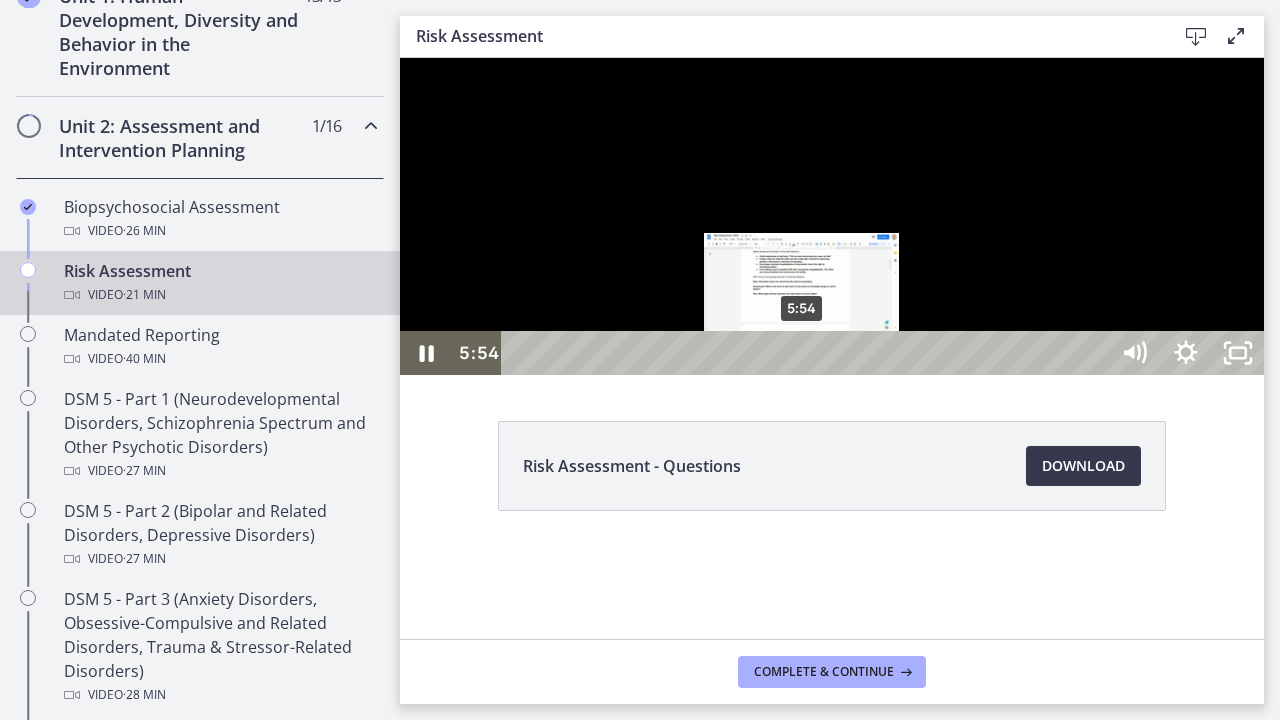 click on "5:54" at bounding box center [807, 353] 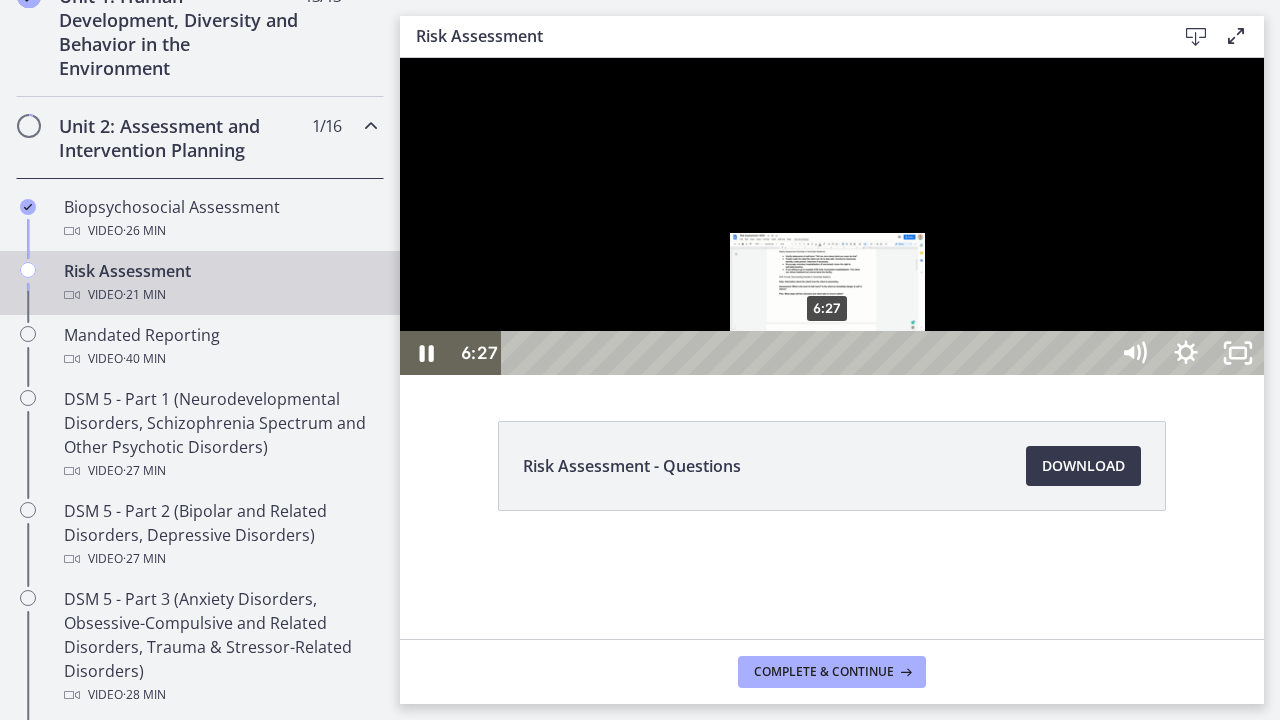 click on "6:27" at bounding box center (807, 353) 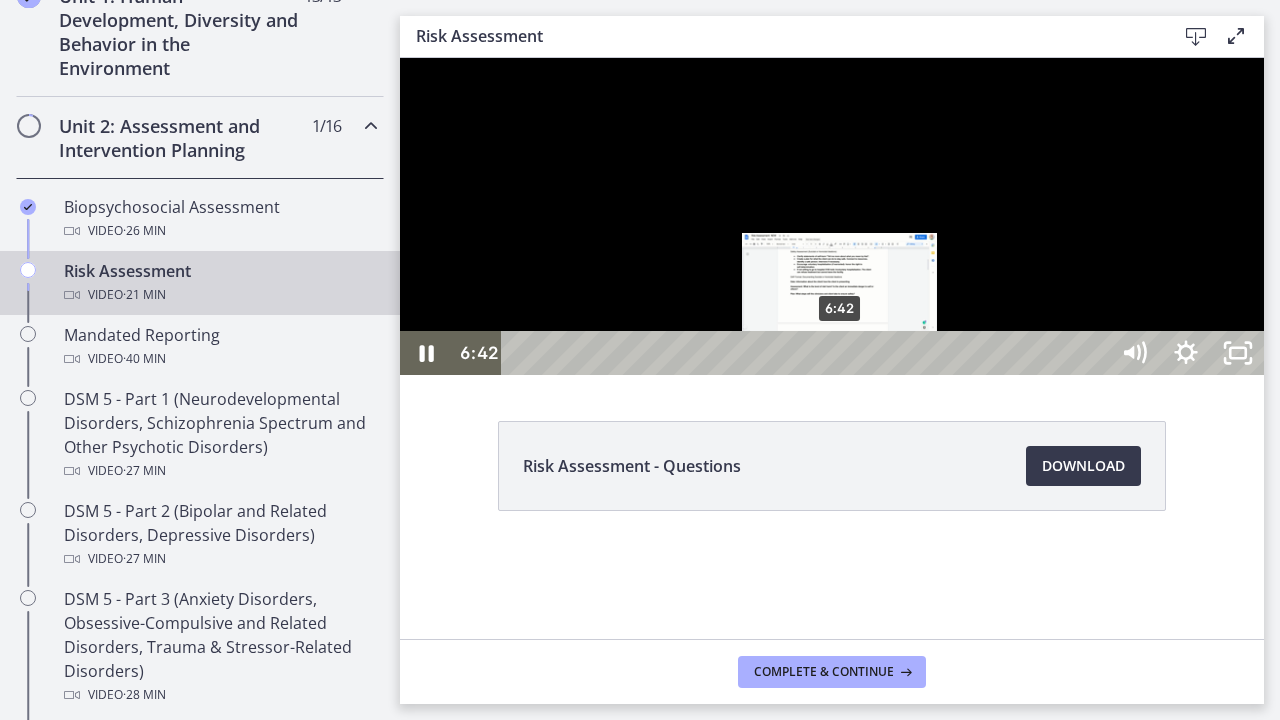 click on "6:42" at bounding box center [807, 353] 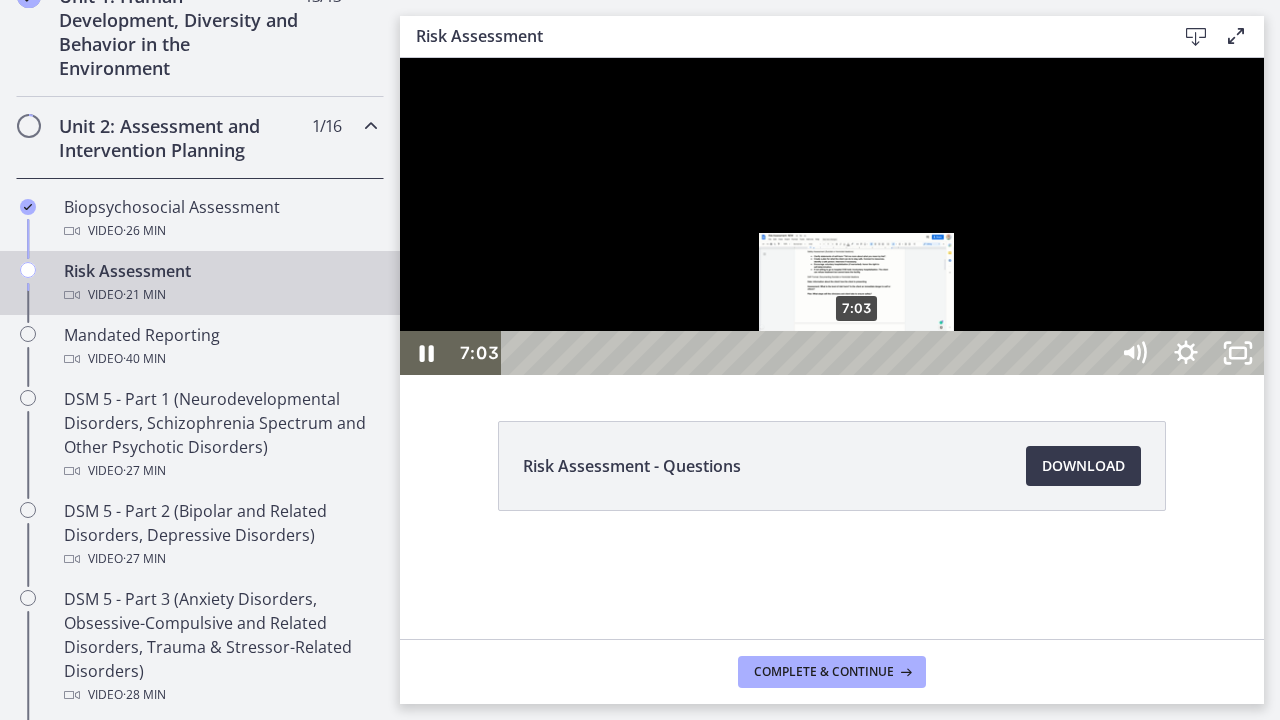 click on "7:03" at bounding box center [807, 353] 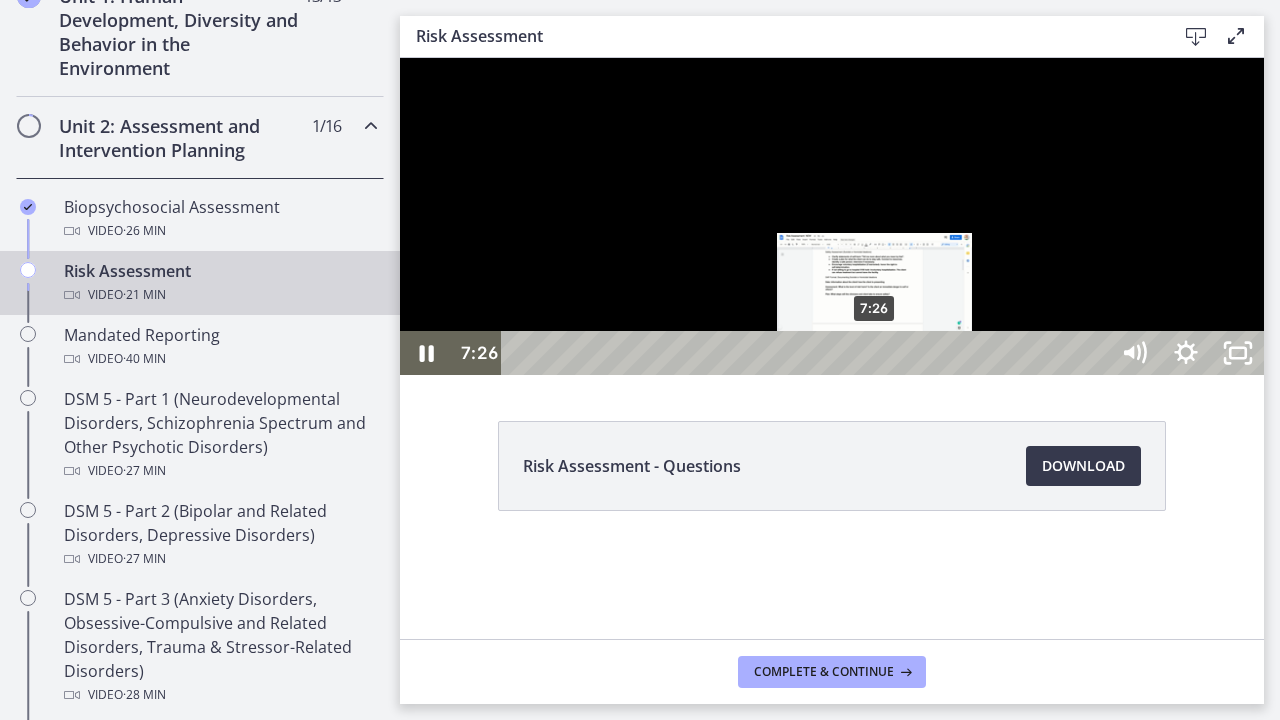 click on "7:26" at bounding box center [807, 353] 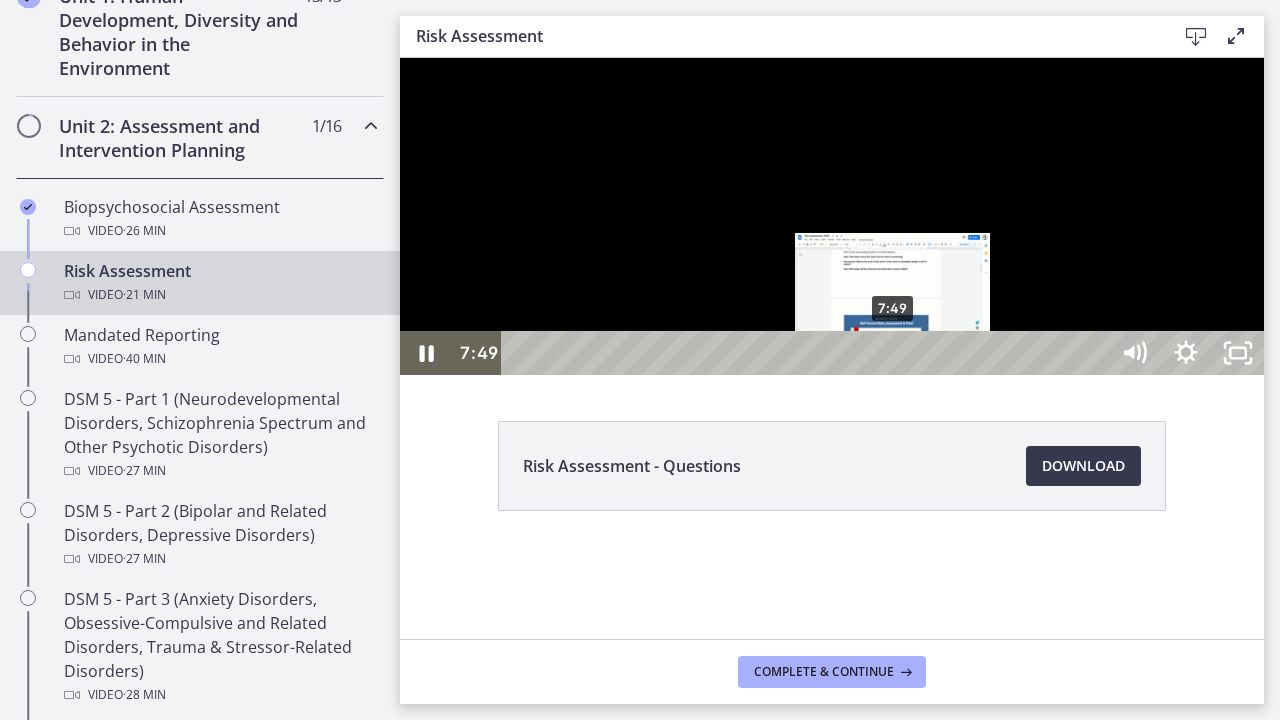 click on "7:49" at bounding box center (807, 353) 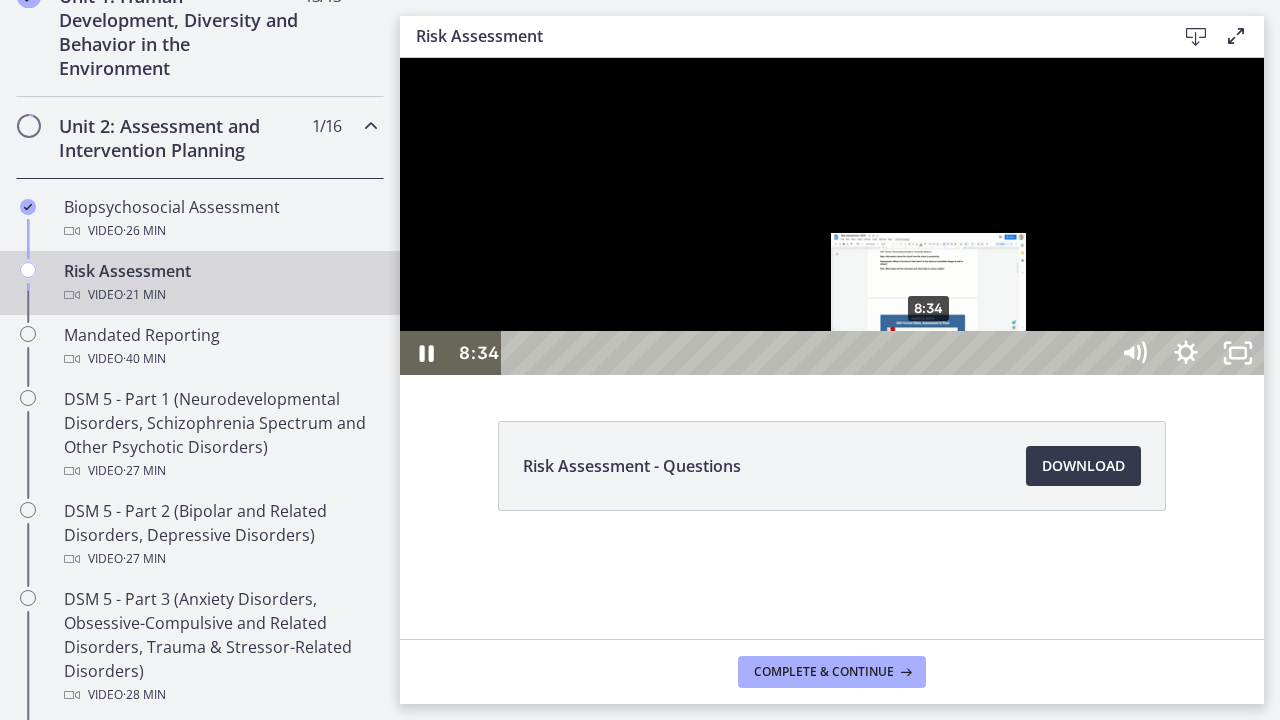 click on "8:34" at bounding box center (807, 353) 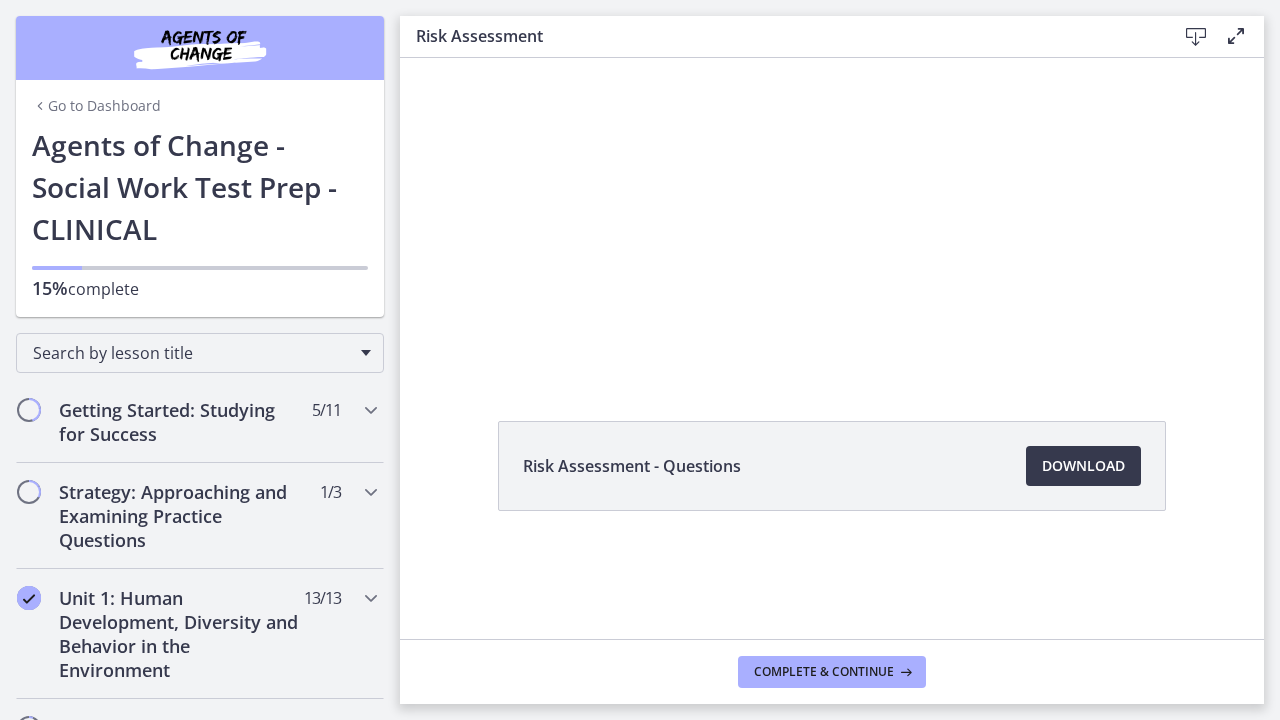 scroll, scrollTop: 0, scrollLeft: 0, axis: both 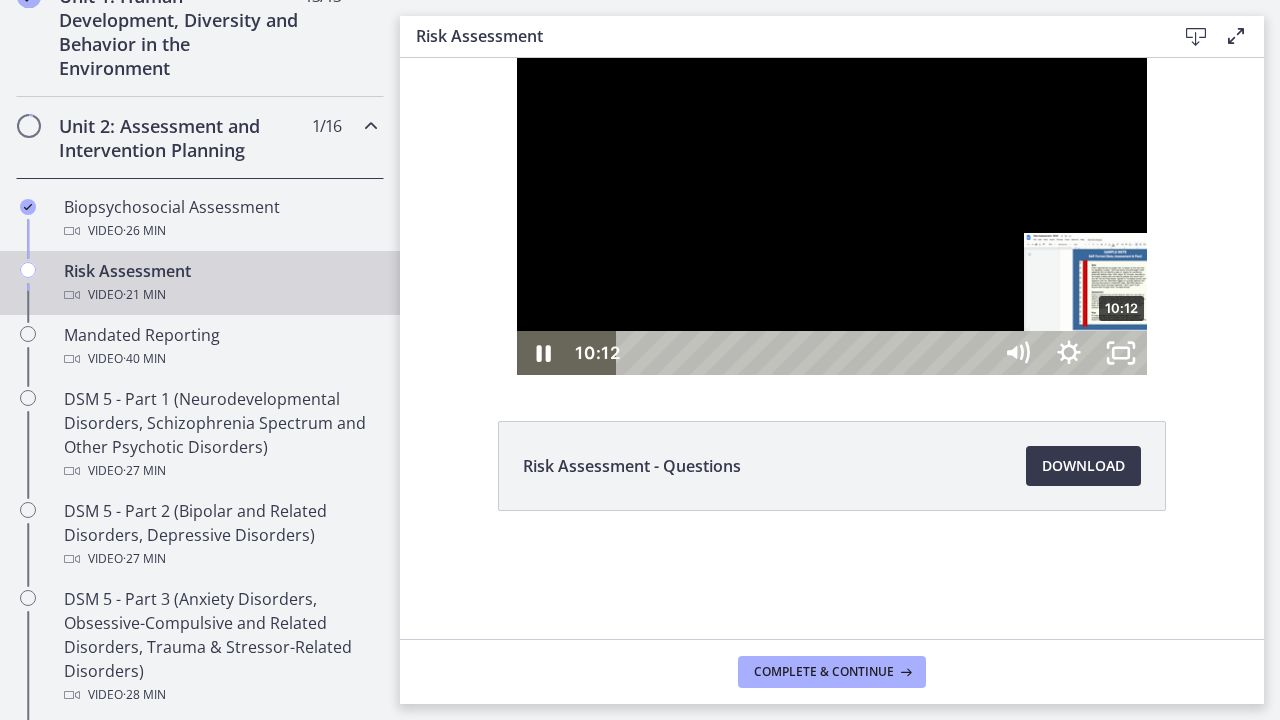 click on "10:12" at bounding box center [806, 353] 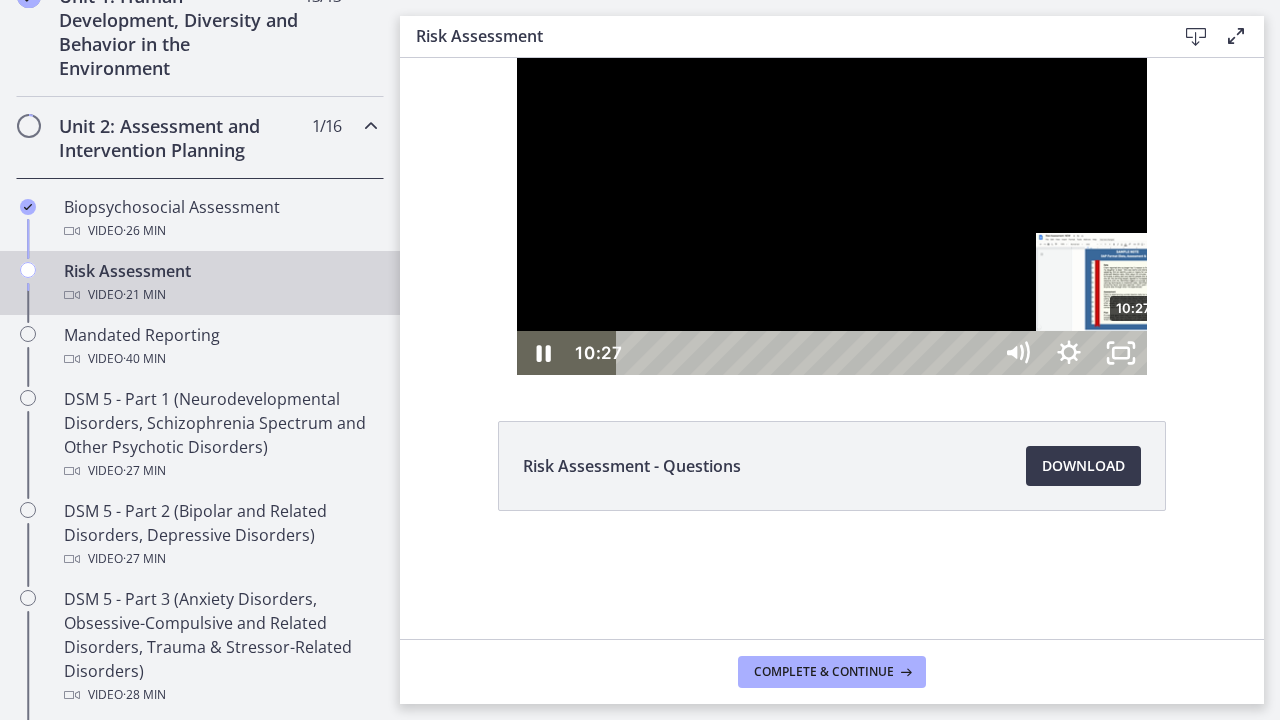 click on "10:27" at bounding box center (806, 353) 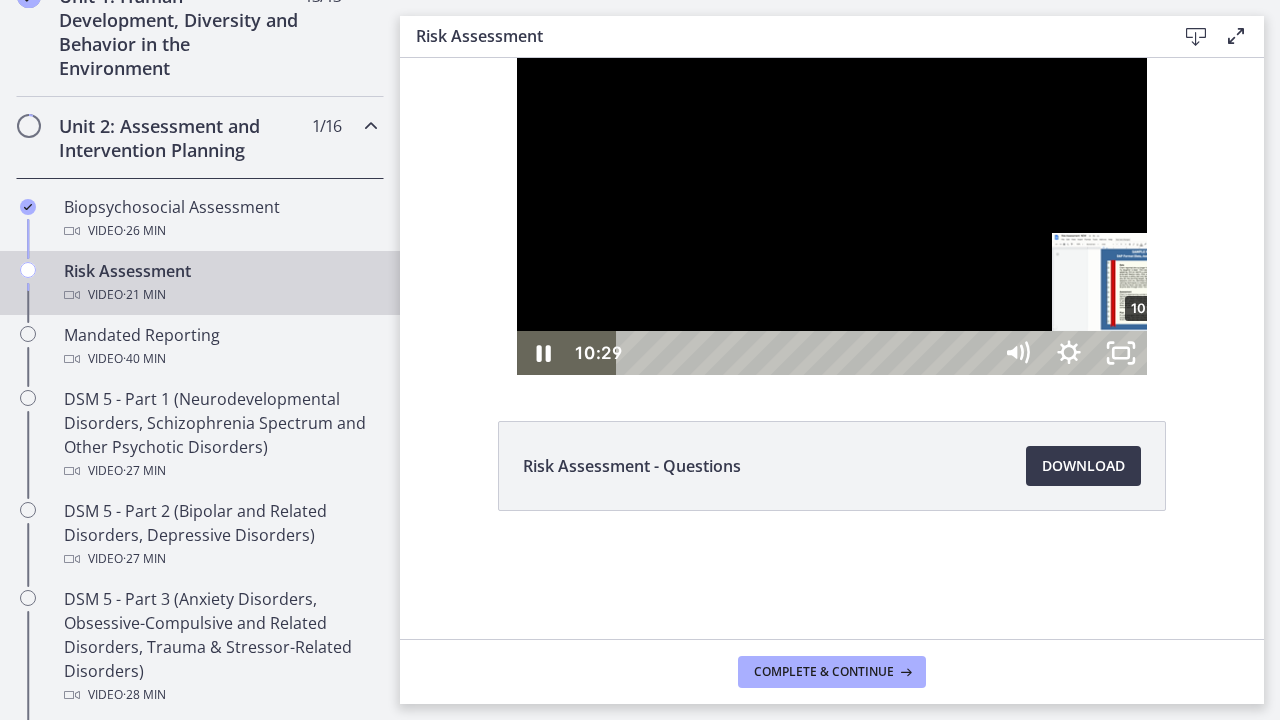 click on "10:47" at bounding box center [806, 353] 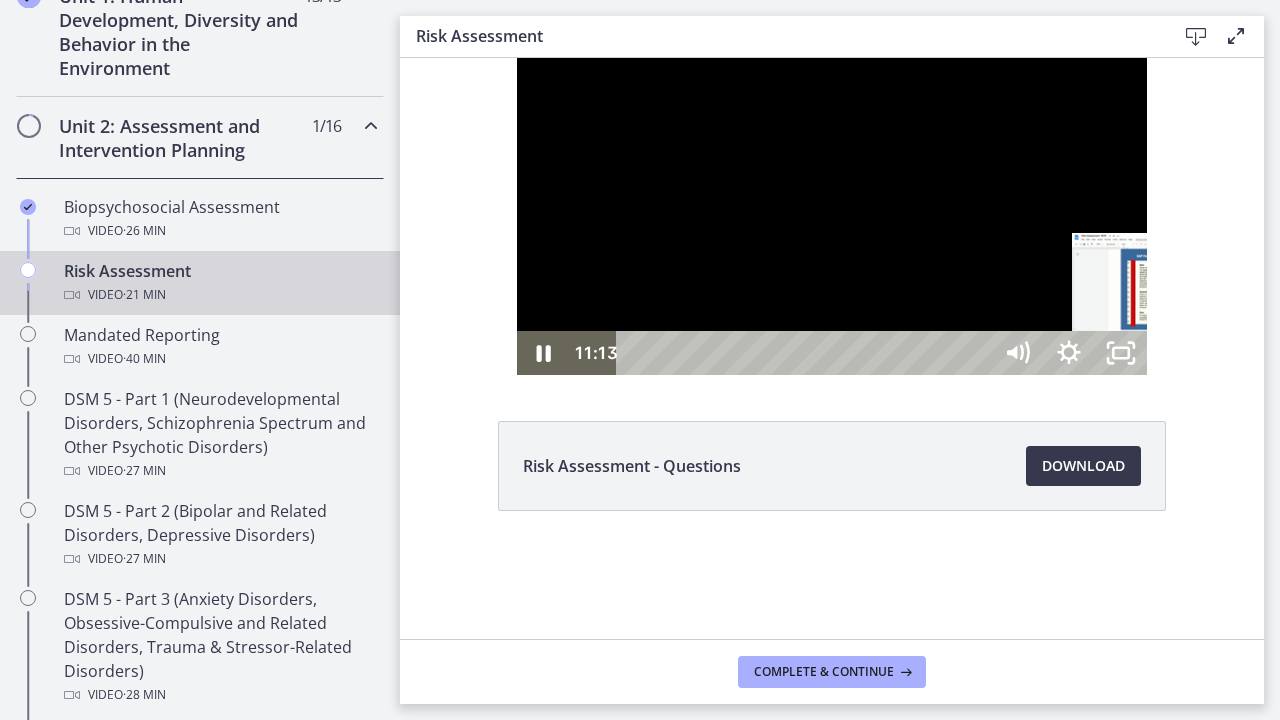 click on "11:13" at bounding box center (806, 353) 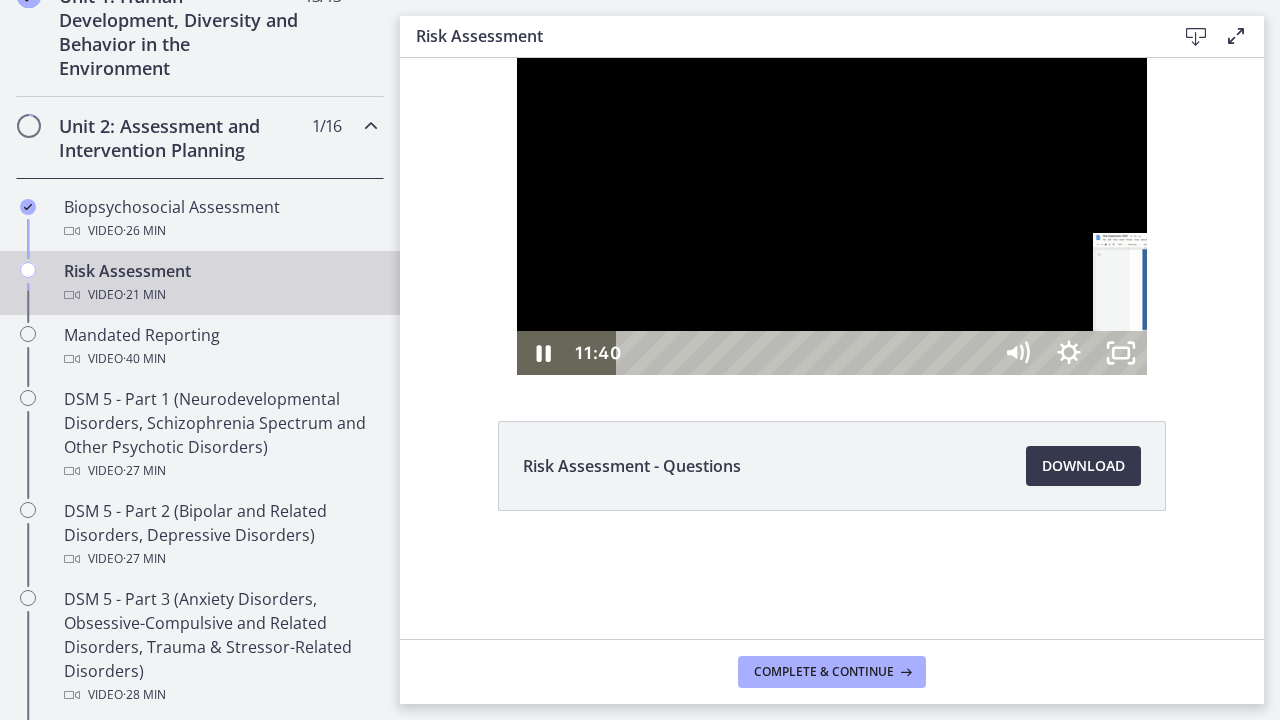 click on "11:40" at bounding box center [806, 353] 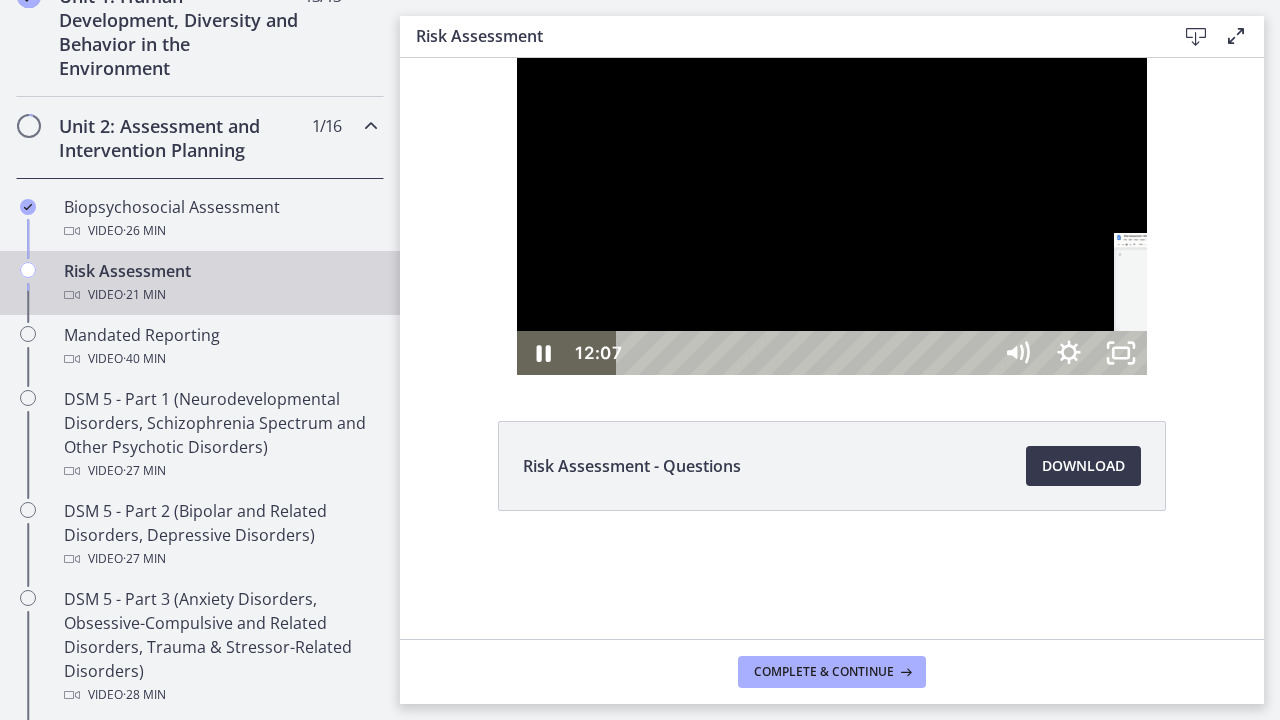 click on "12:07" at bounding box center [806, 353] 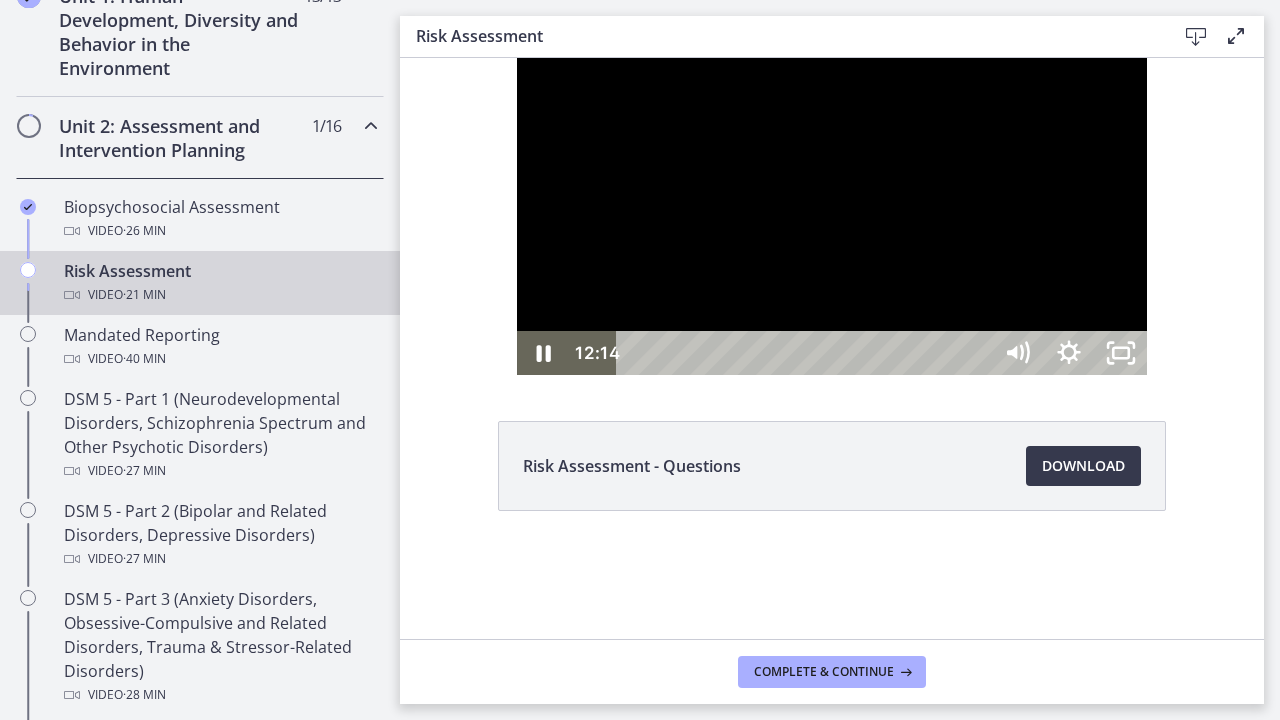 click at bounding box center [832, 216] 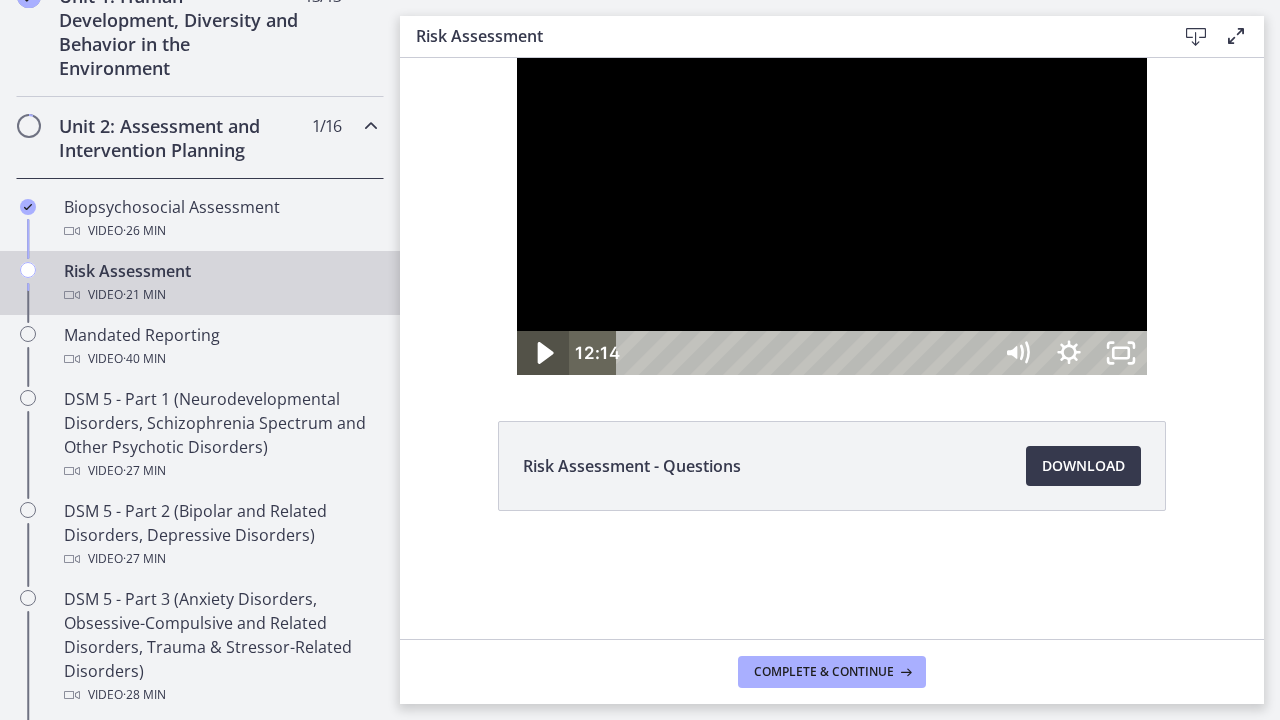 click 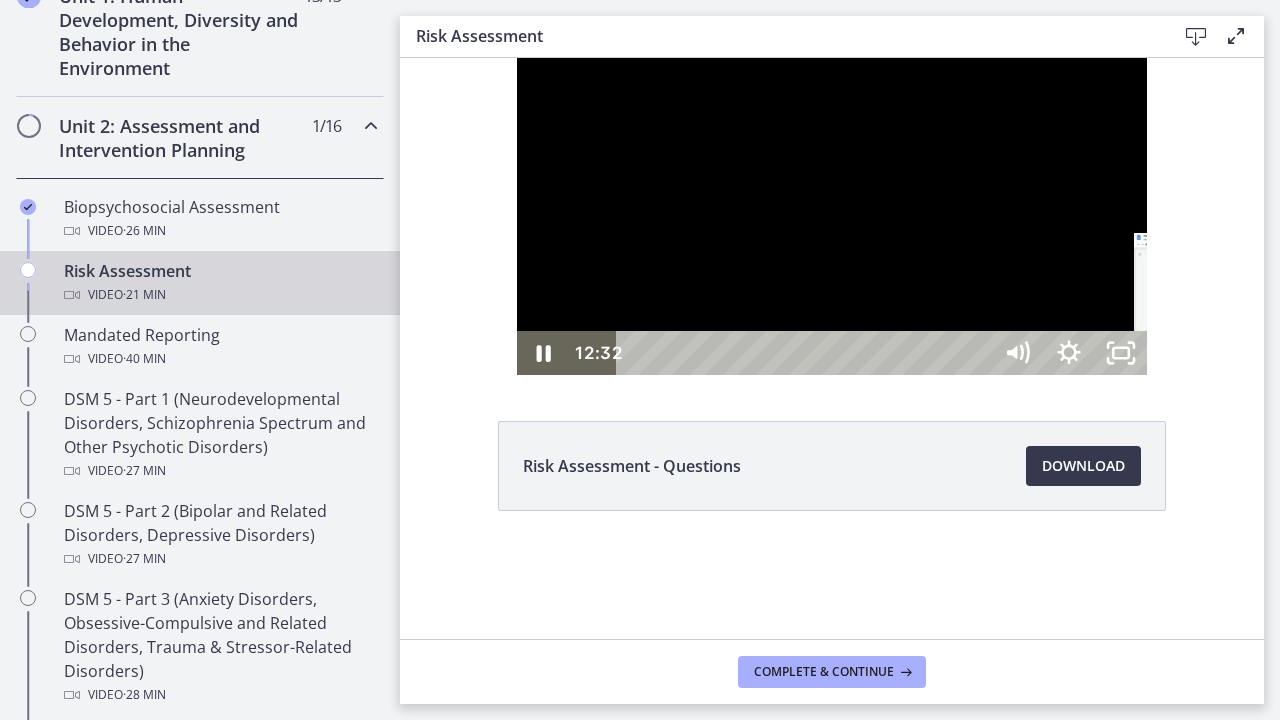 click on "12:32" at bounding box center (806, 353) 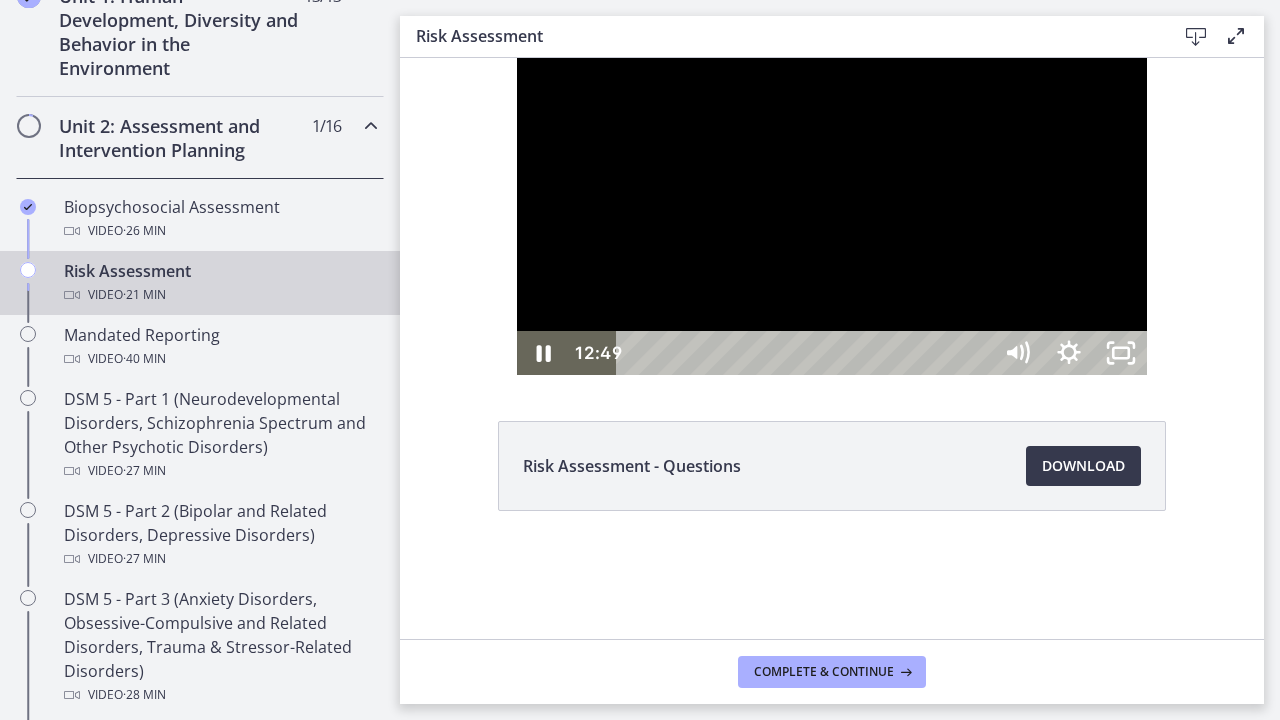 click on "12:49" at bounding box center (806, 353) 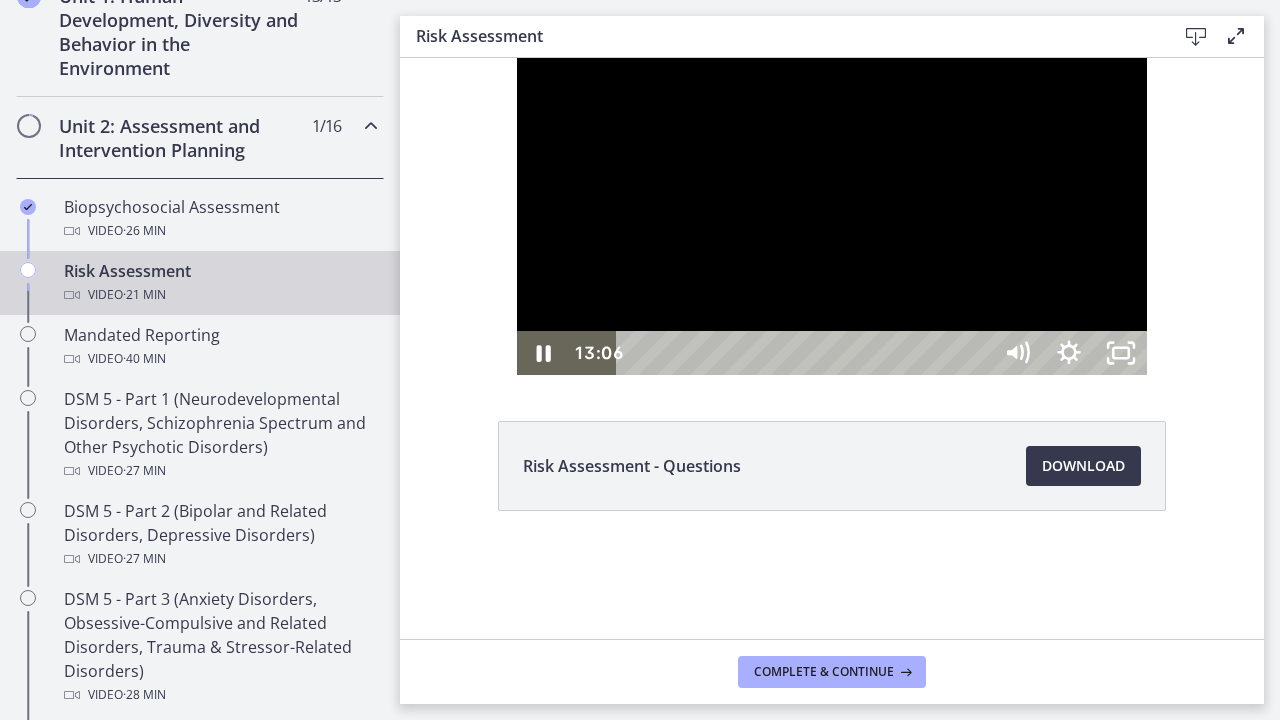 click on "13:06" at bounding box center (806, 353) 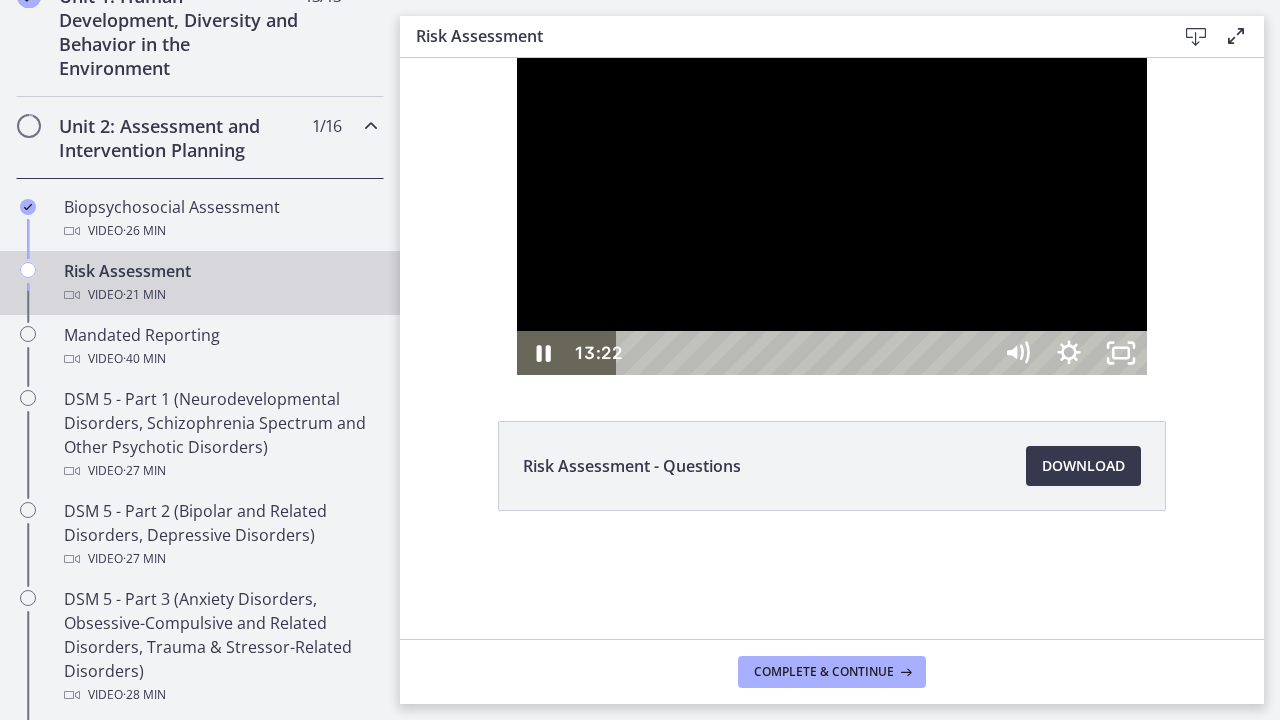click on "13:22" at bounding box center [806, 353] 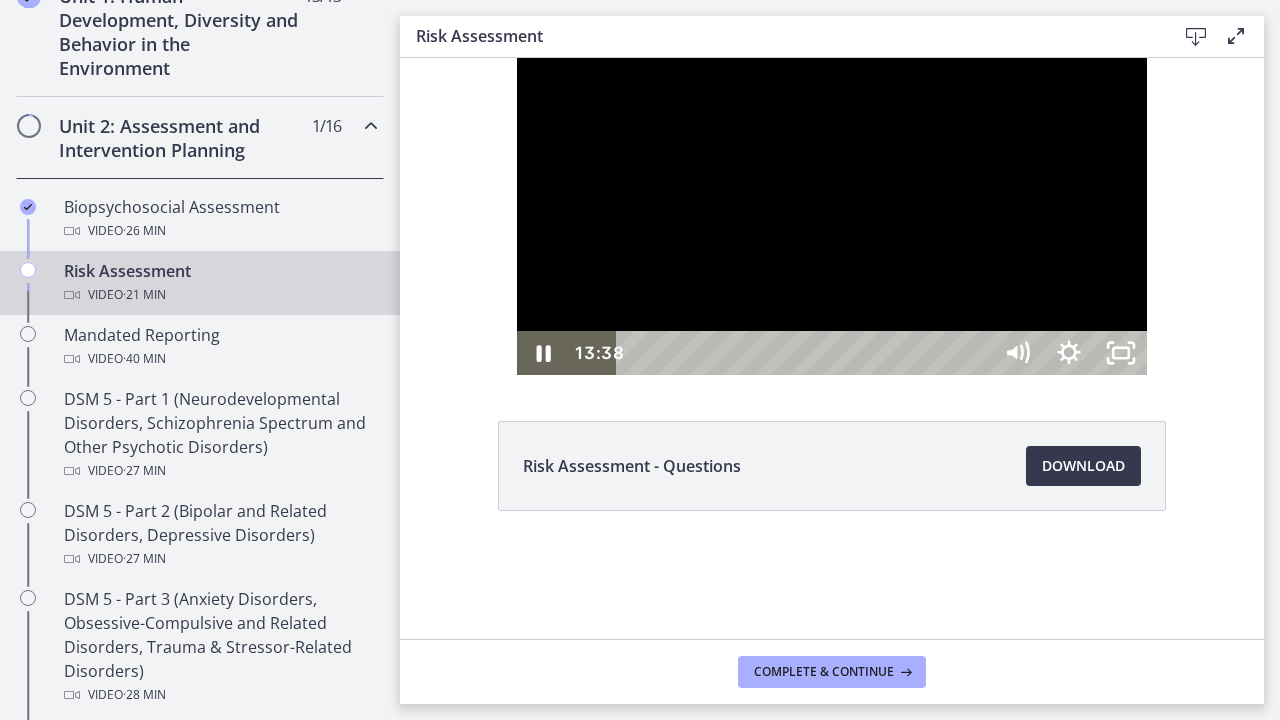 click on "13:38" at bounding box center [806, 353] 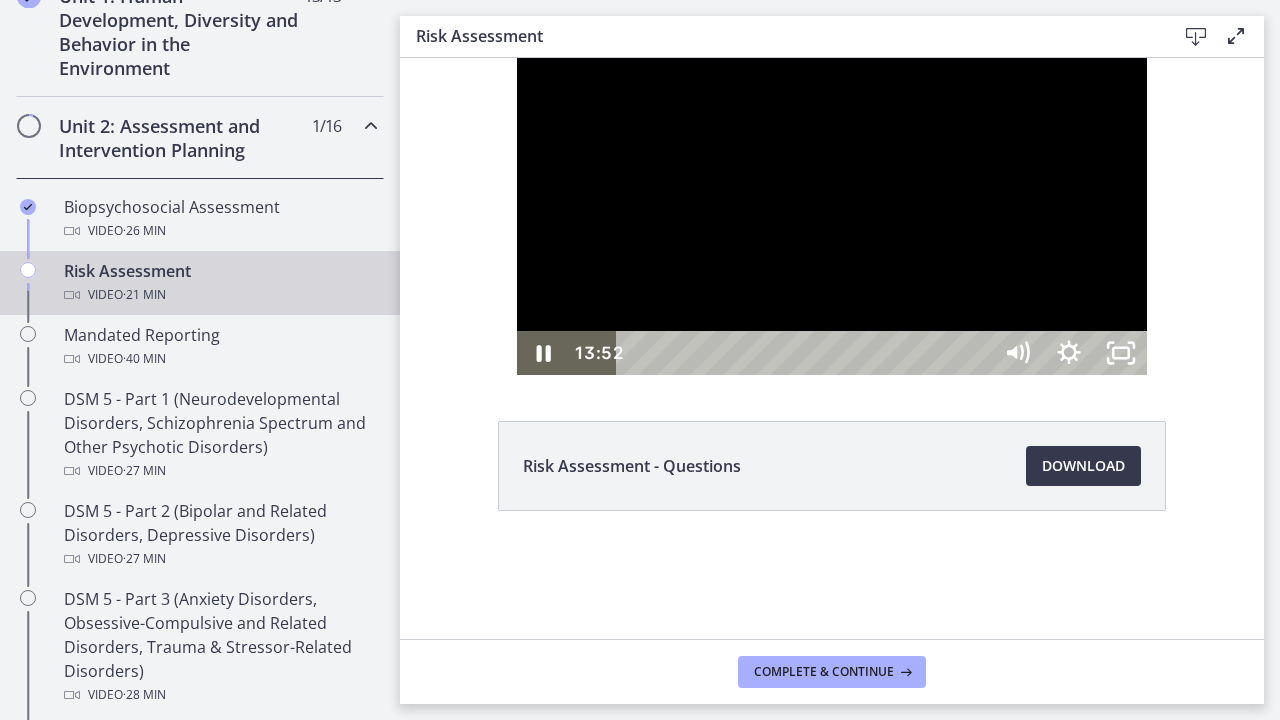 click on "13:52" at bounding box center (806, 353) 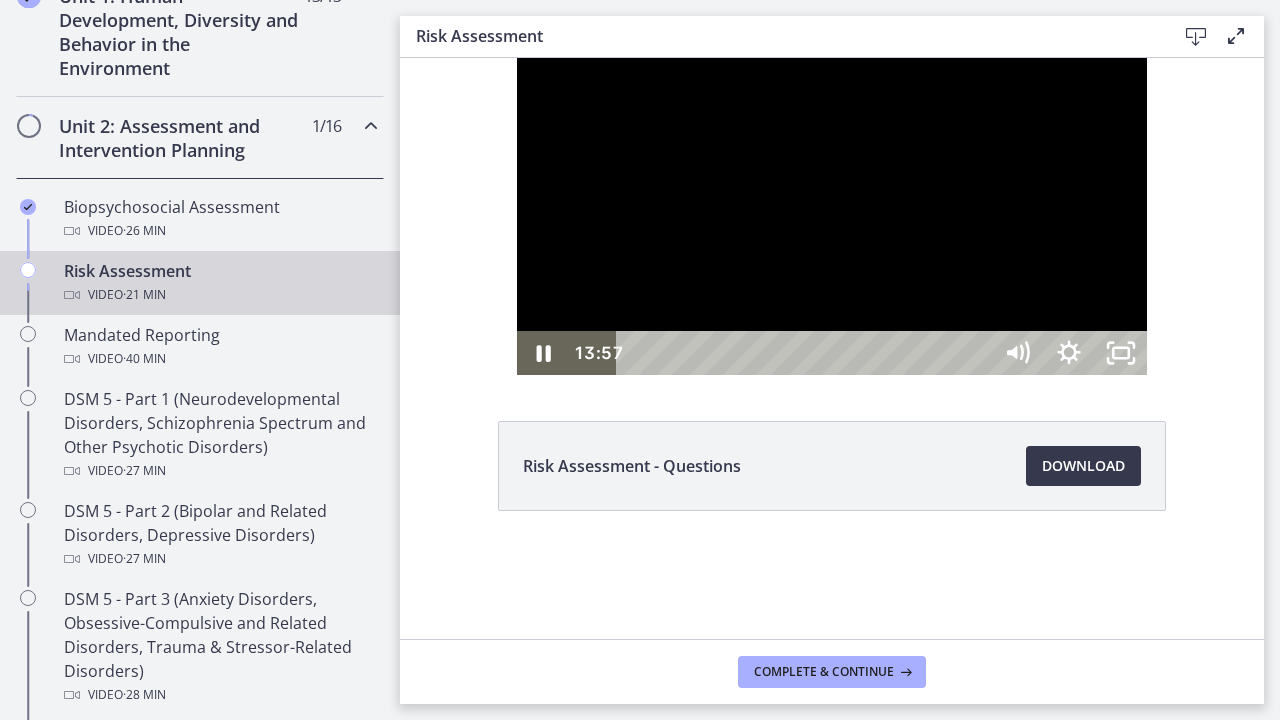 click on "14:07" at bounding box center [806, 353] 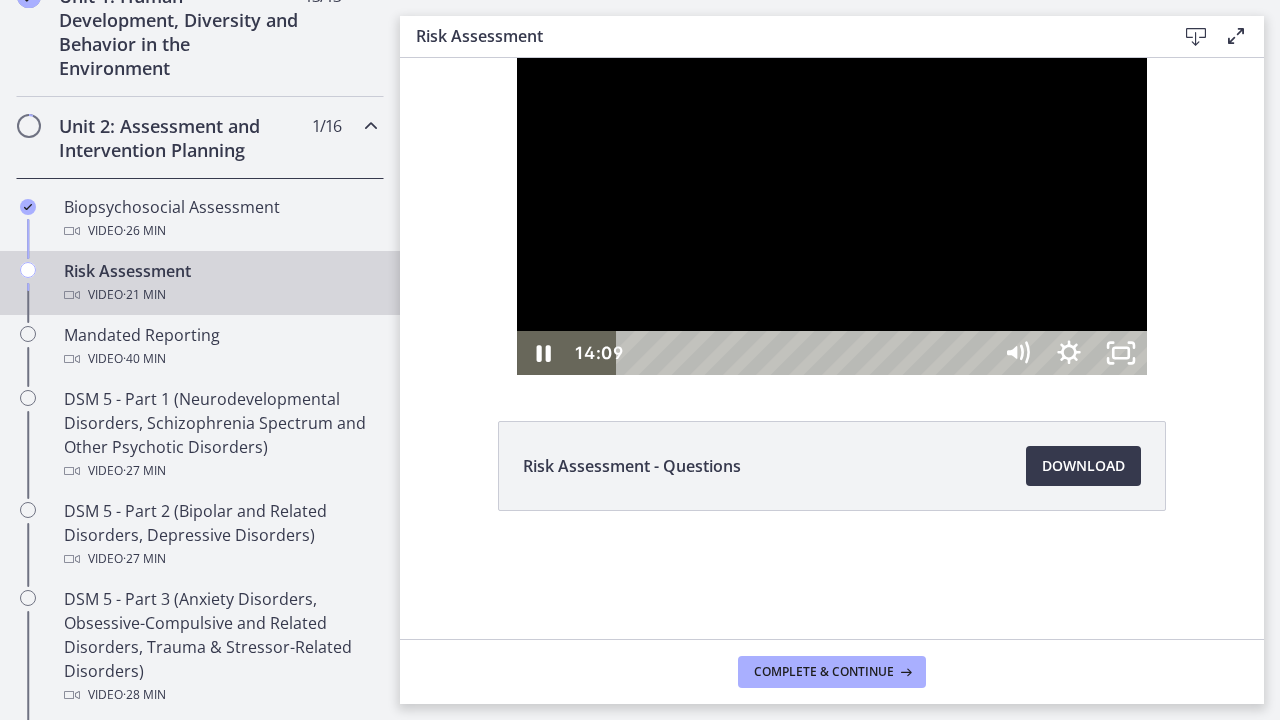 click on "14:24" at bounding box center [806, 353] 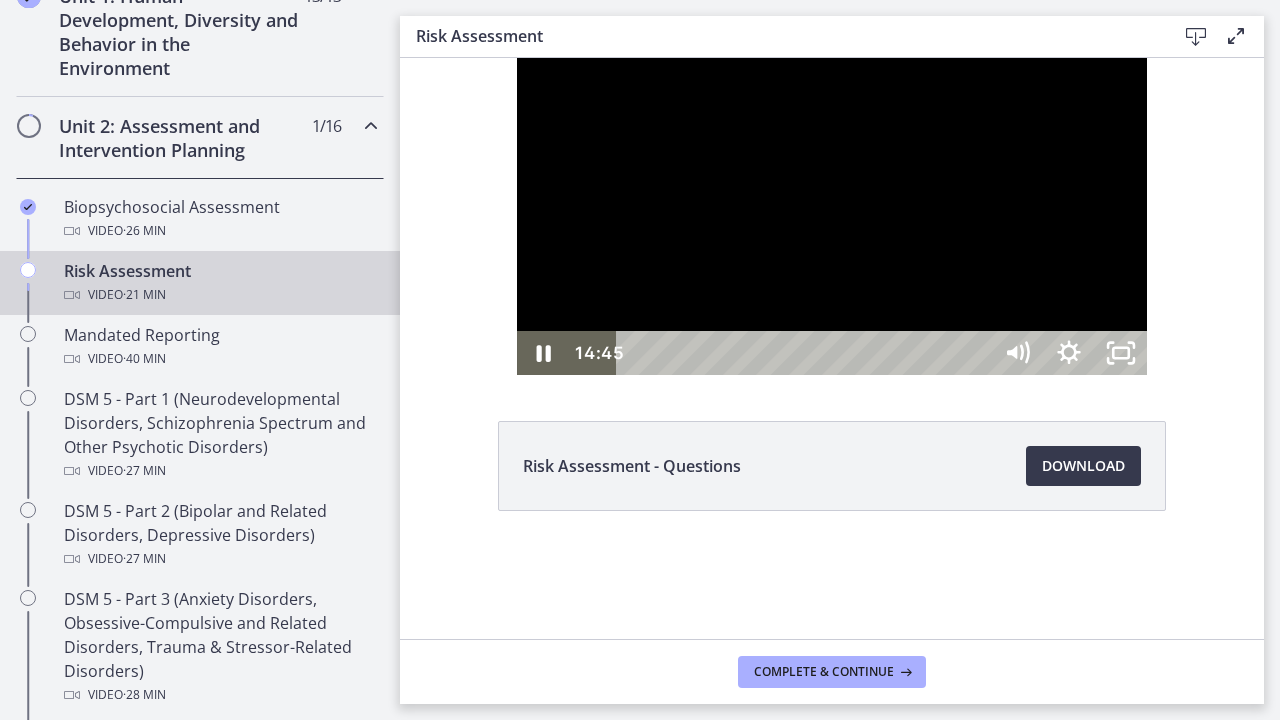 click on "14:45" at bounding box center [806, 353] 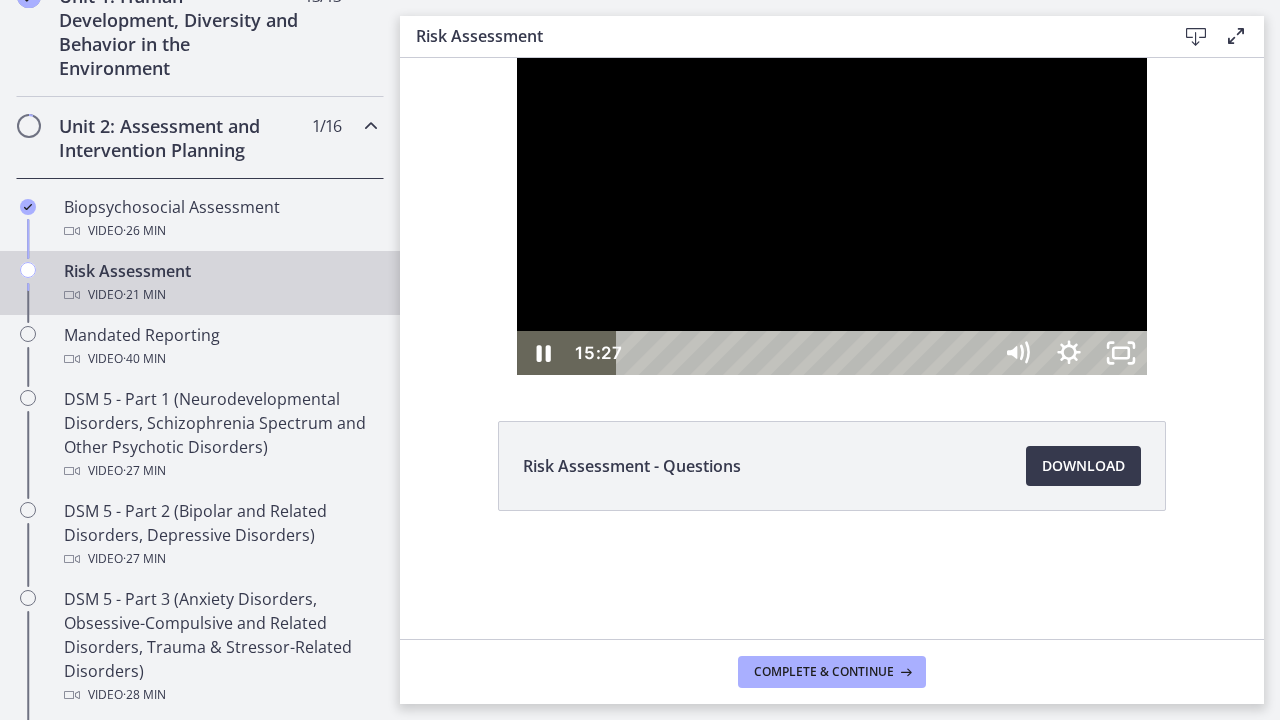 click on "15:43" at bounding box center [806, 353] 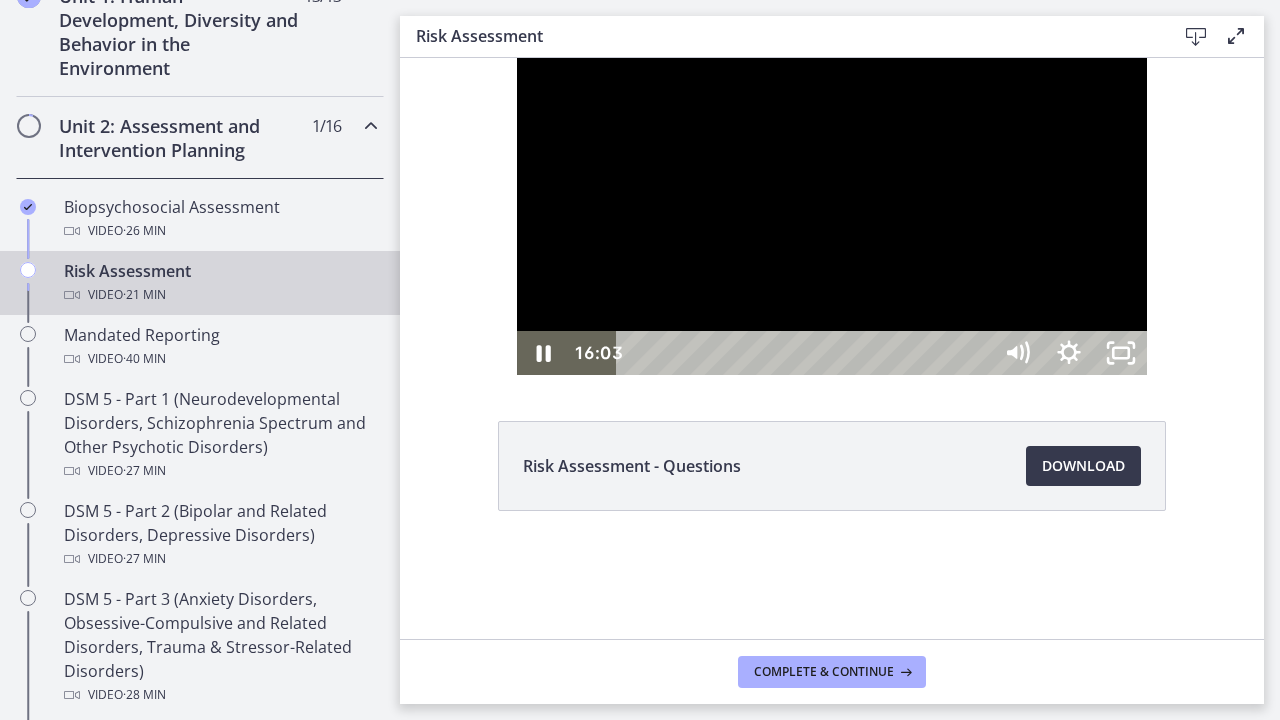 click on "16:03" at bounding box center (806, 353) 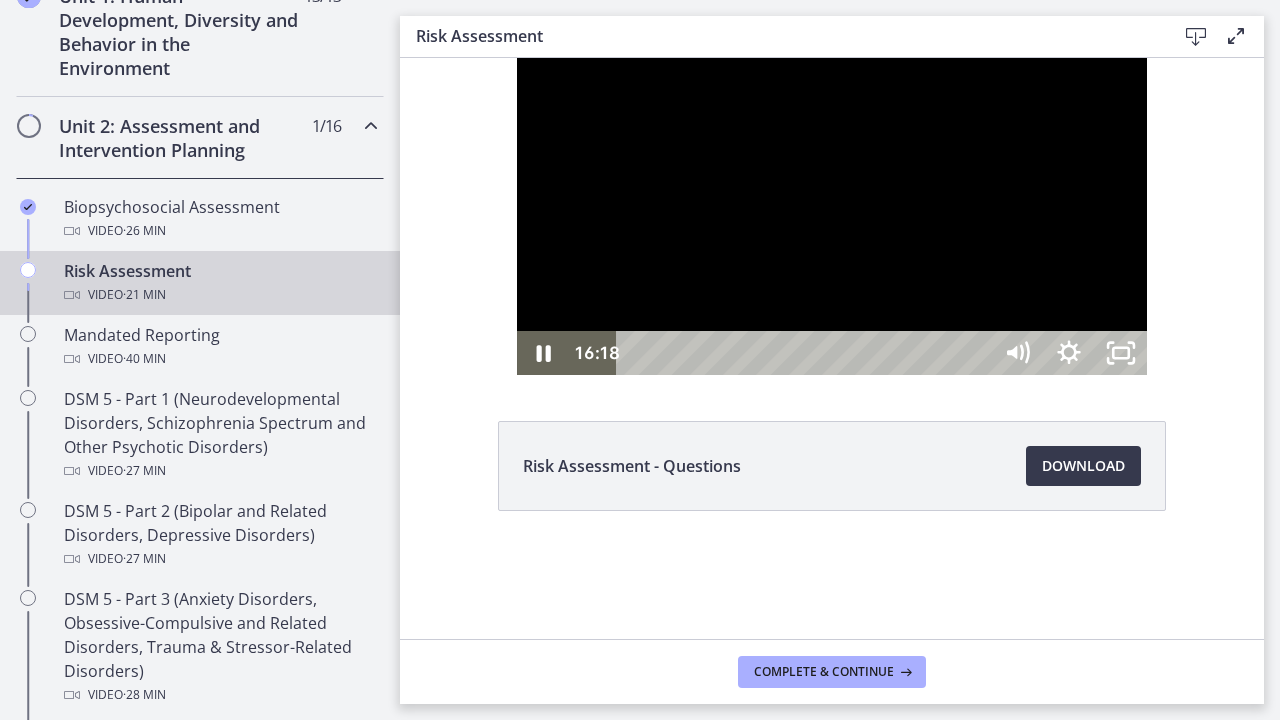click on "16:18" at bounding box center [806, 353] 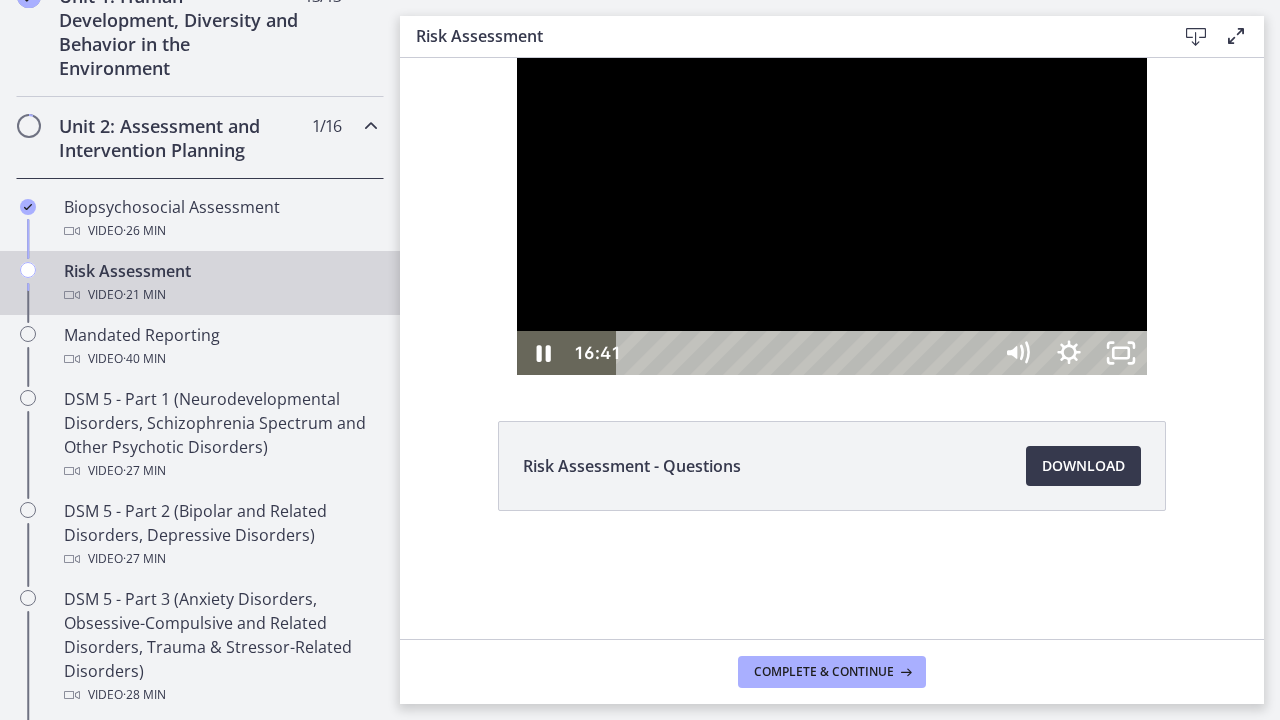 click on "16:41" at bounding box center (806, 353) 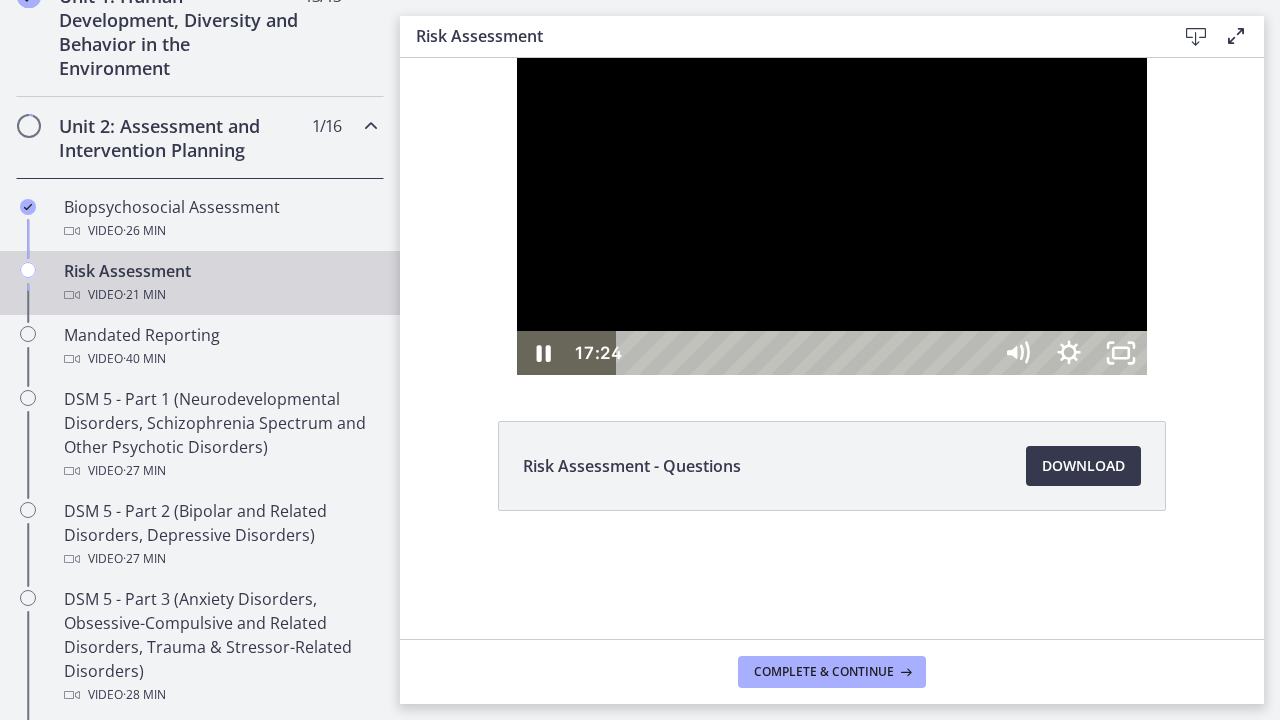 click on "17:24" at bounding box center (806, 353) 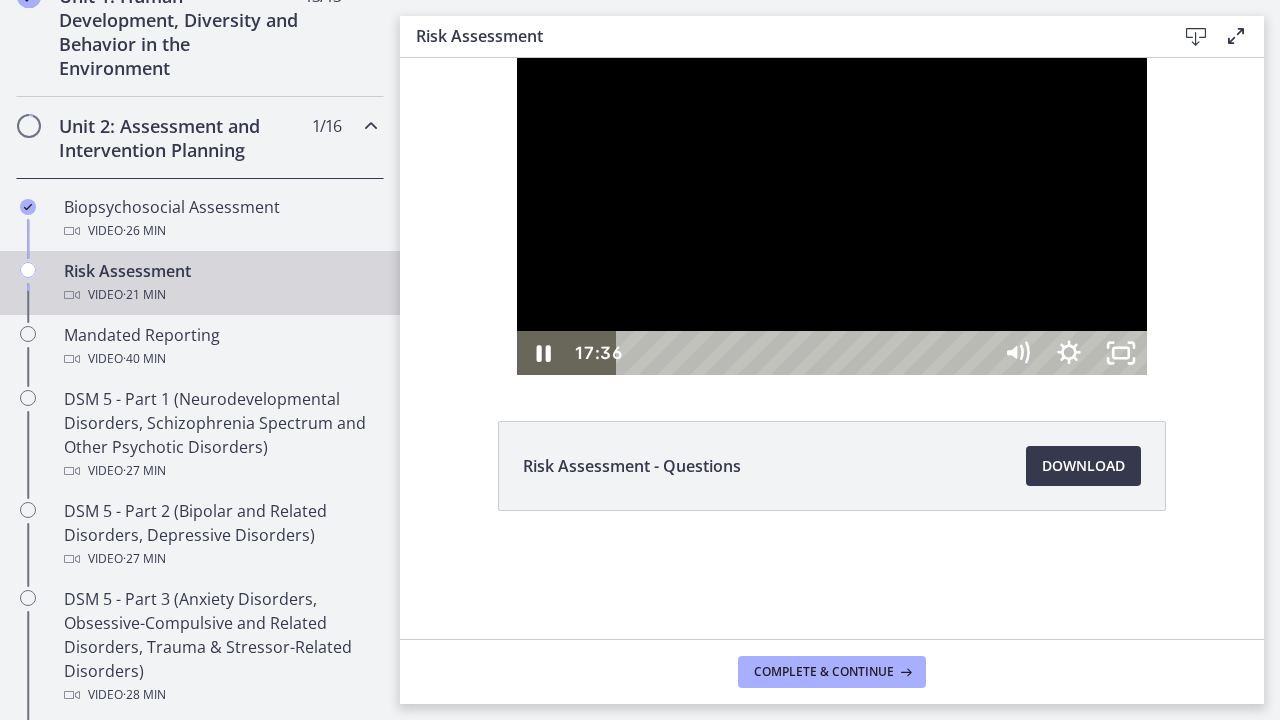 click on "17:36" at bounding box center (806, 353) 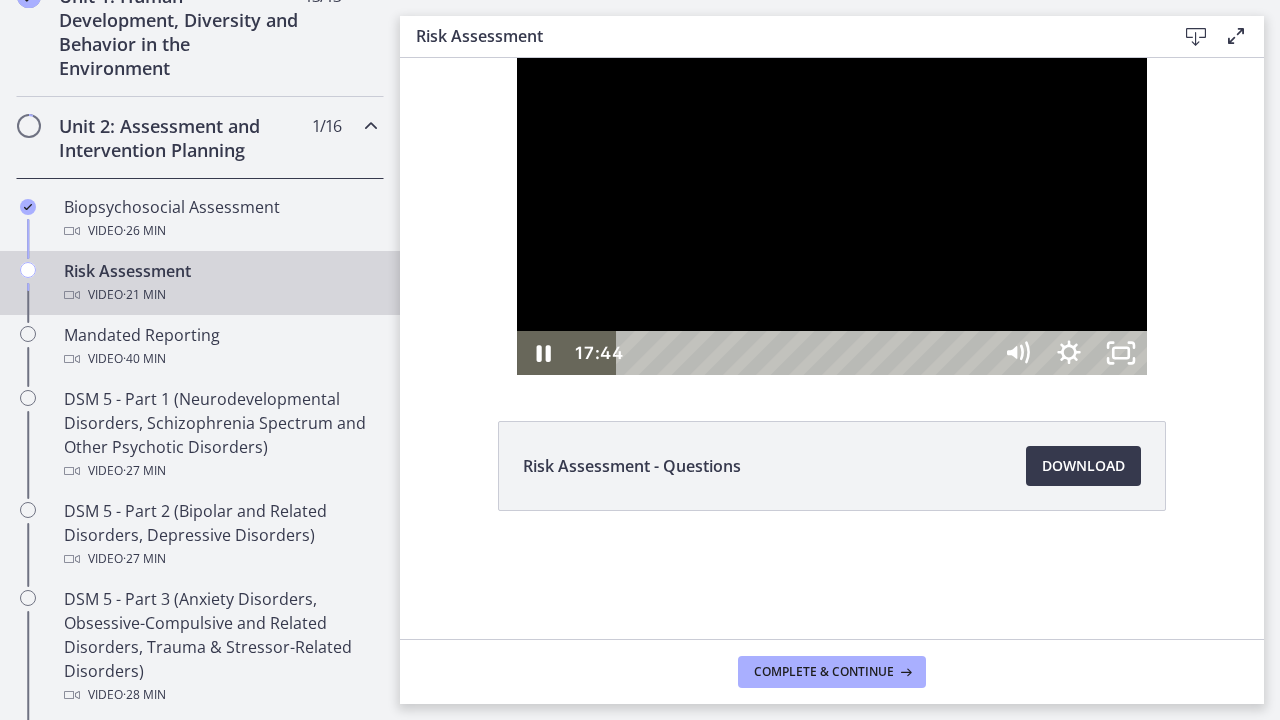 click on "17:58" at bounding box center [806, 353] 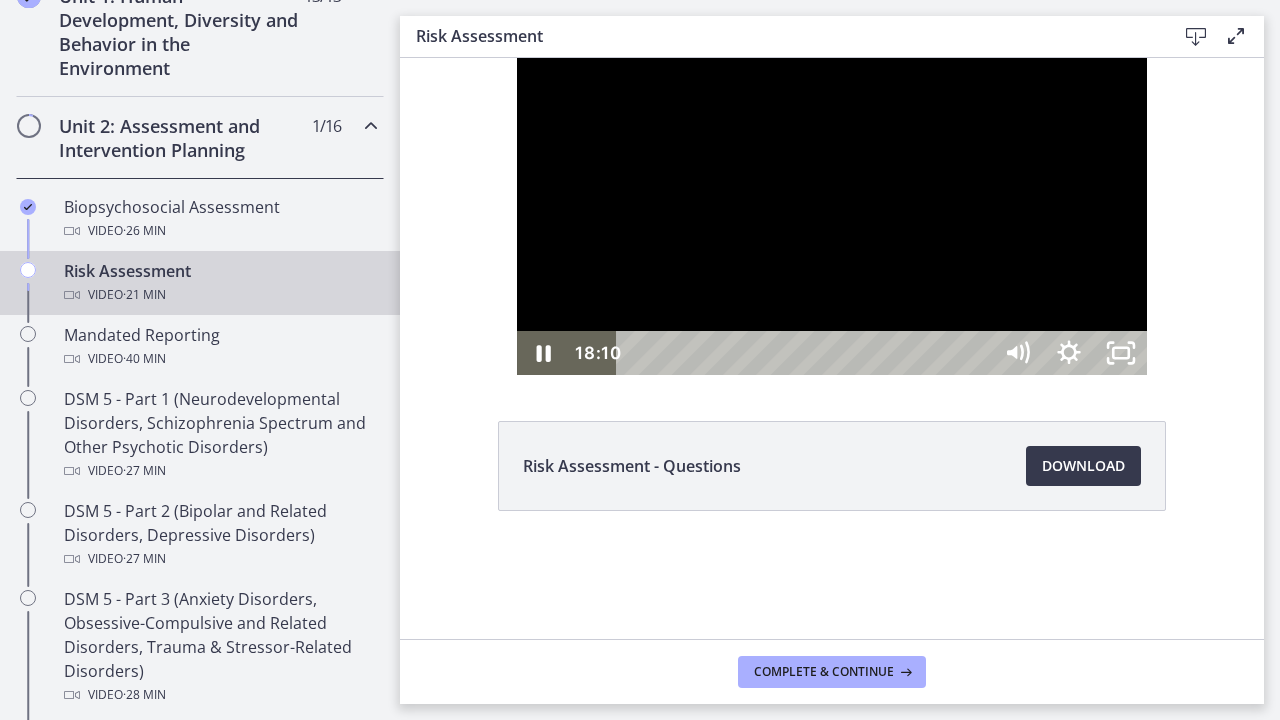 click on "18:10" at bounding box center [806, 353] 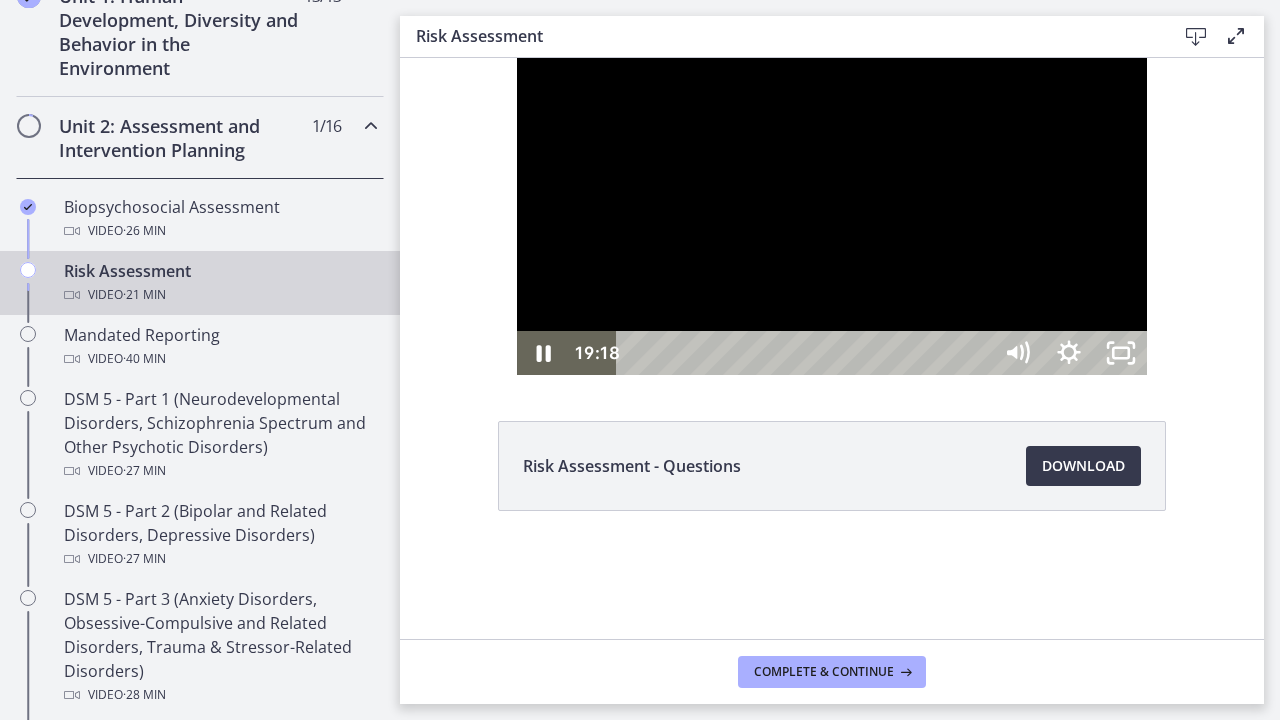 click on "19:18" at bounding box center (806, 353) 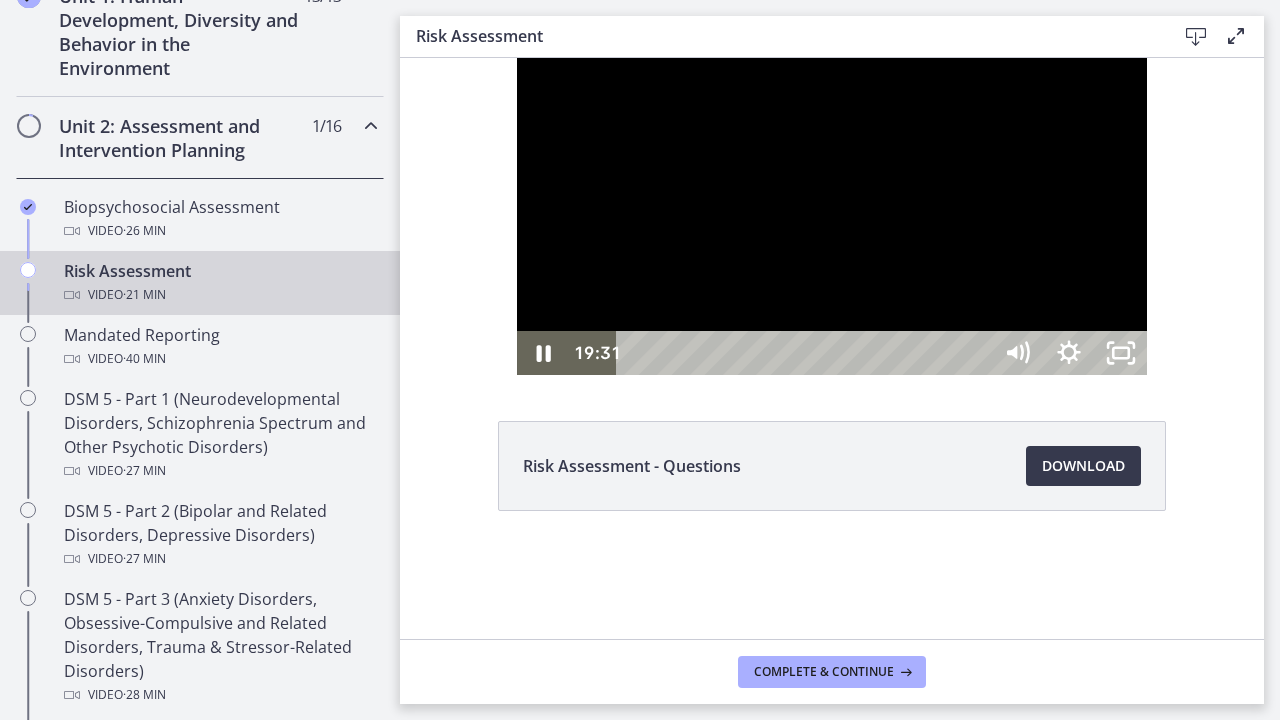 click on "19:31" at bounding box center (806, 353) 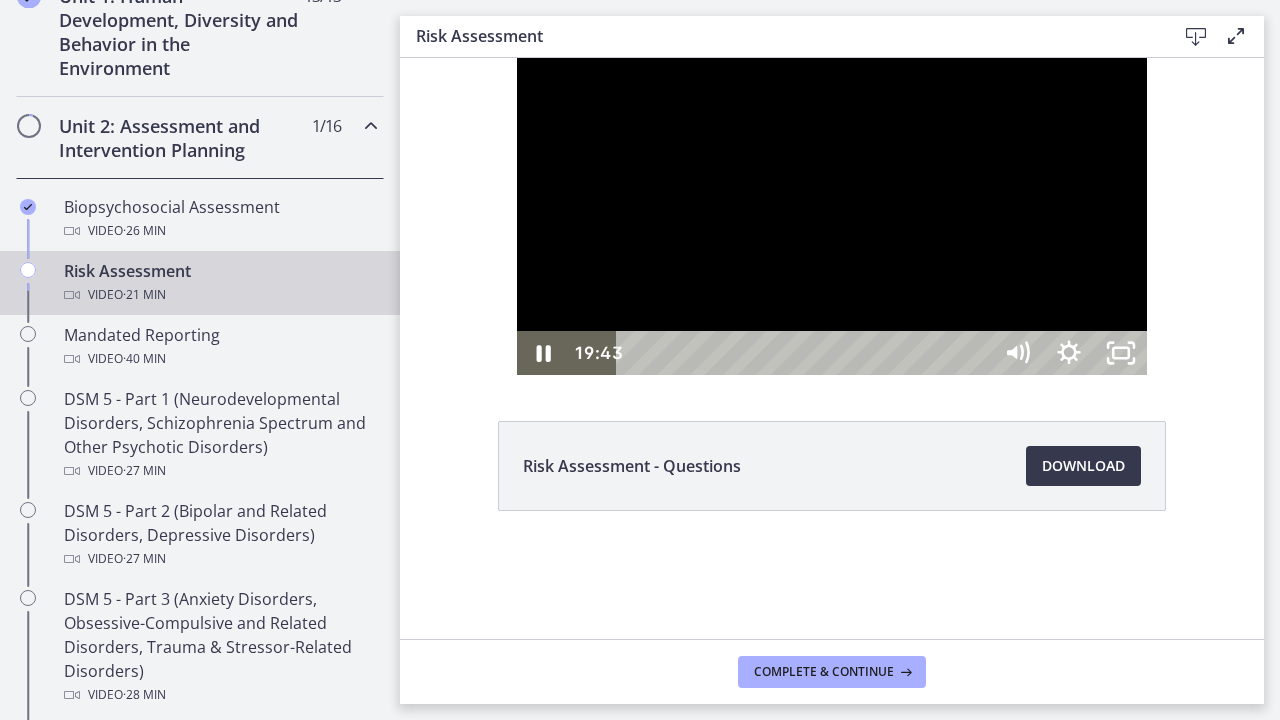 click on "19:43" at bounding box center (806, 353) 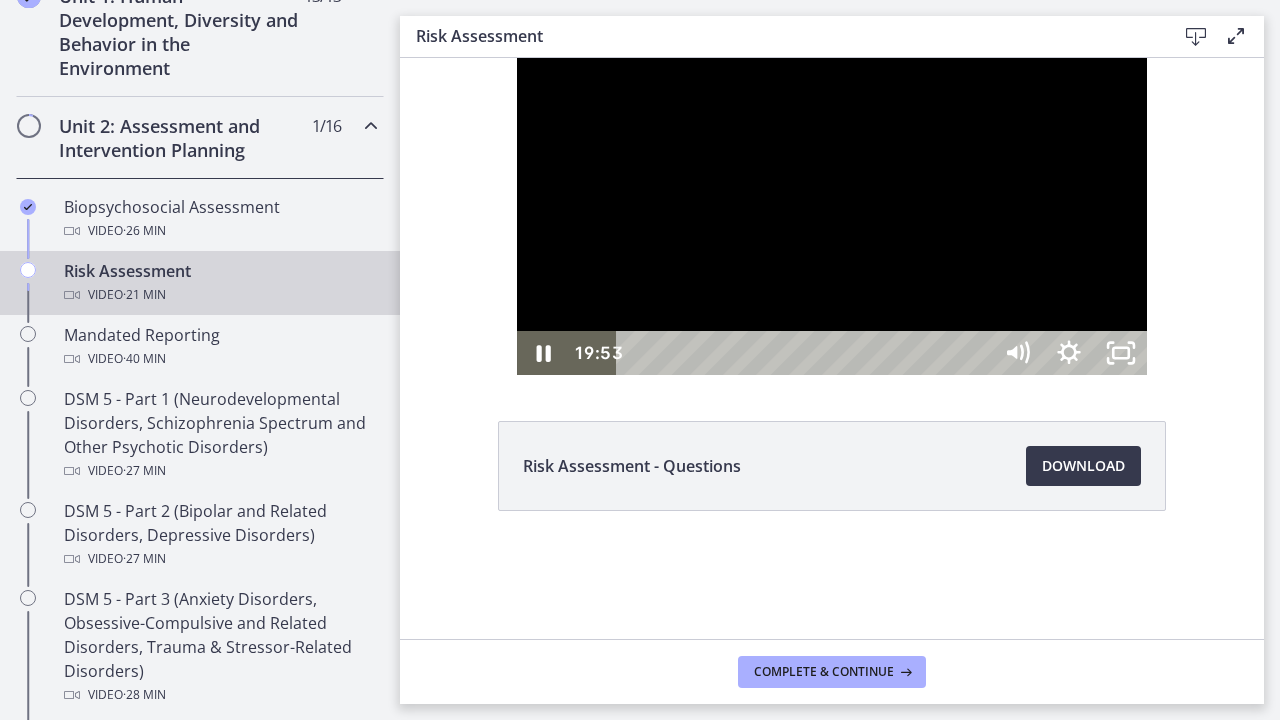 click at bounding box center [1582, 353] 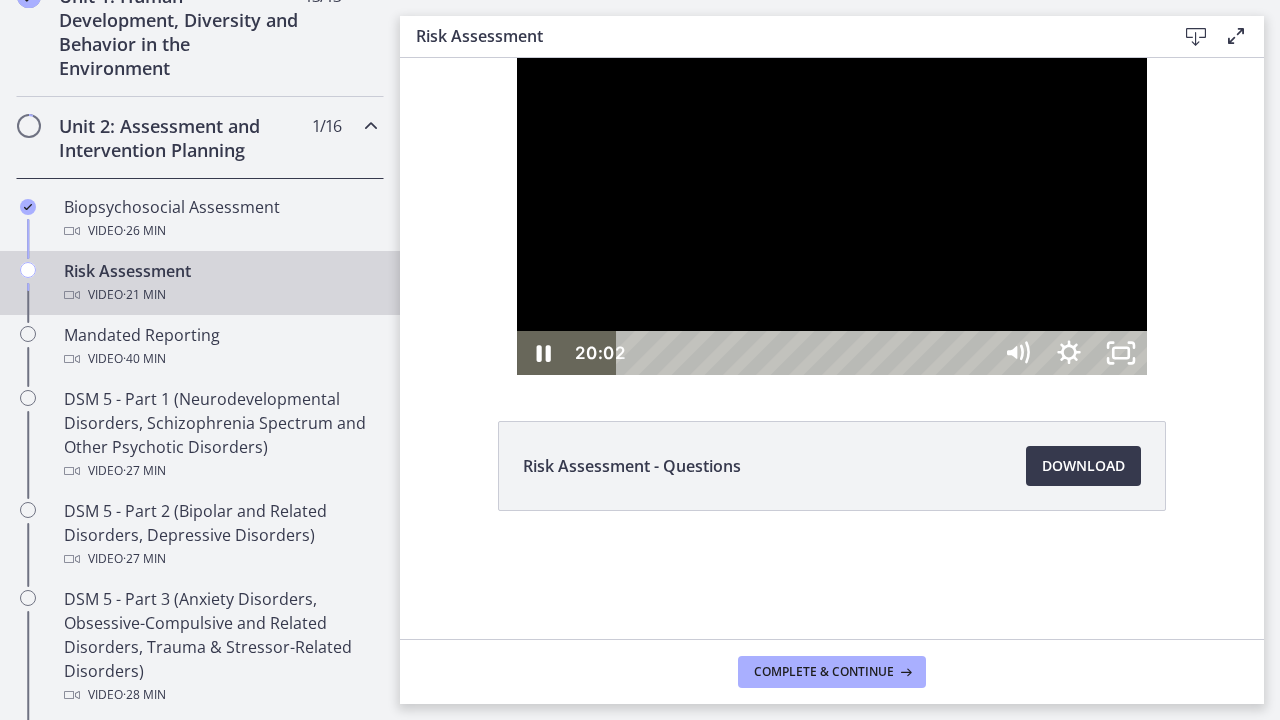 click at bounding box center [1589, 353] 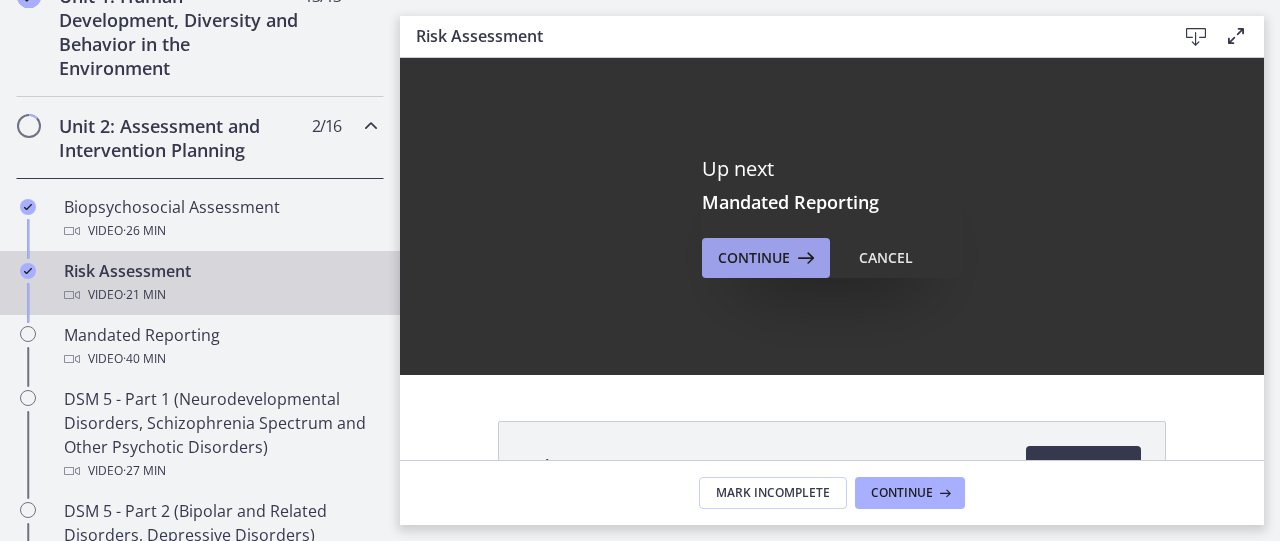 click on "Continue" at bounding box center (754, 258) 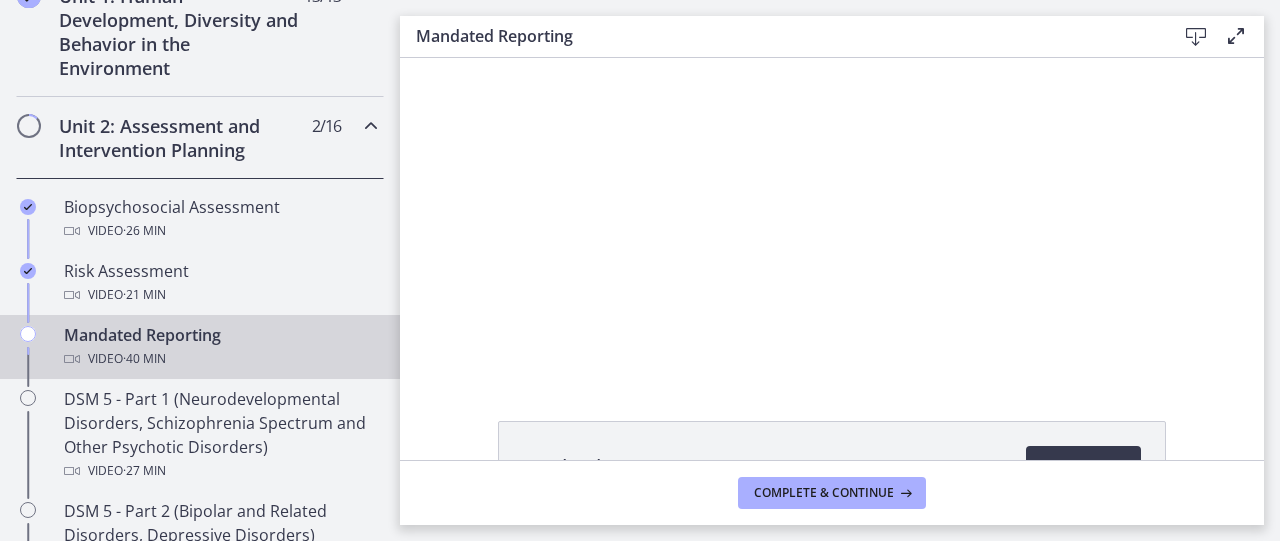 scroll, scrollTop: 0, scrollLeft: 0, axis: both 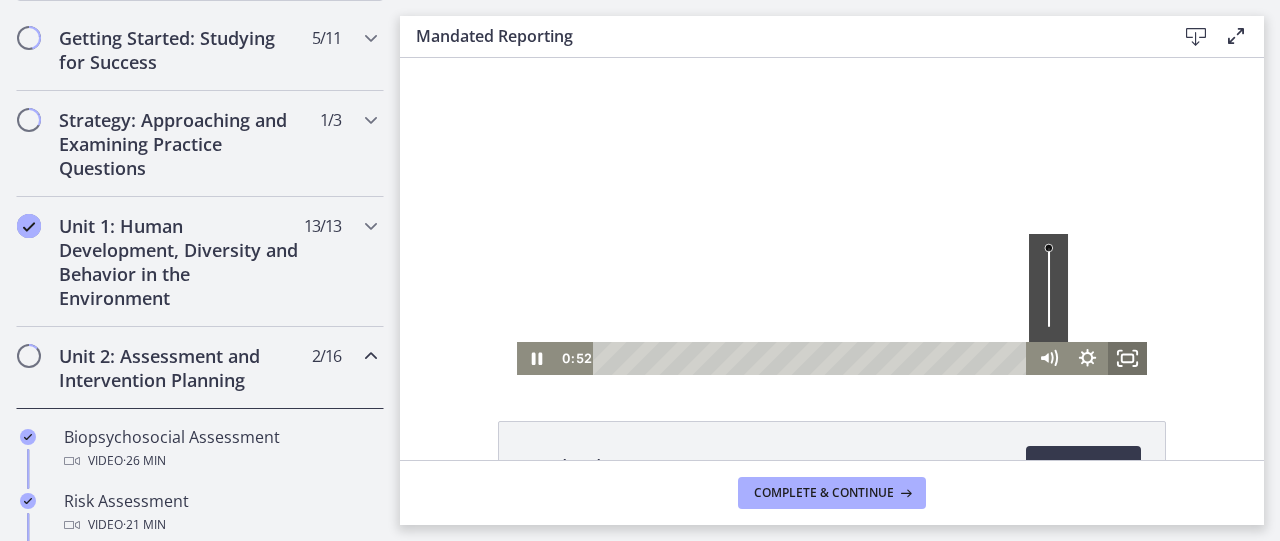 click 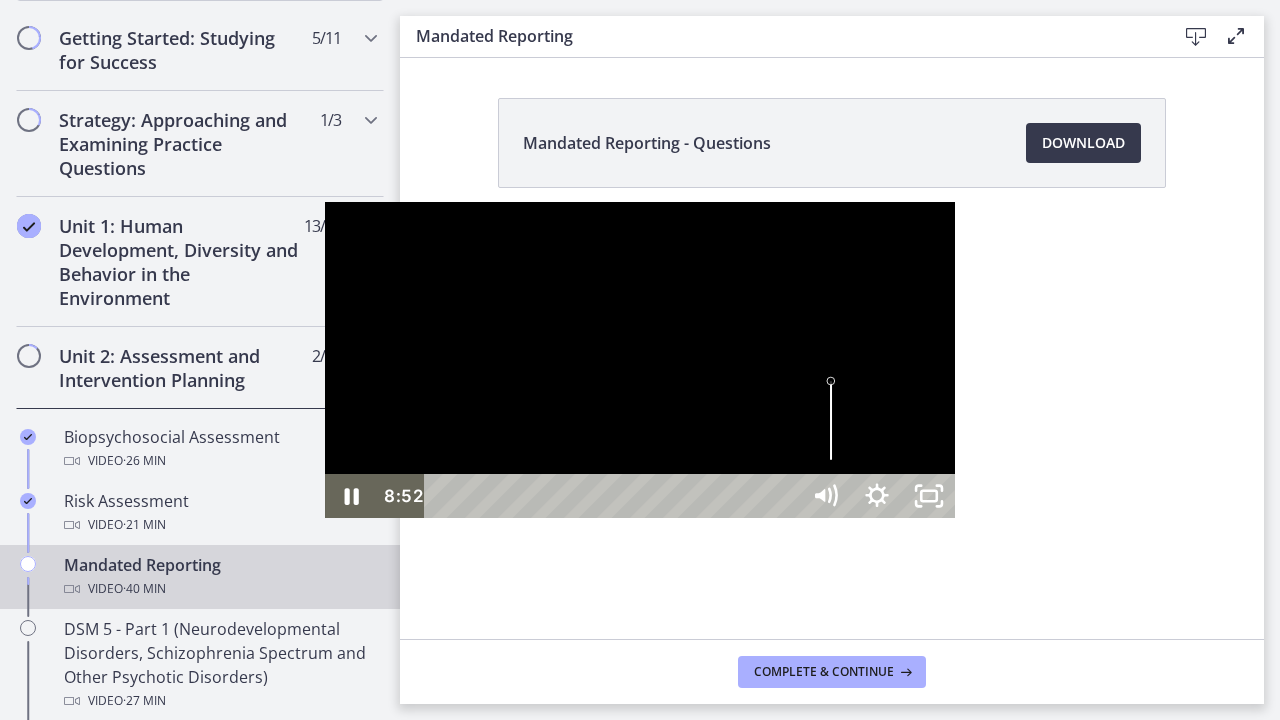 click at bounding box center (640, 360) 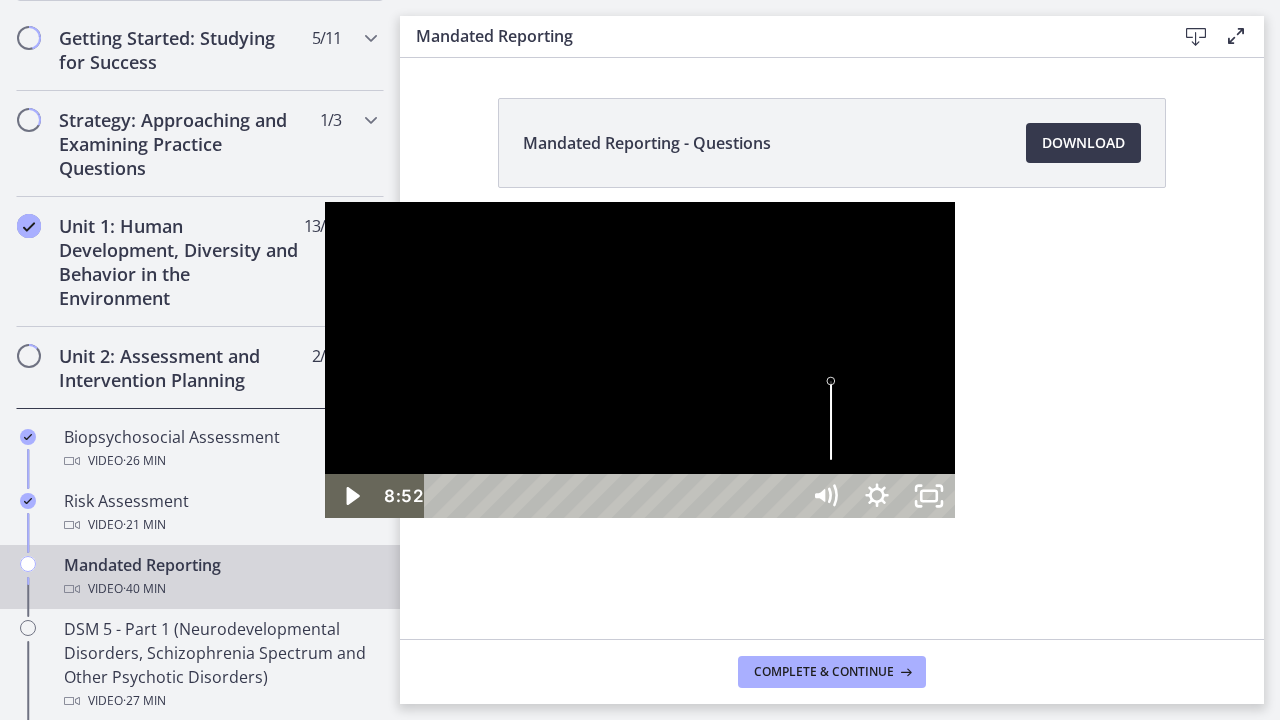 click at bounding box center (640, 360) 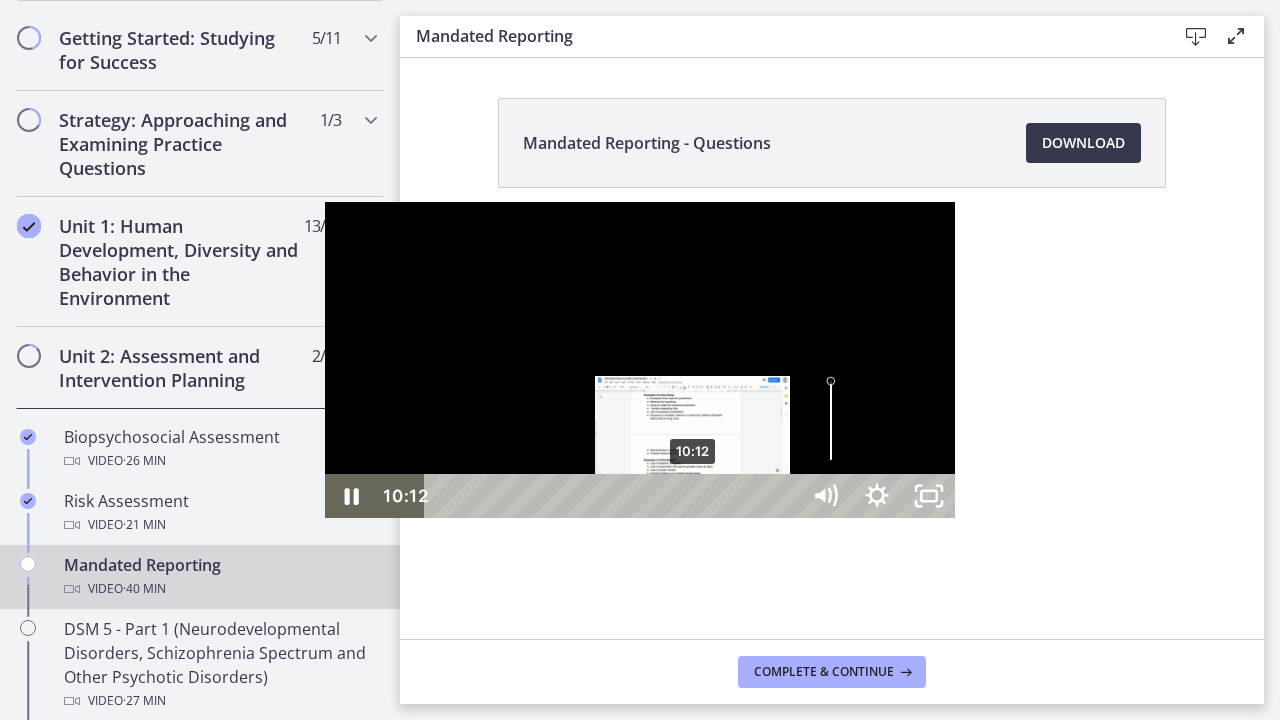 click on "10:12" at bounding box center (614, 496) 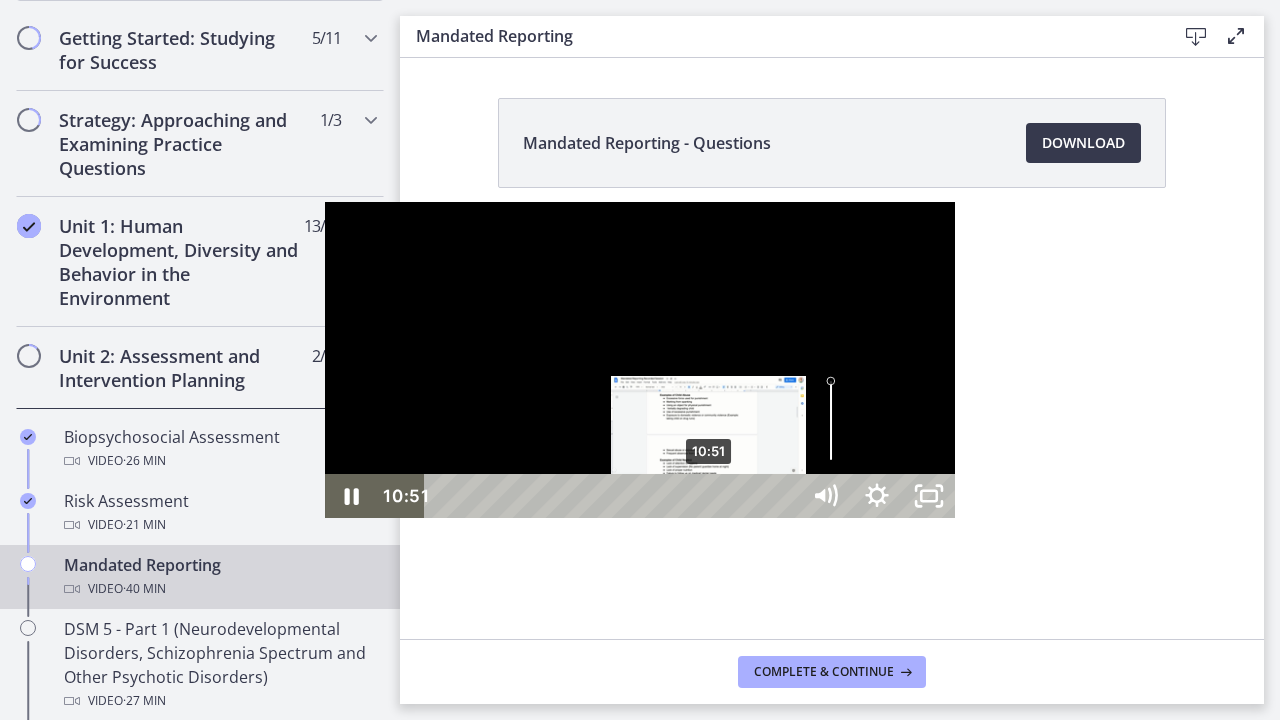 click on "10:51" at bounding box center [614, 496] 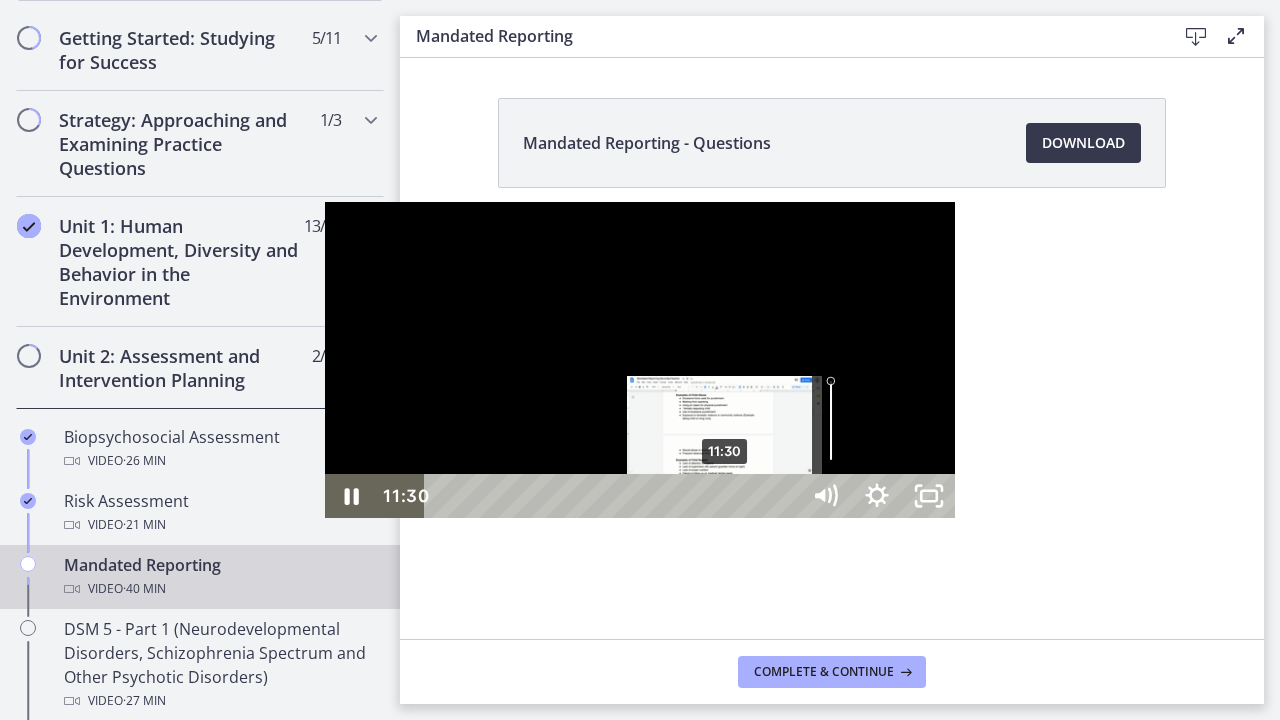 click on "11:30" at bounding box center (614, 496) 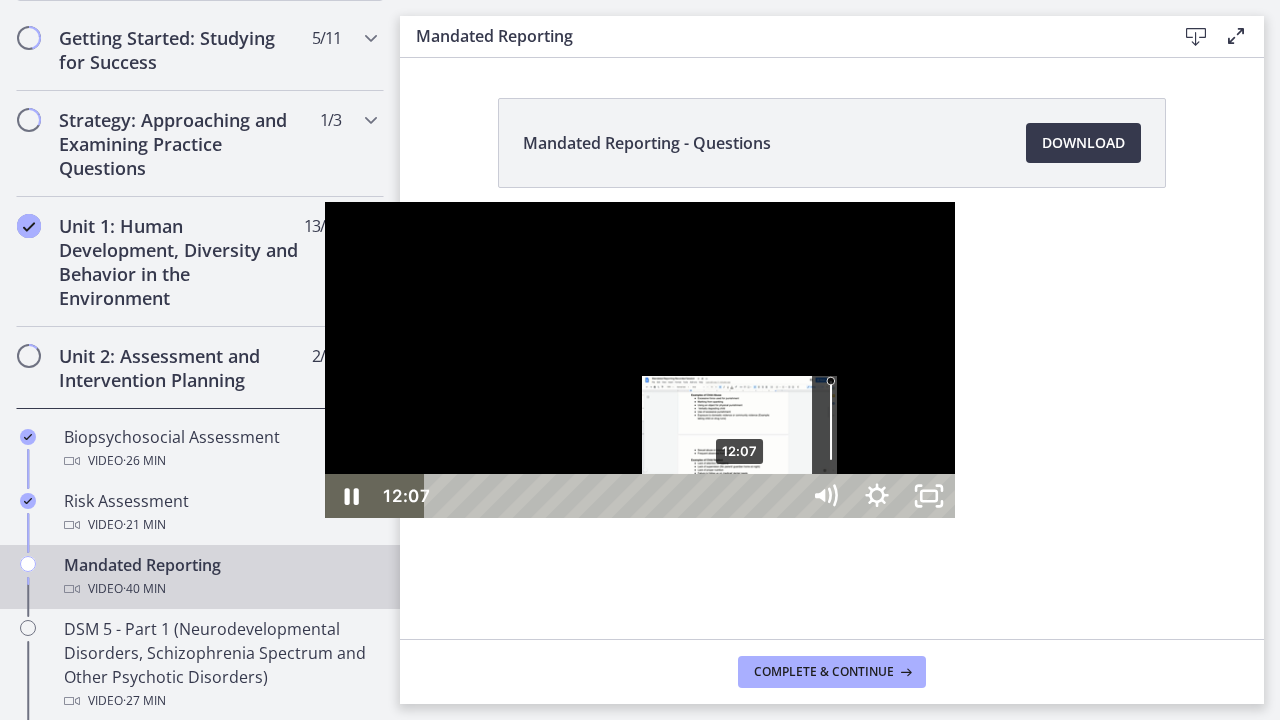 click on "12:07" at bounding box center (614, 496) 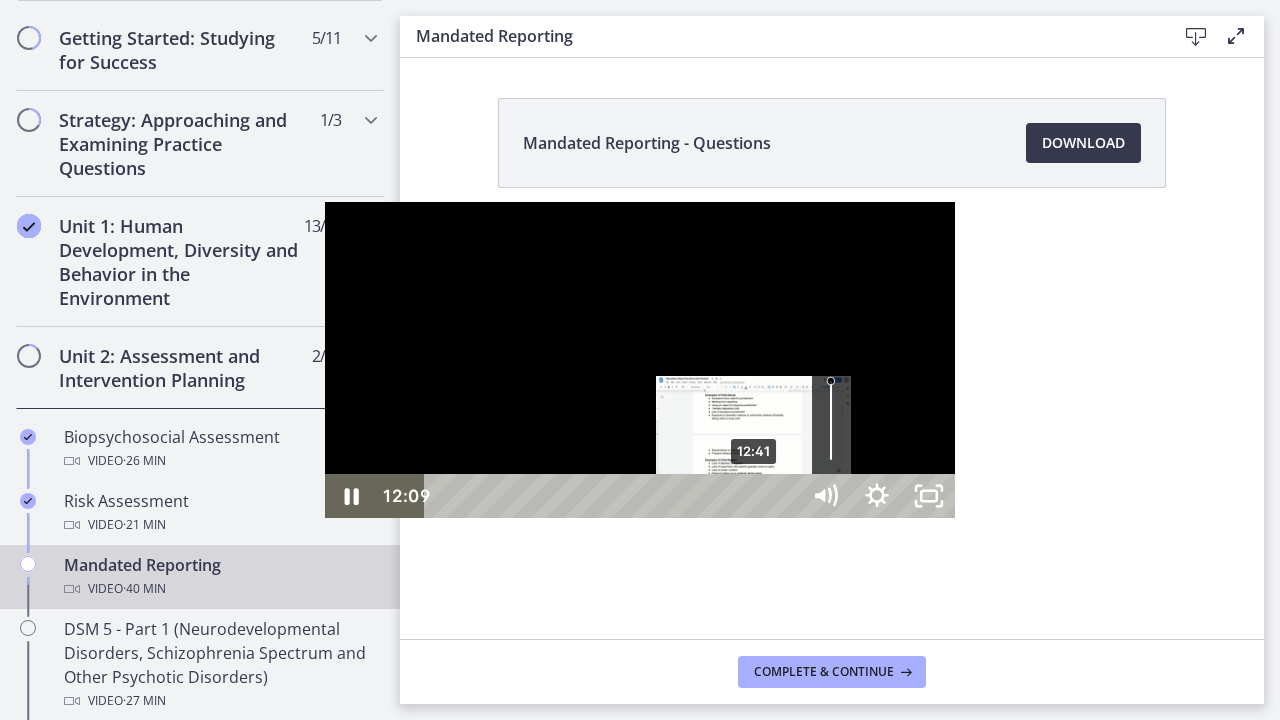 click on "12:41" at bounding box center (614, 496) 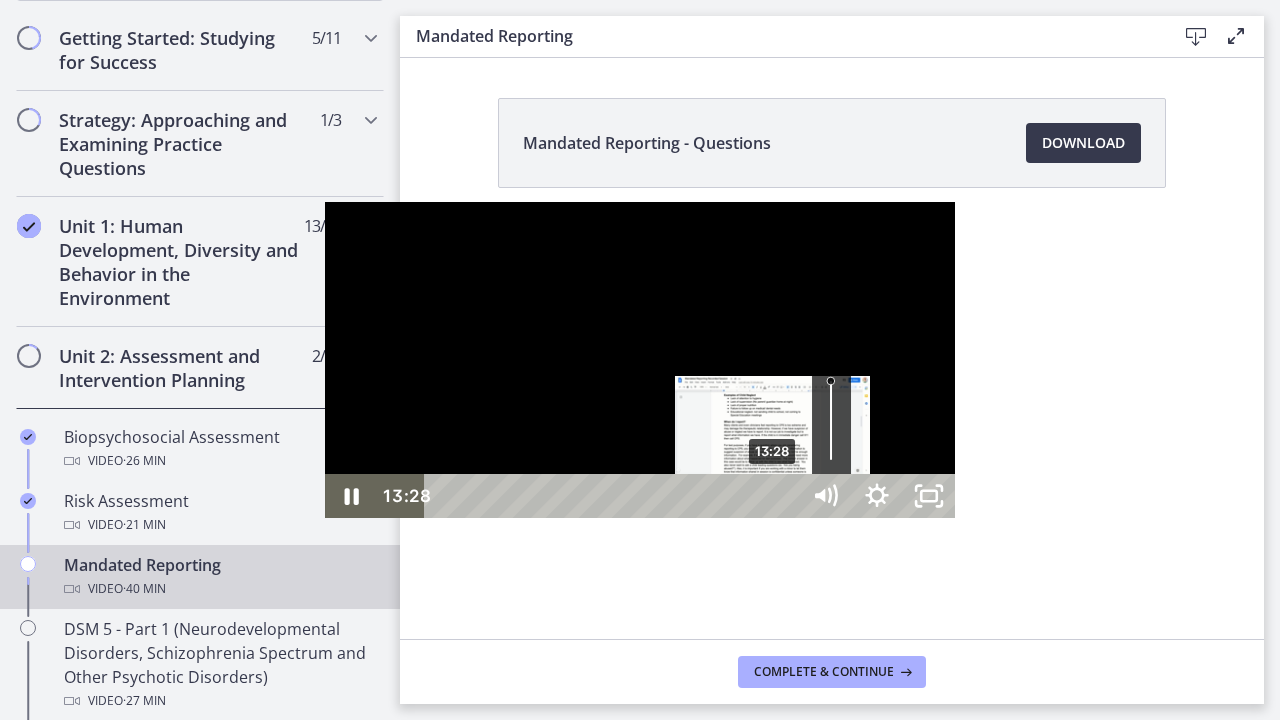 click on "13:28" at bounding box center [614, 496] 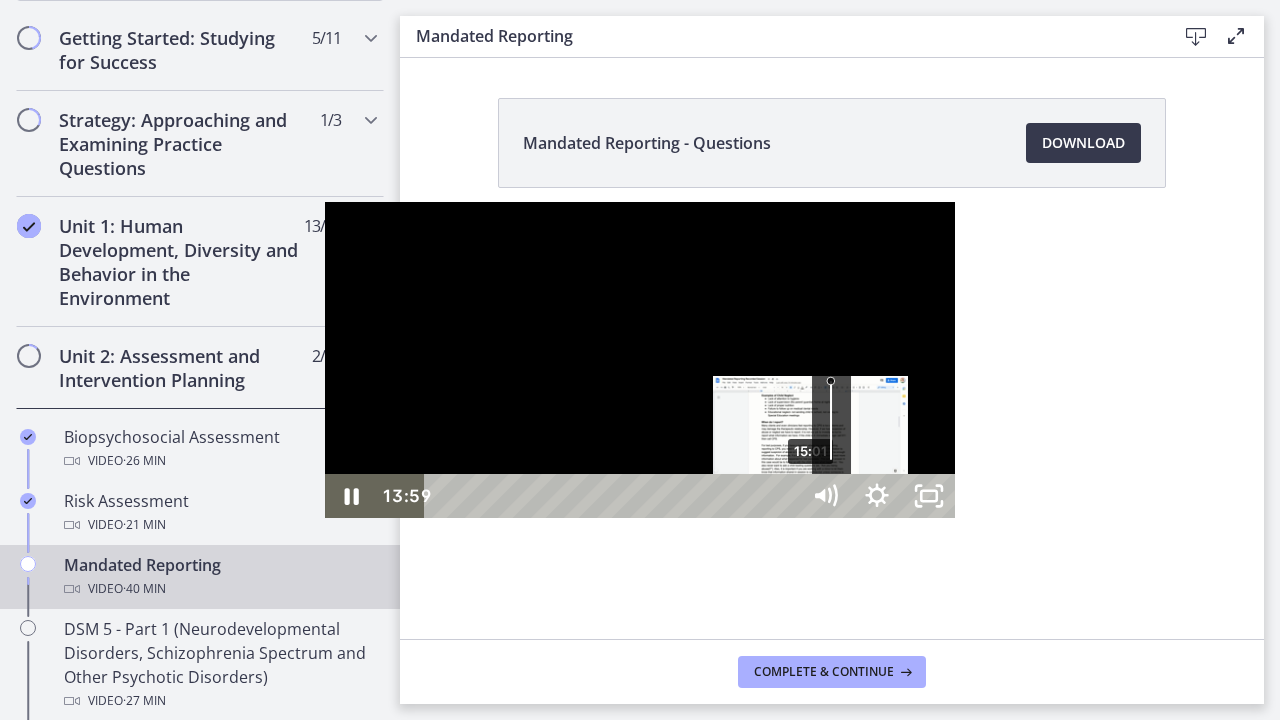 click on "15:01" at bounding box center [614, 496] 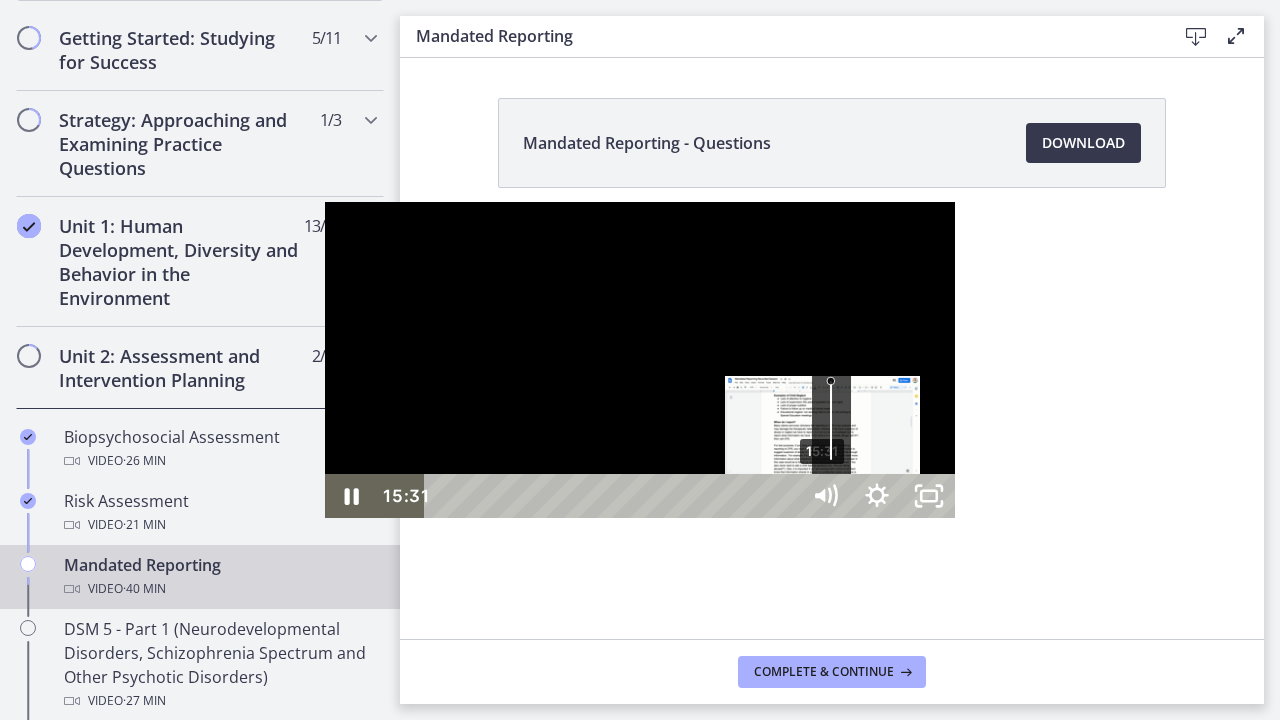 click on "15:31" at bounding box center (614, 496) 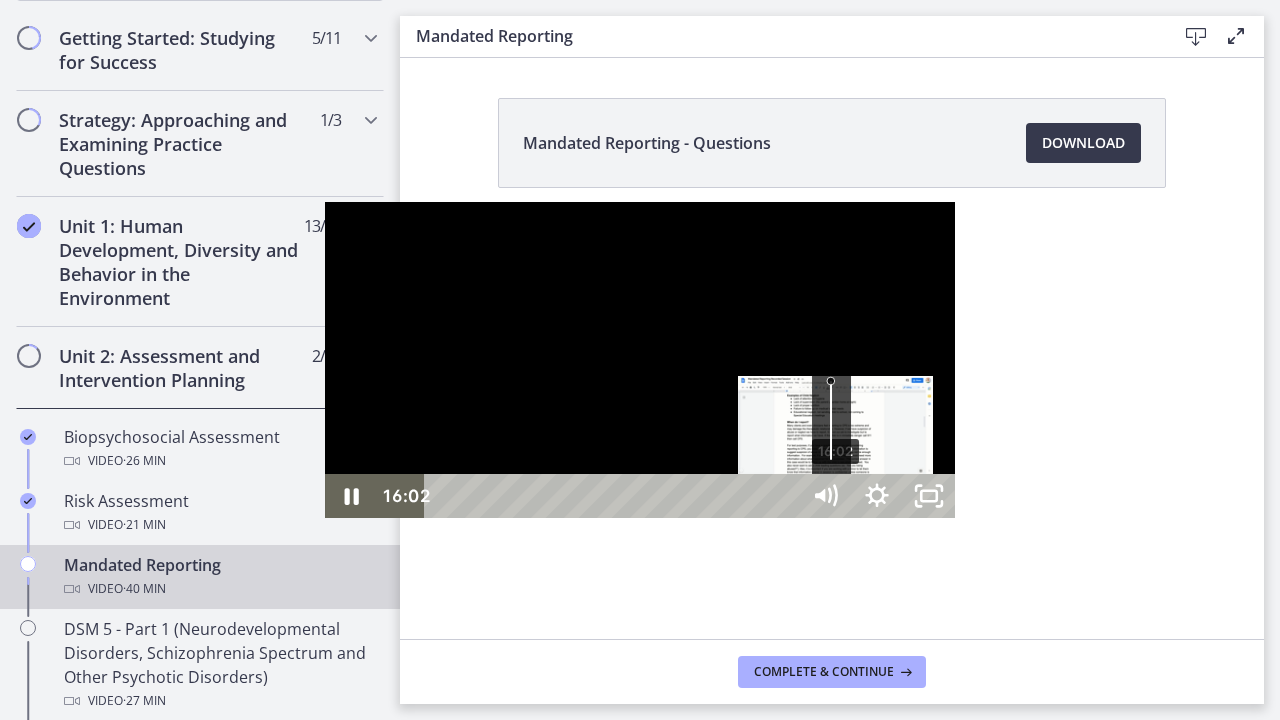 click on "16:02" at bounding box center (614, 496) 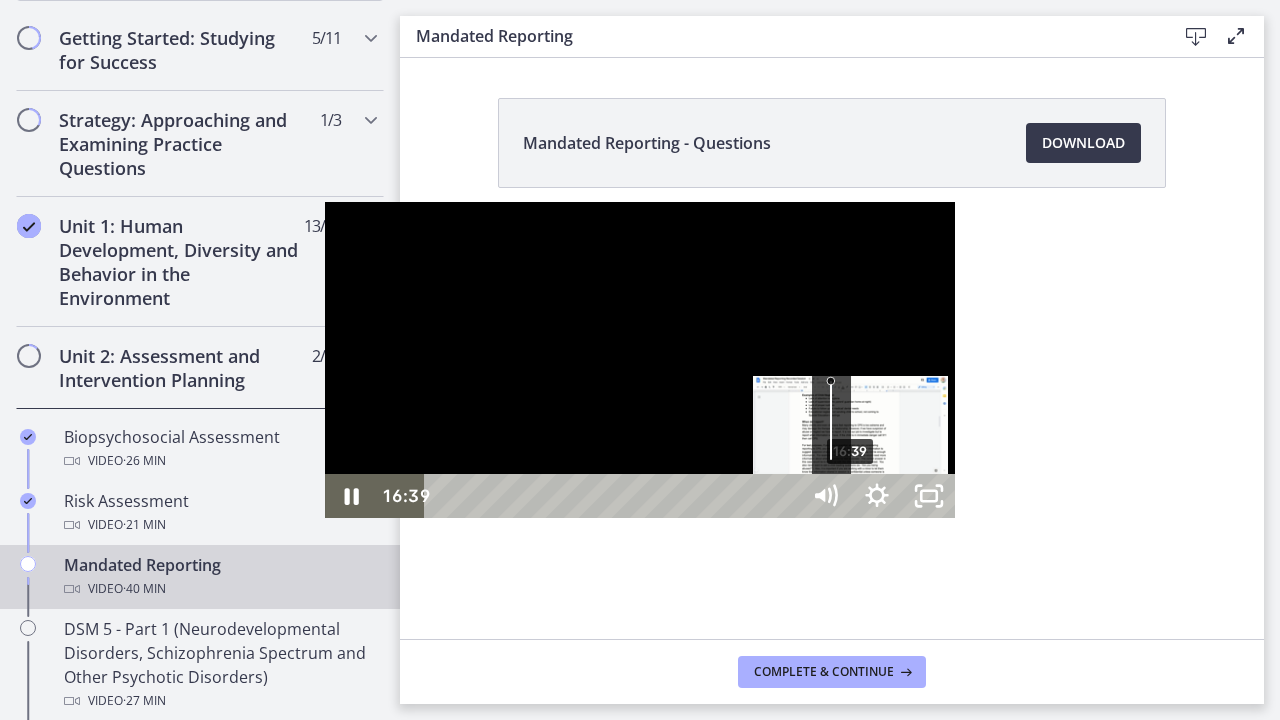 click on "16:39" at bounding box center [614, 496] 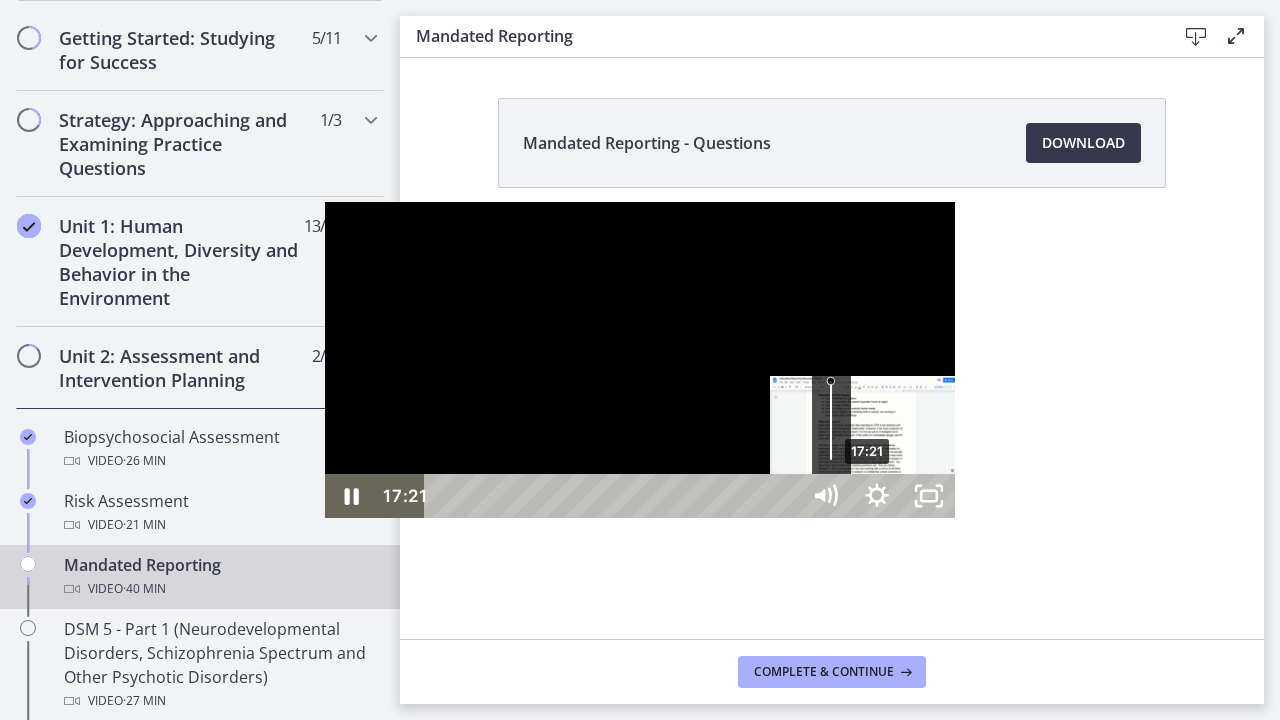 click on "17:21" at bounding box center (614, 496) 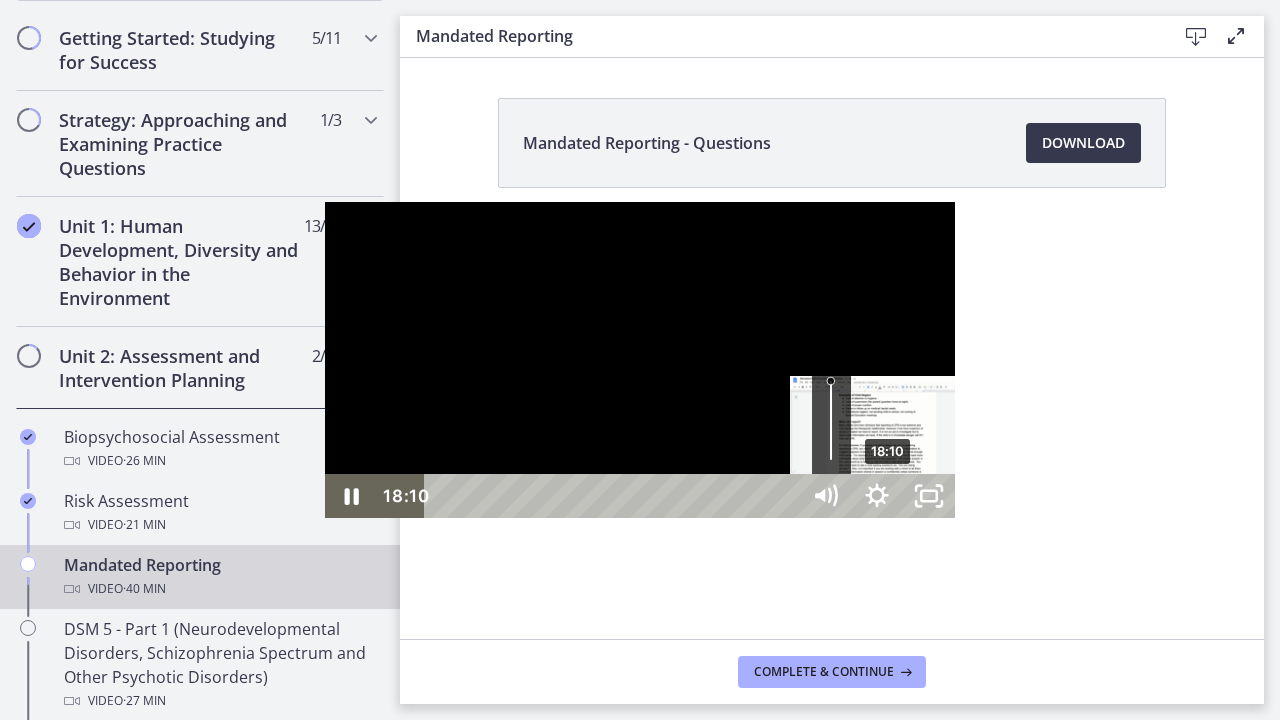 click on "18:10" at bounding box center [614, 496] 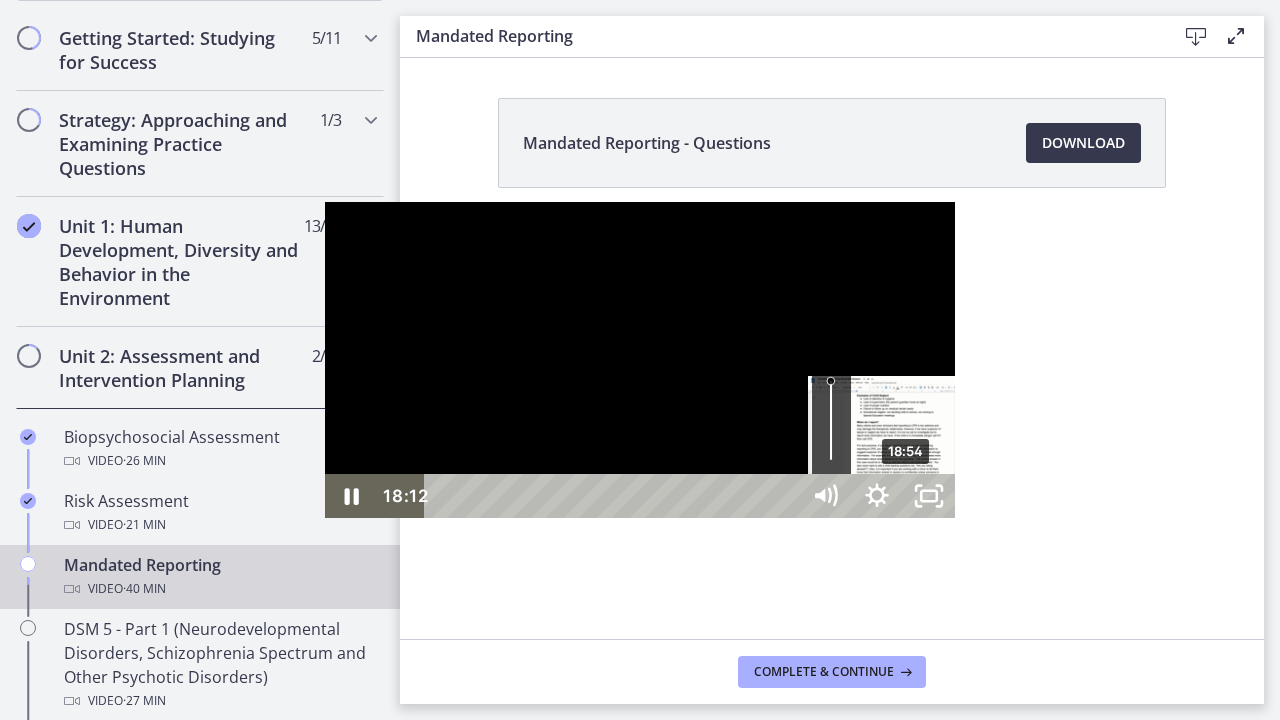 click on "18:54" at bounding box center [614, 496] 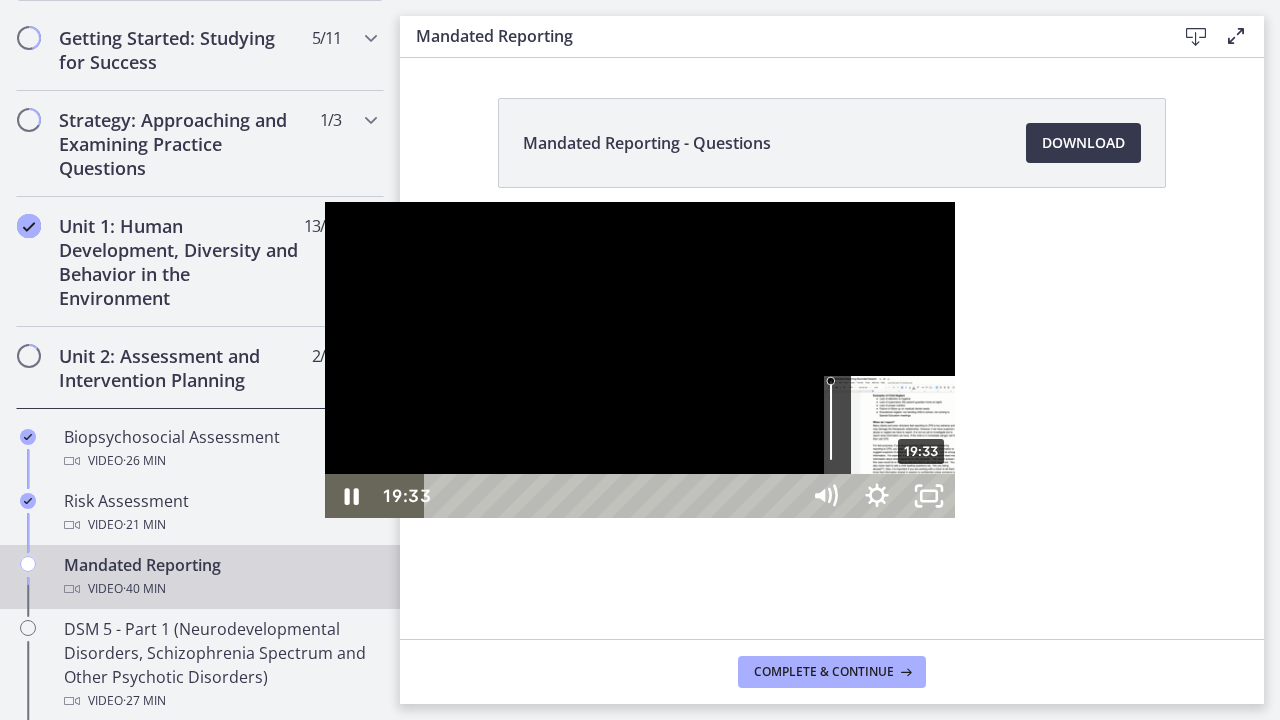 click on "19:33" at bounding box center [614, 496] 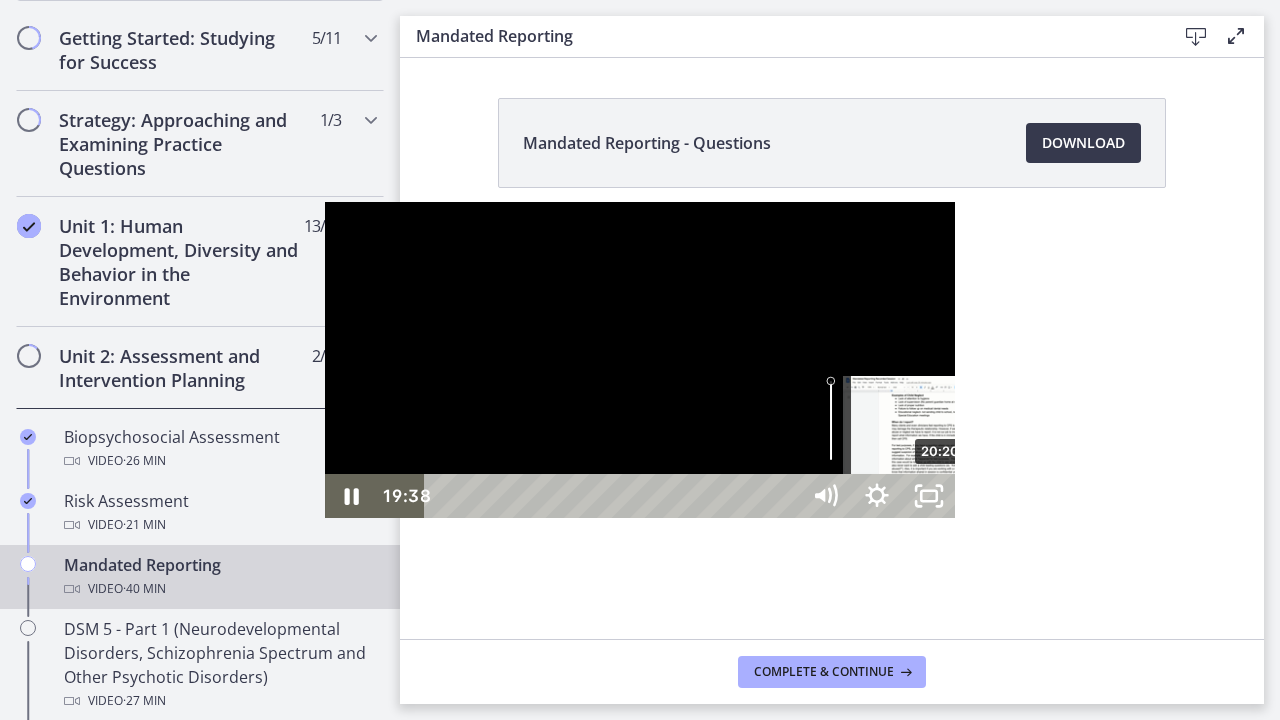 click on "20:20" at bounding box center (614, 496) 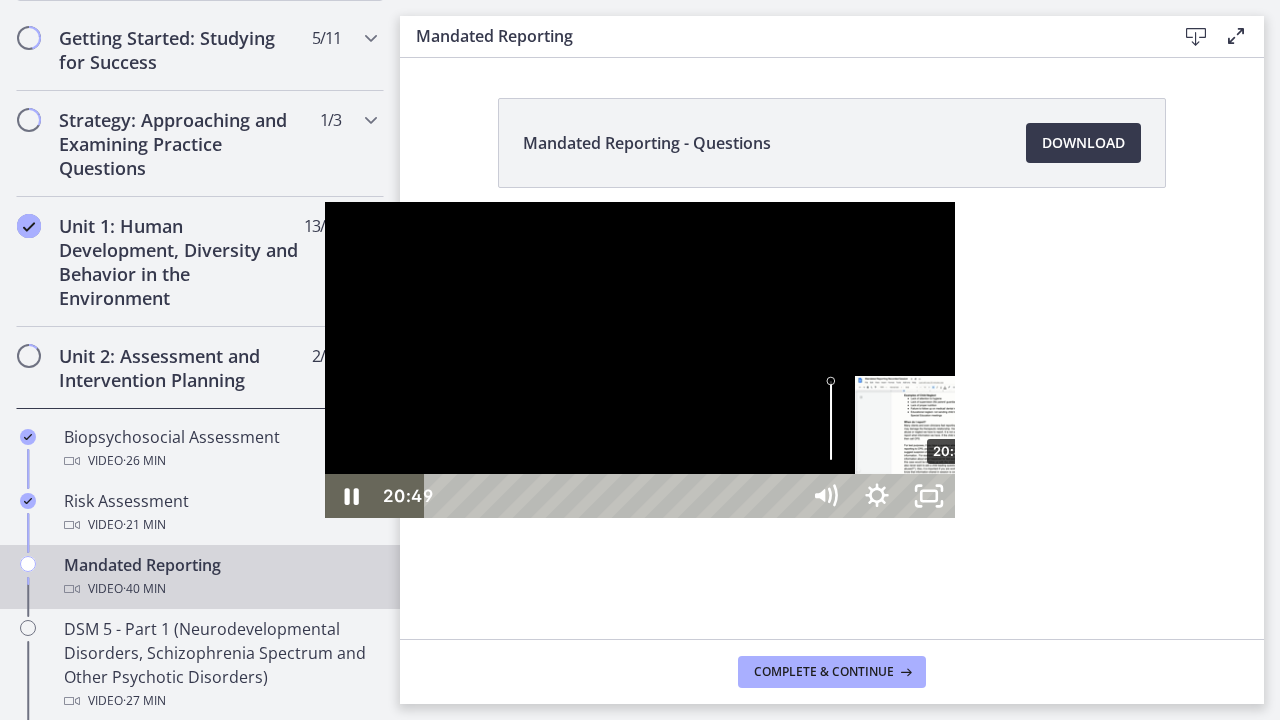 click on "20:49" at bounding box center [614, 496] 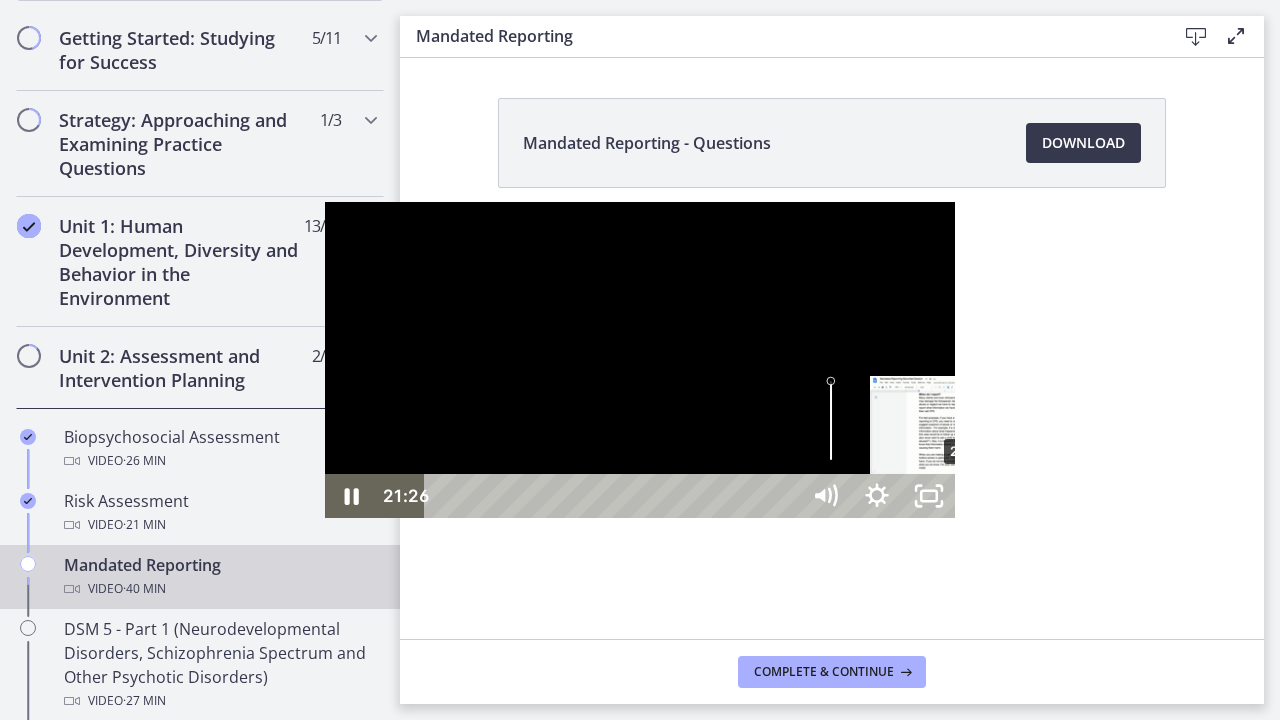click on "21:26" at bounding box center (614, 496) 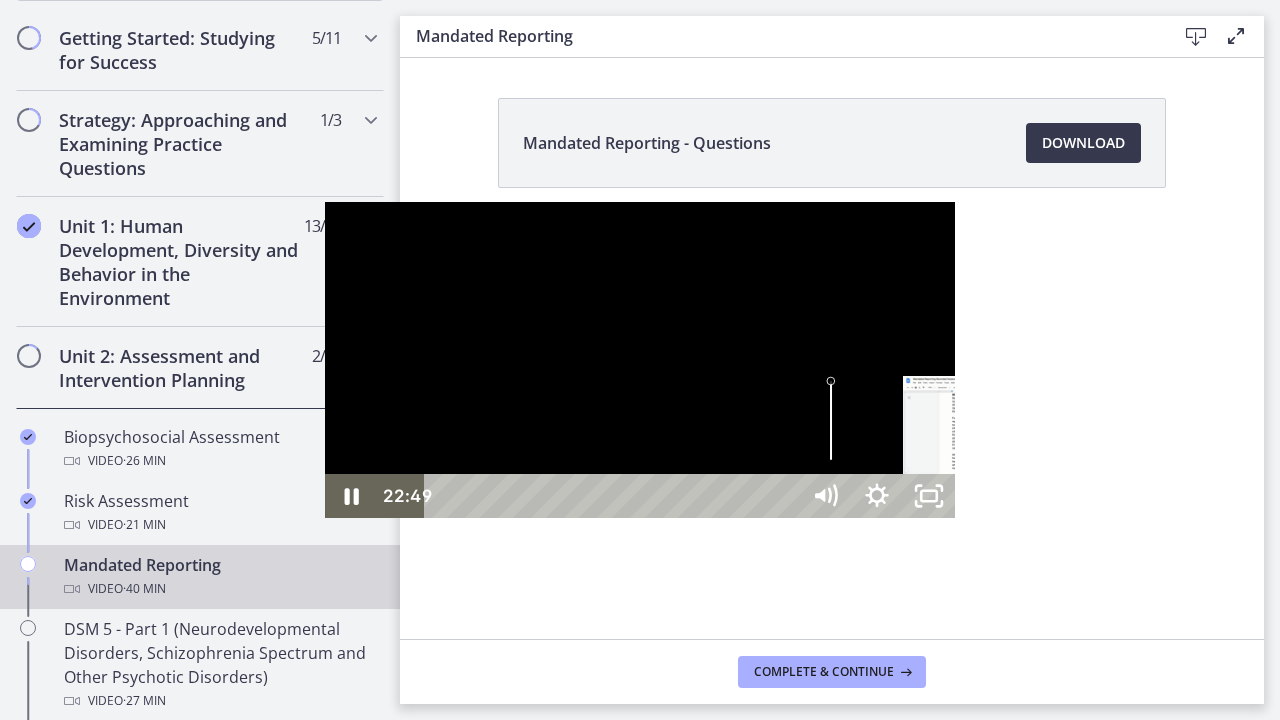 click on "22:49" at bounding box center [614, 496] 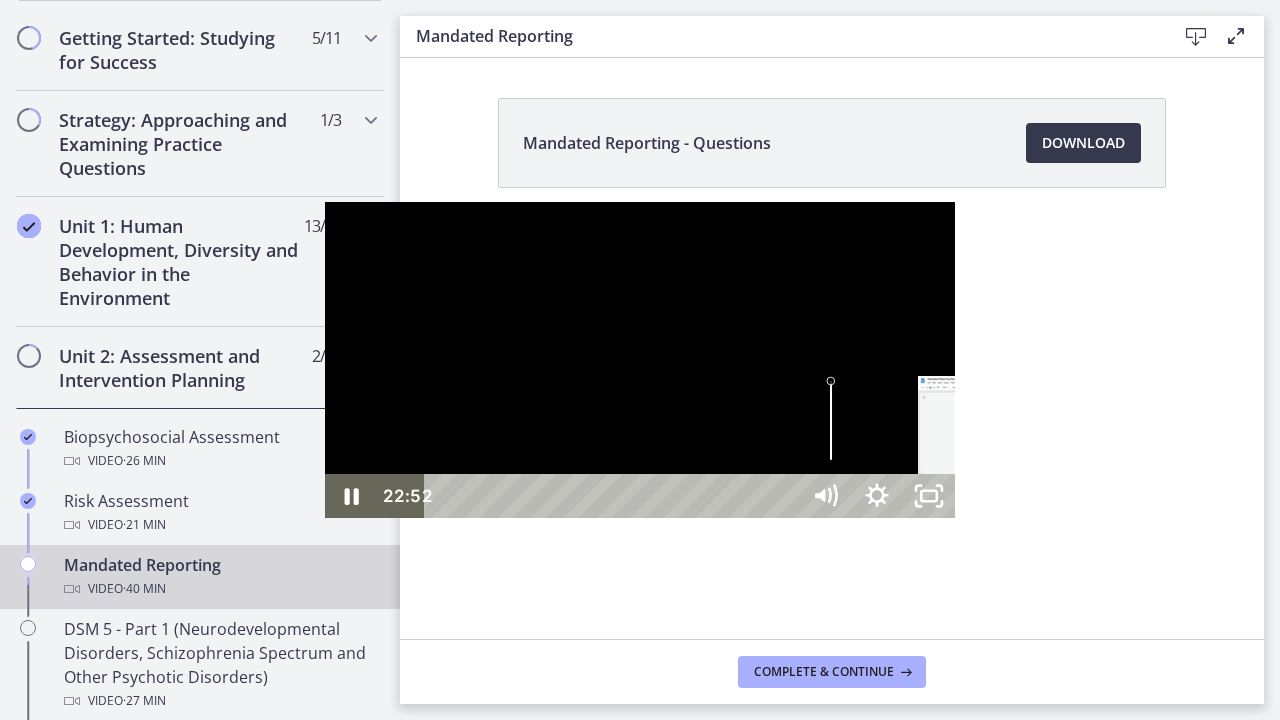 click on "23:26" at bounding box center [614, 496] 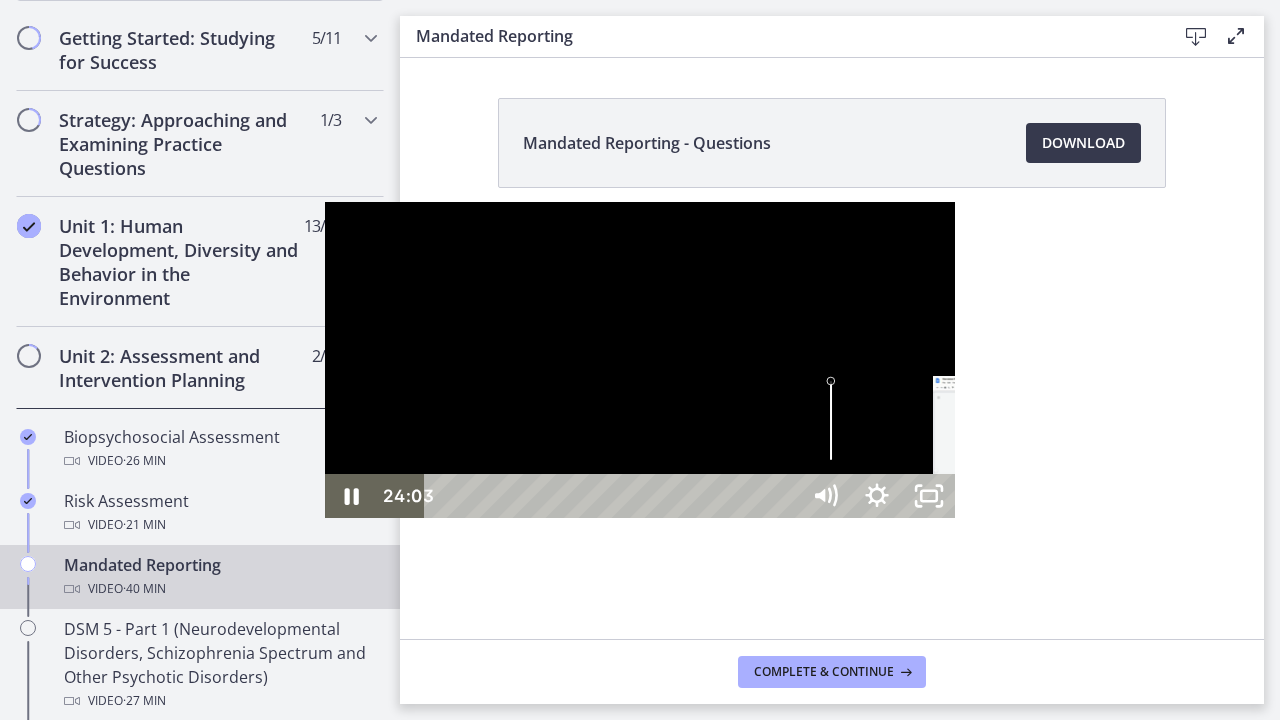 click on "24:03" at bounding box center [614, 496] 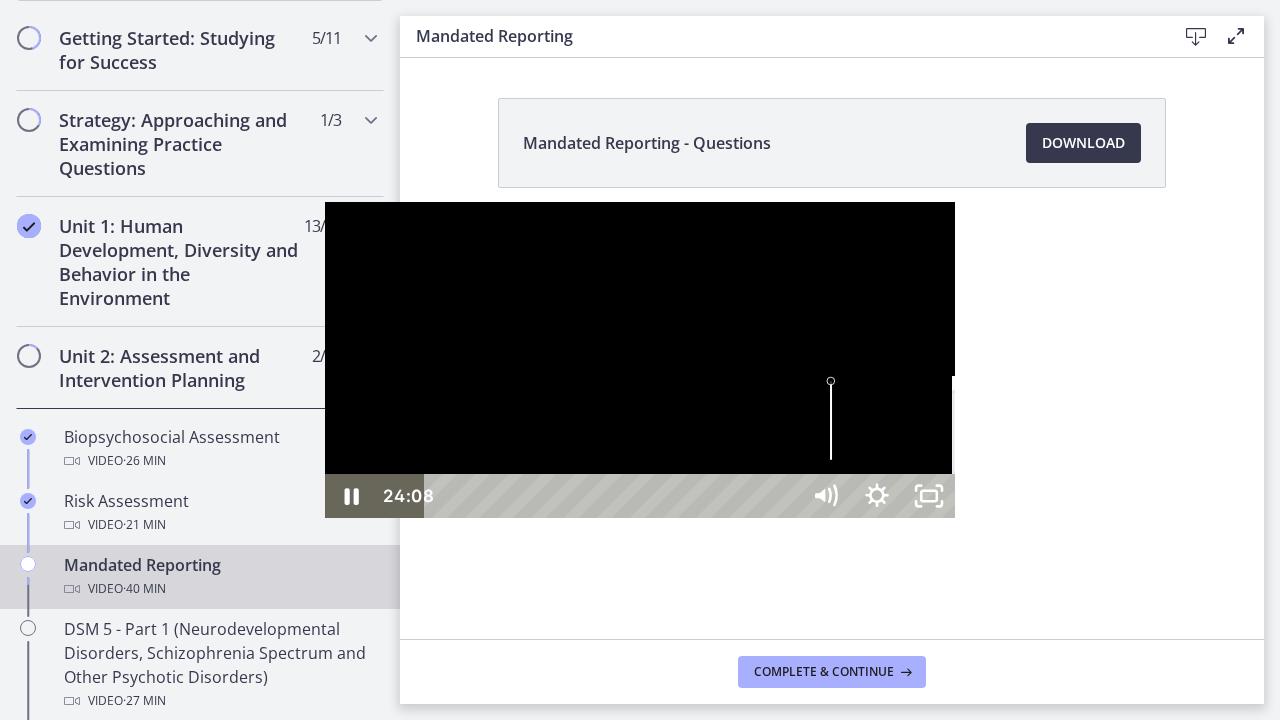 click on "24:49" at bounding box center (614, 496) 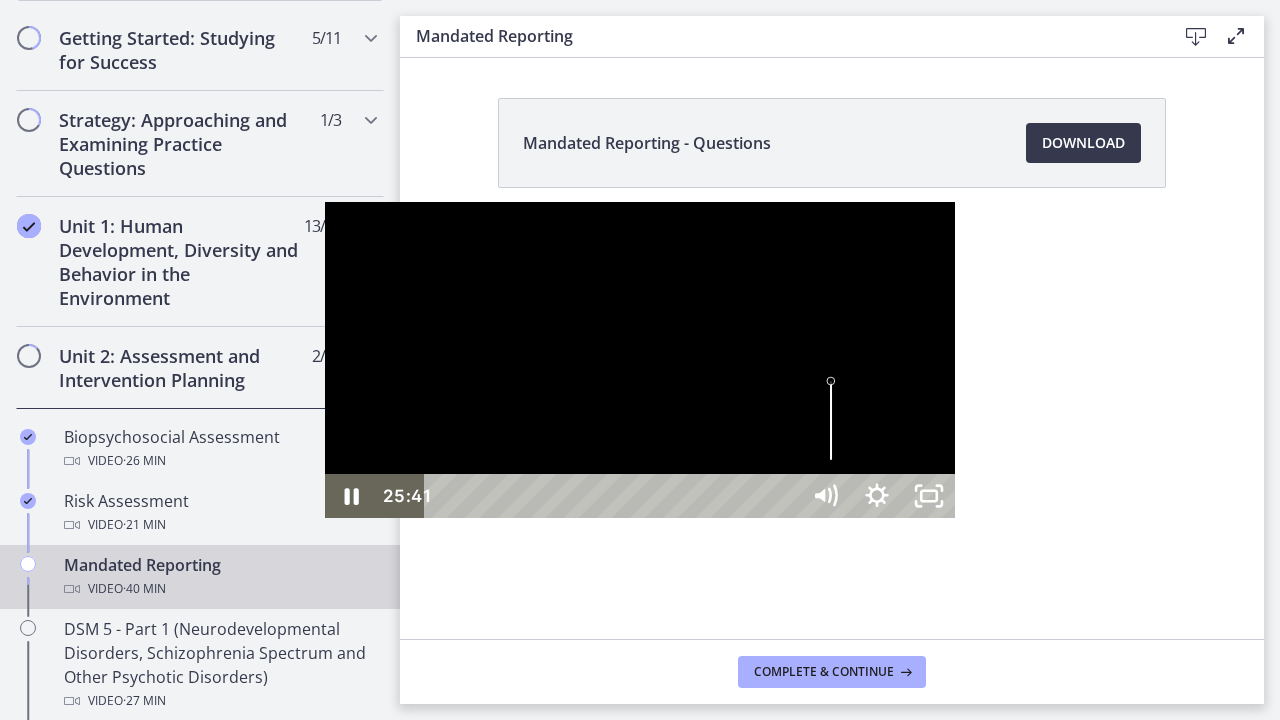 click on "25:41" at bounding box center (614, 496) 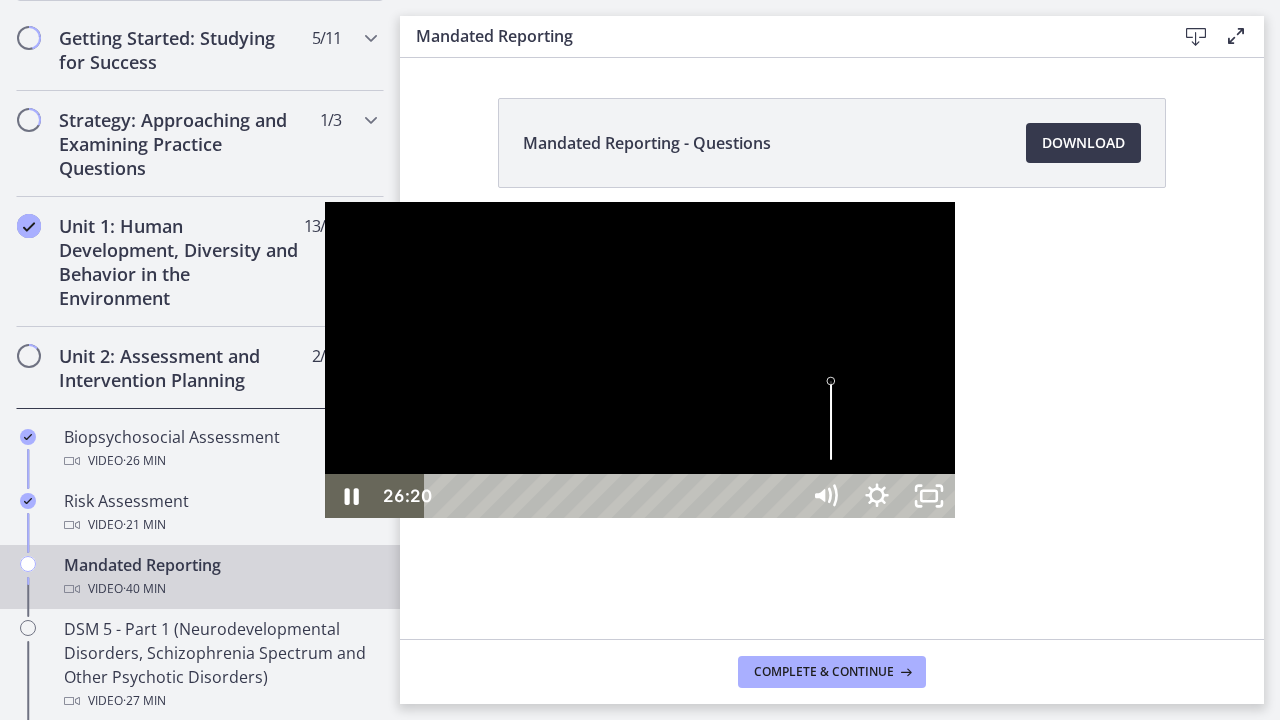 click on "26:20" at bounding box center [614, 496] 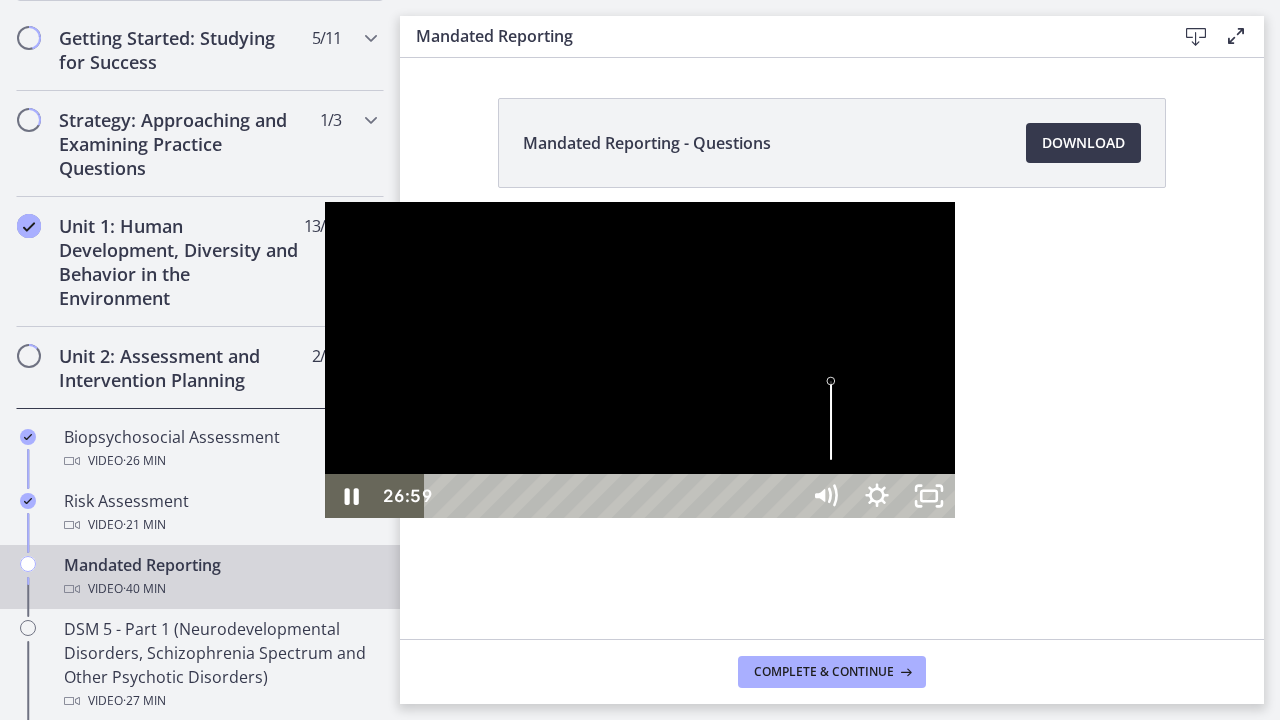 click on "26:59" at bounding box center [614, 496] 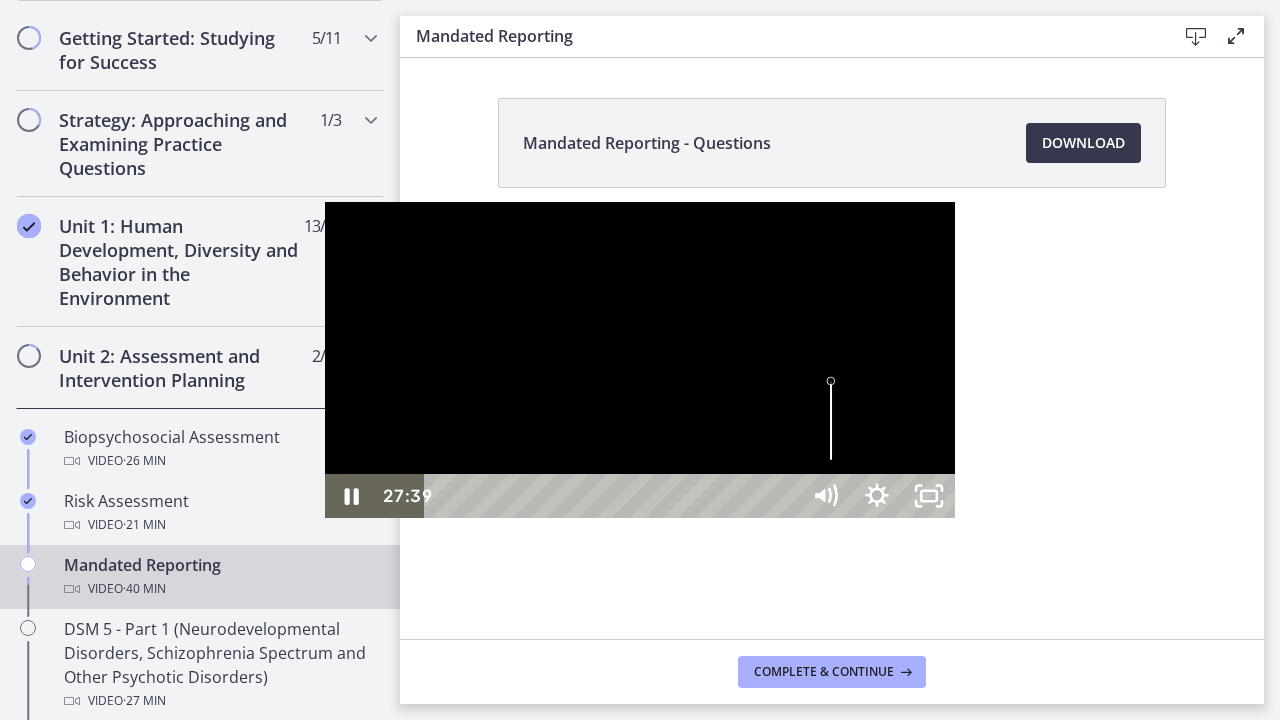 click on "27:39" at bounding box center [614, 496] 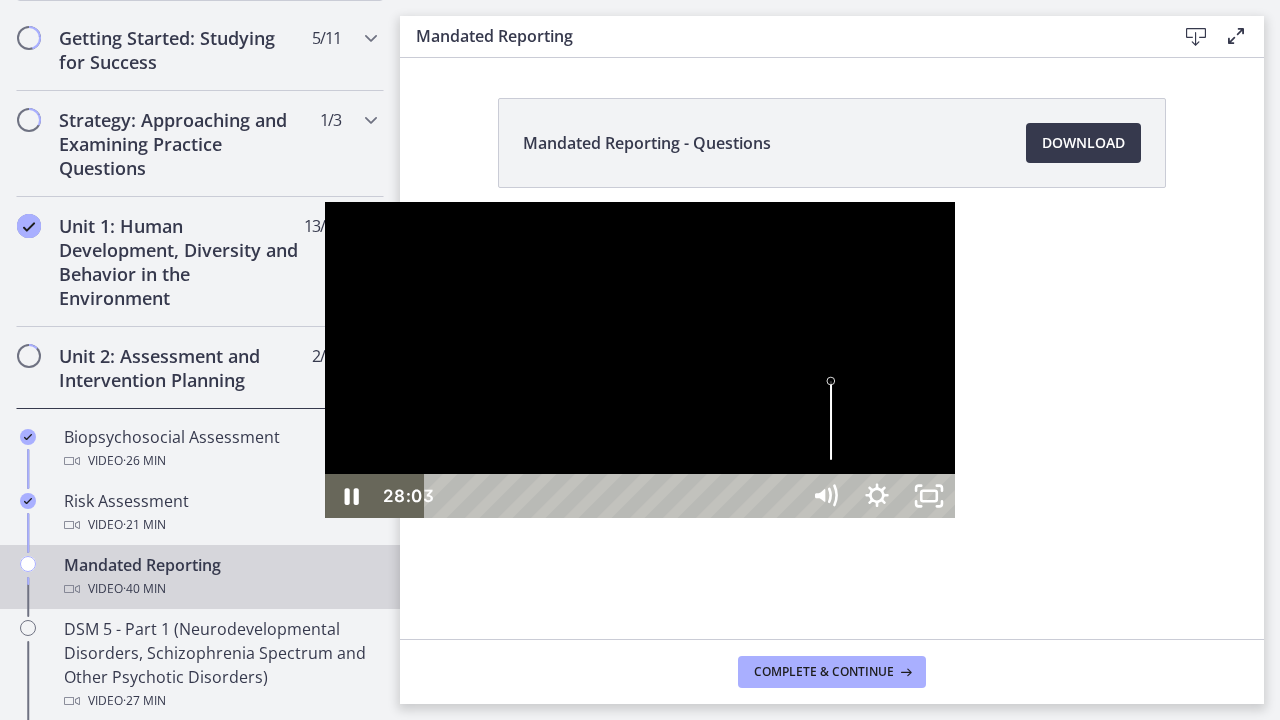 click on "28:03" at bounding box center [614, 496] 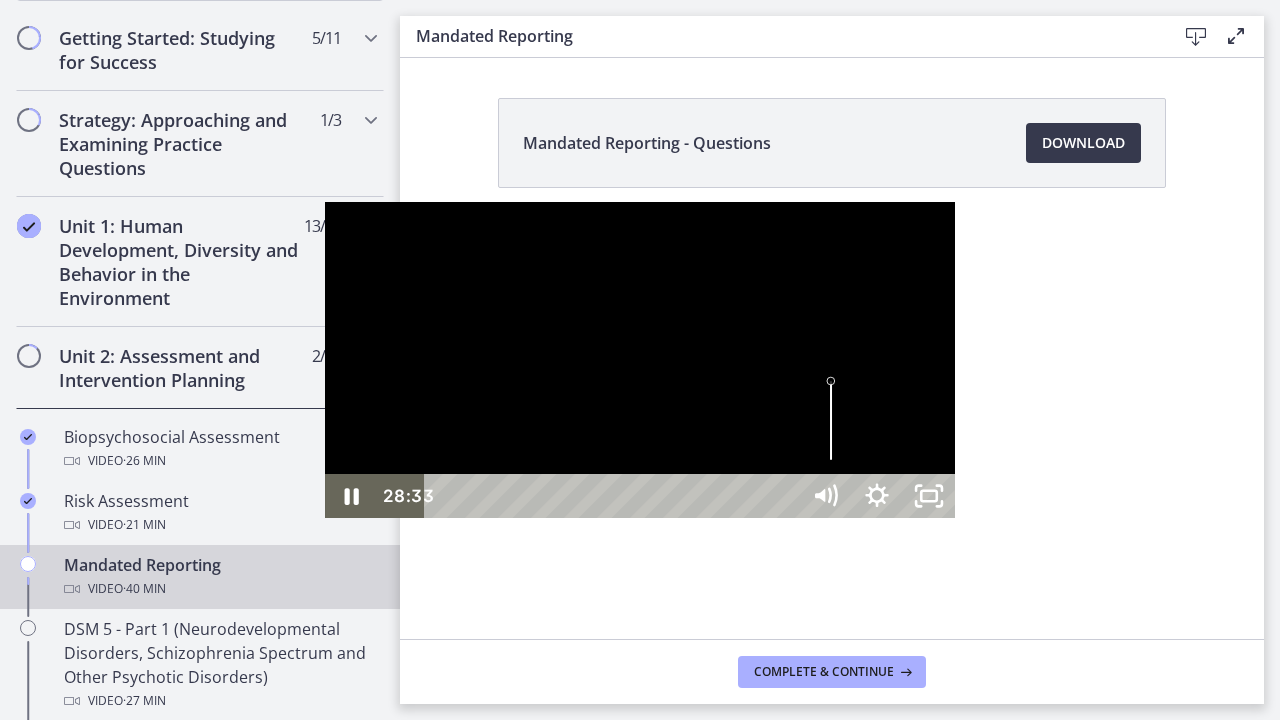 click on "28:33" at bounding box center [614, 496] 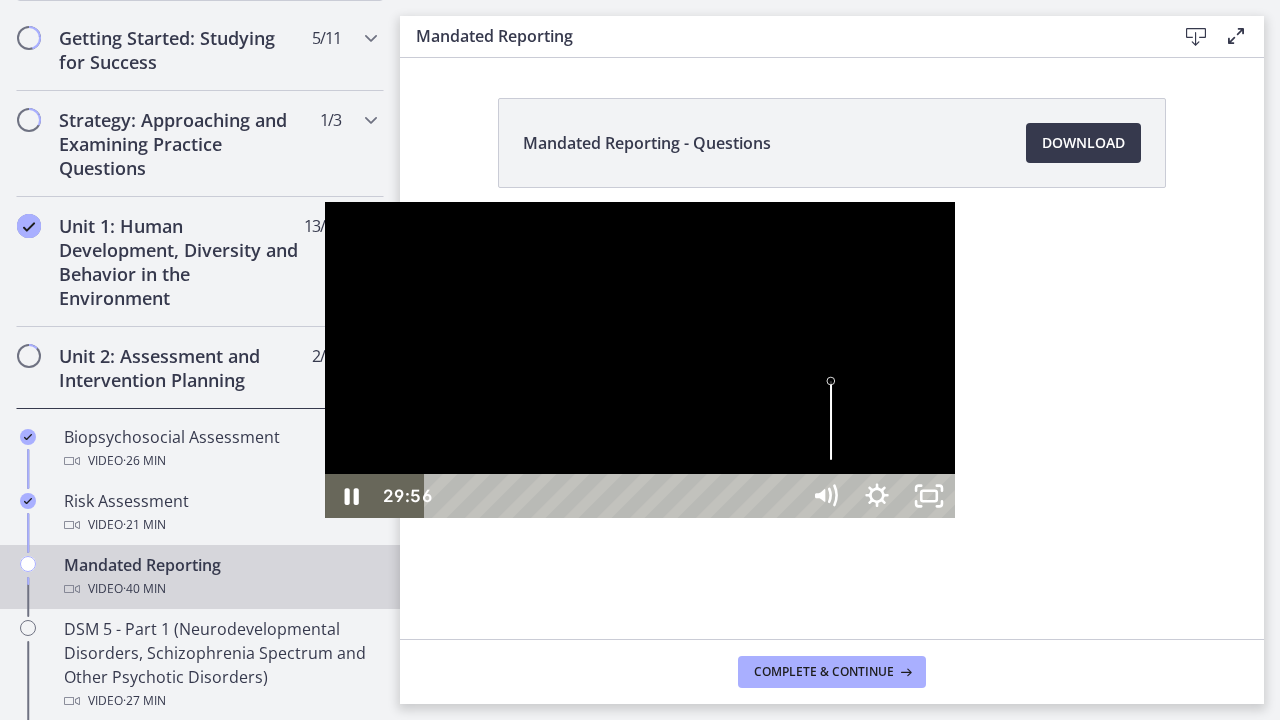 click on "29:56" at bounding box center [614, 496] 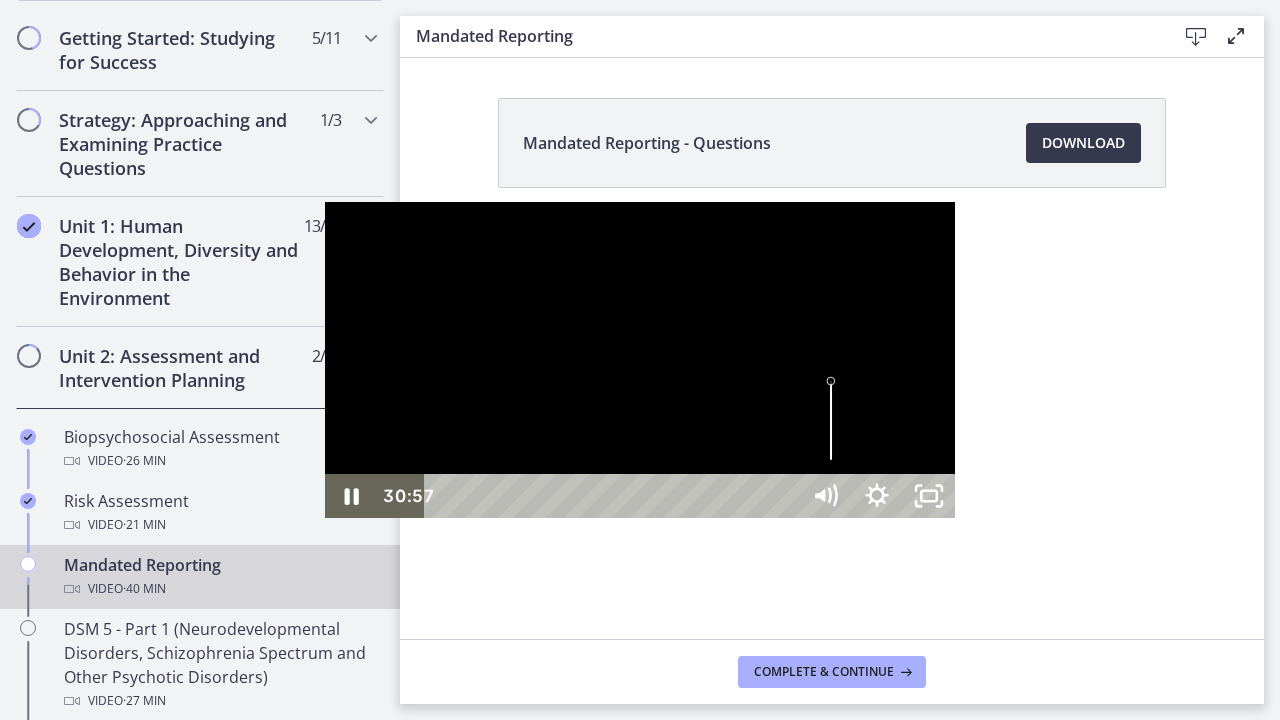click on "30:57" at bounding box center (614, 496) 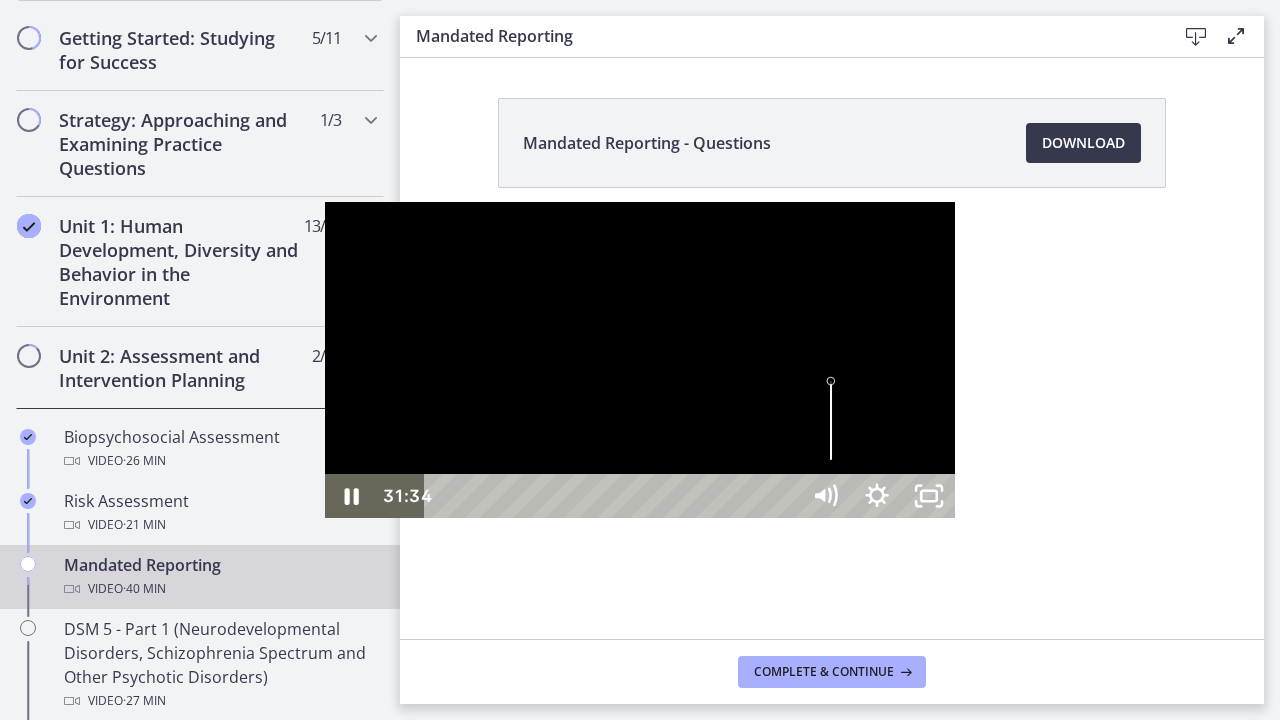 click on "31:34" at bounding box center [614, 496] 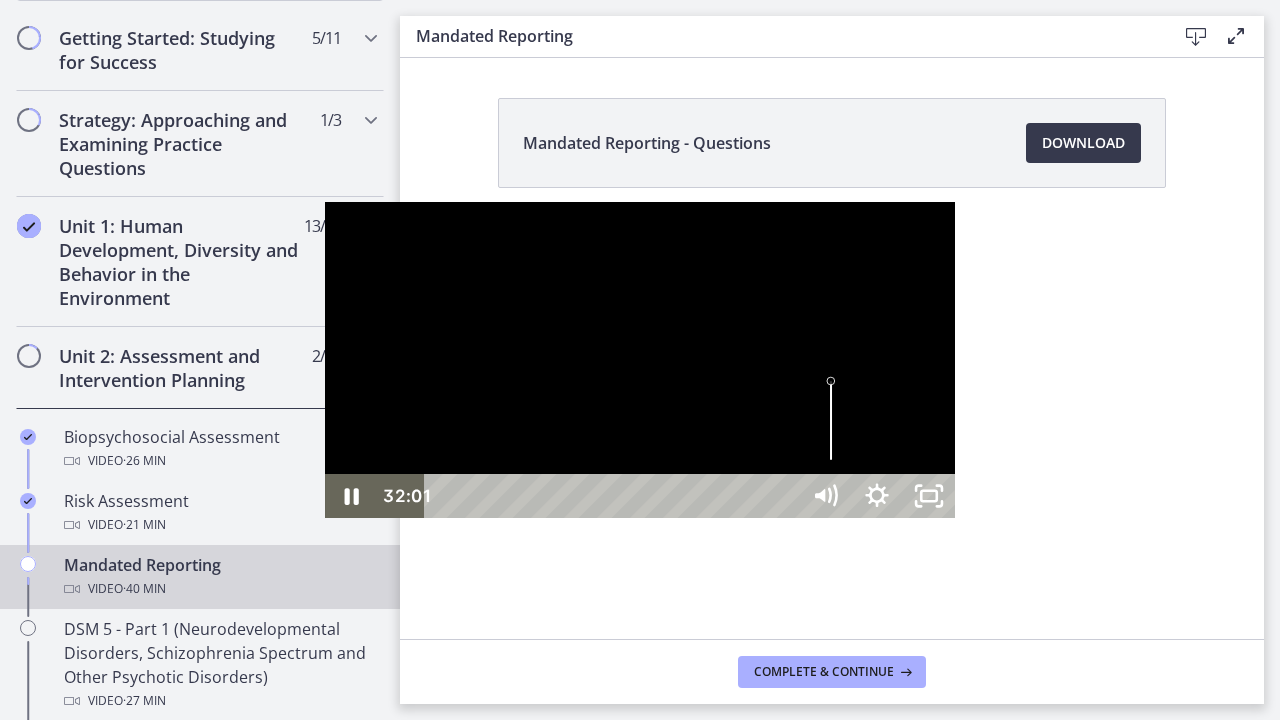 click on "32:01" at bounding box center (614, 496) 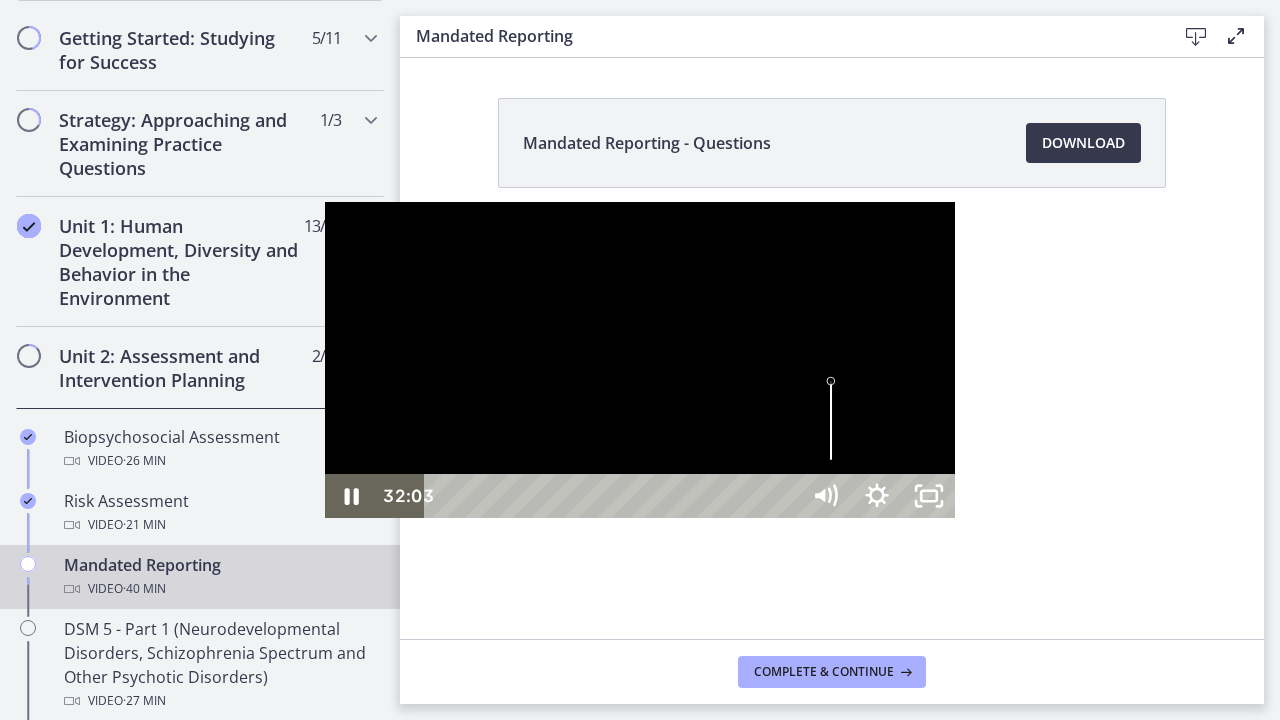 click on "32:28" at bounding box center (614, 496) 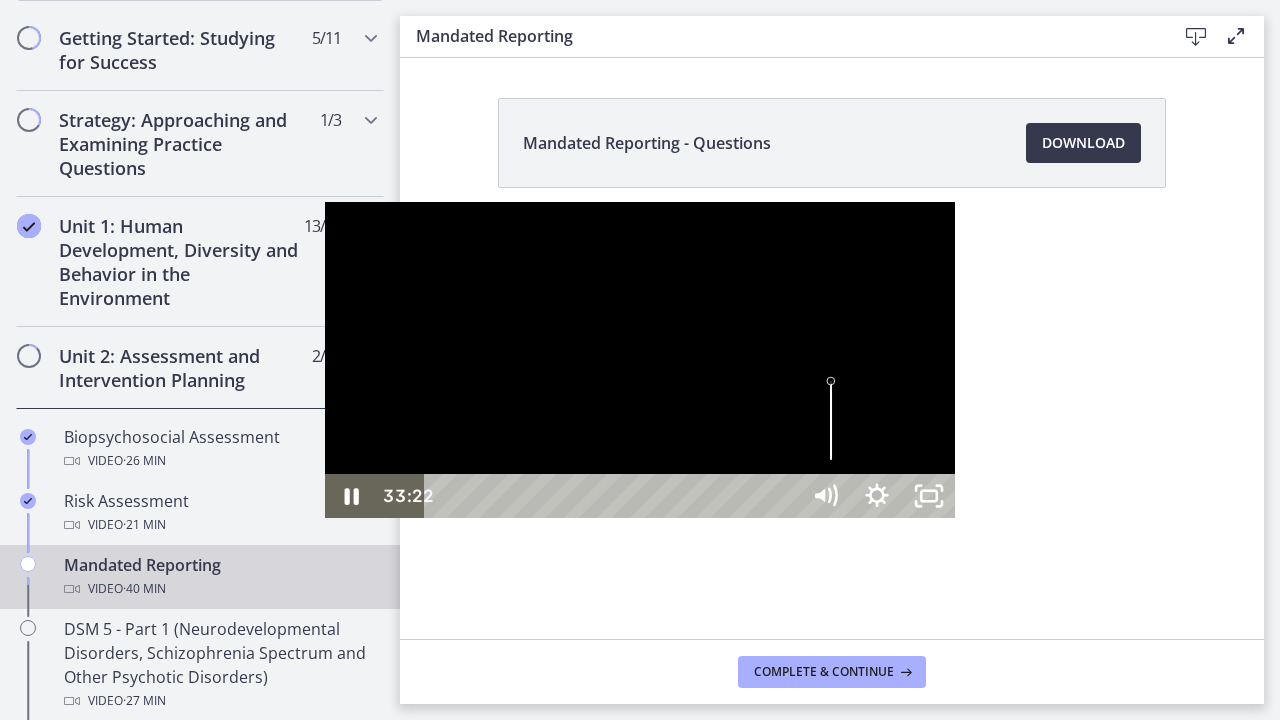 click on "34:06" at bounding box center (614, 496) 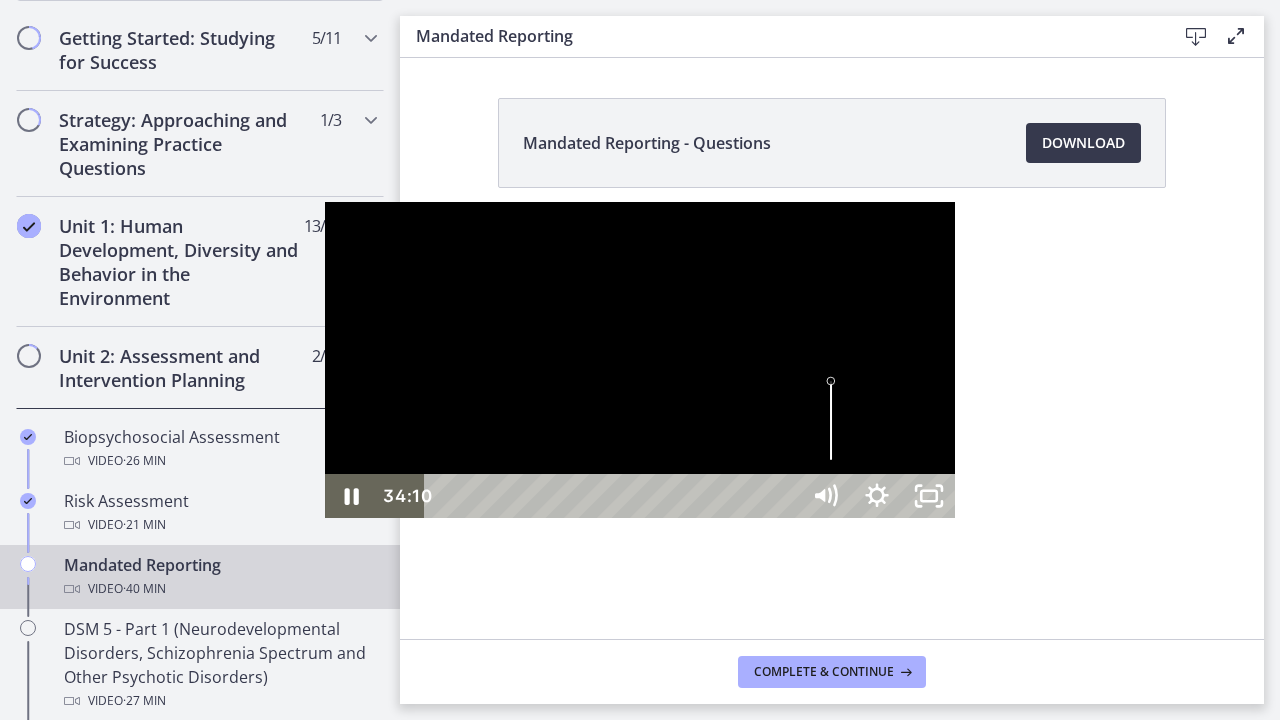 click on "34:28" at bounding box center [614, 496] 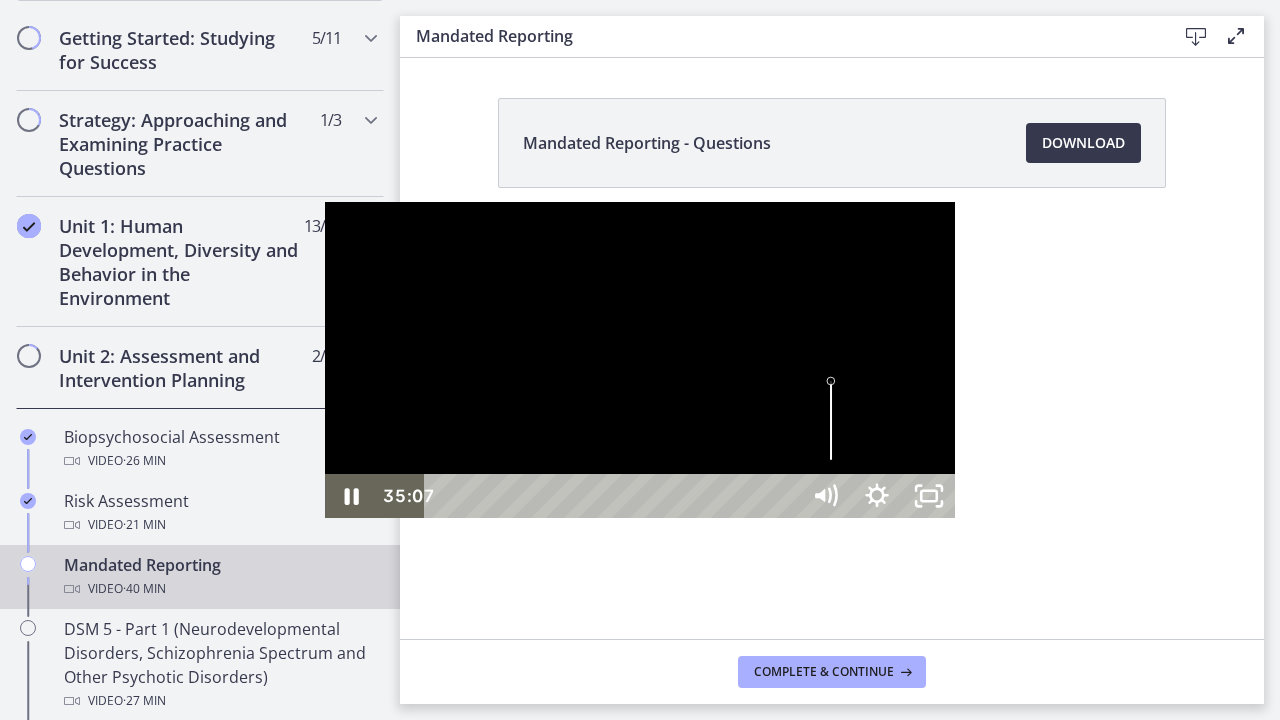 click on "35:07" at bounding box center [614, 496] 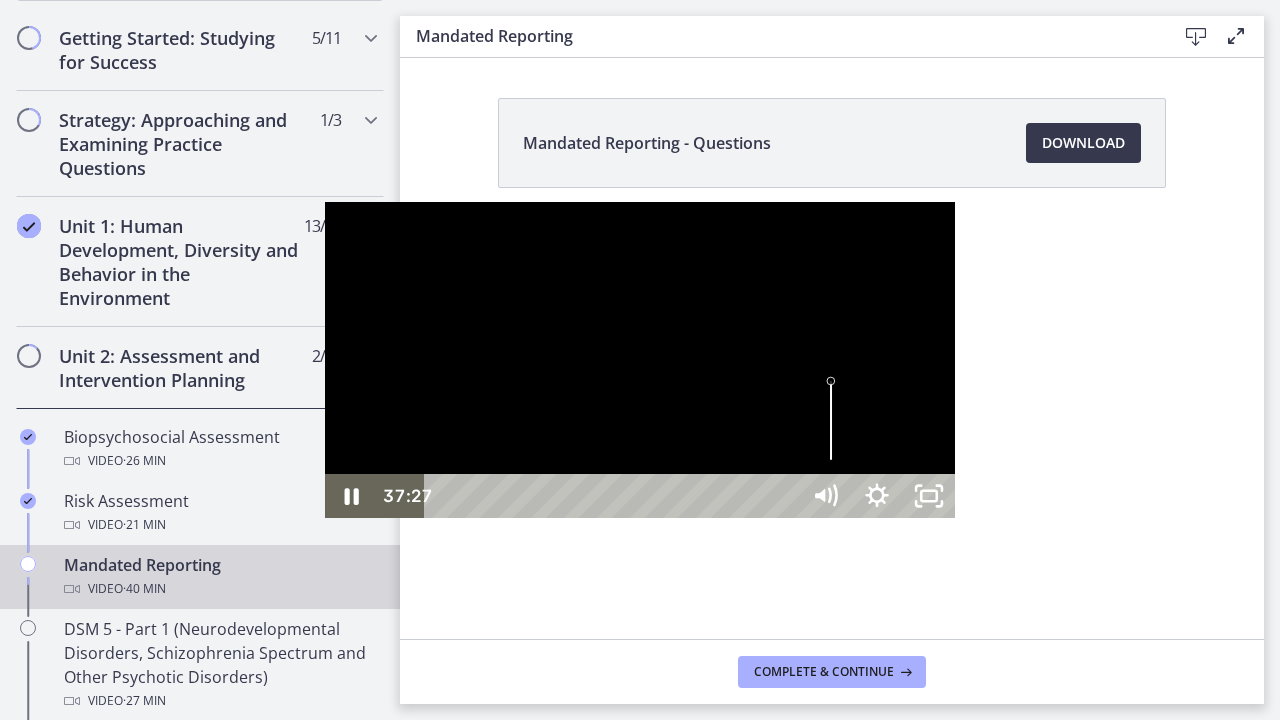 click on "37:27" at bounding box center (614, 496) 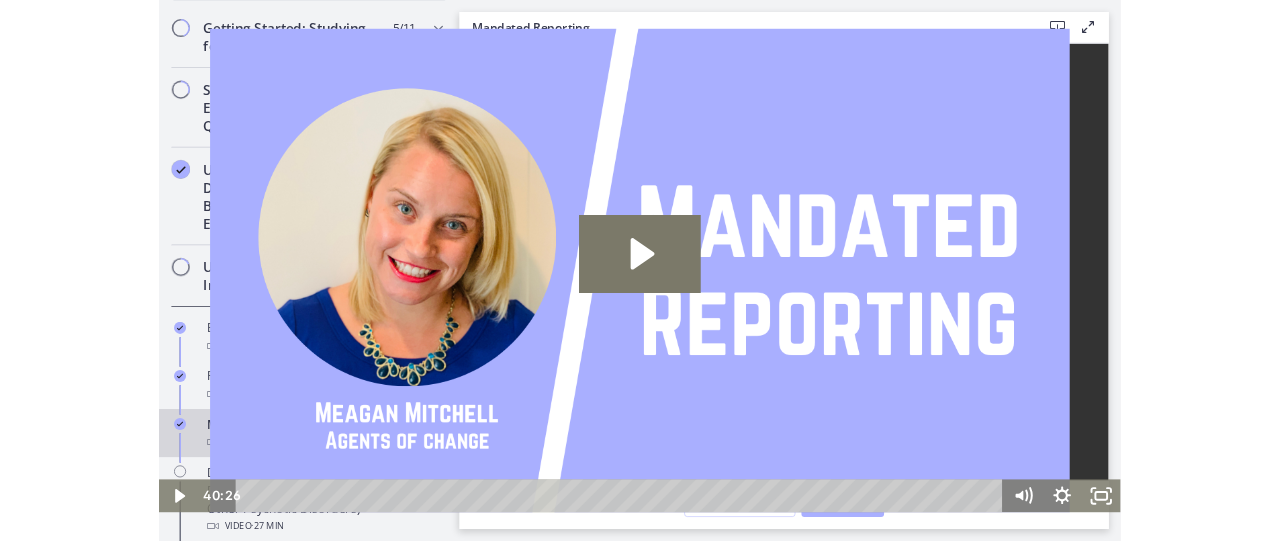 scroll, scrollTop: 0, scrollLeft: 0, axis: both 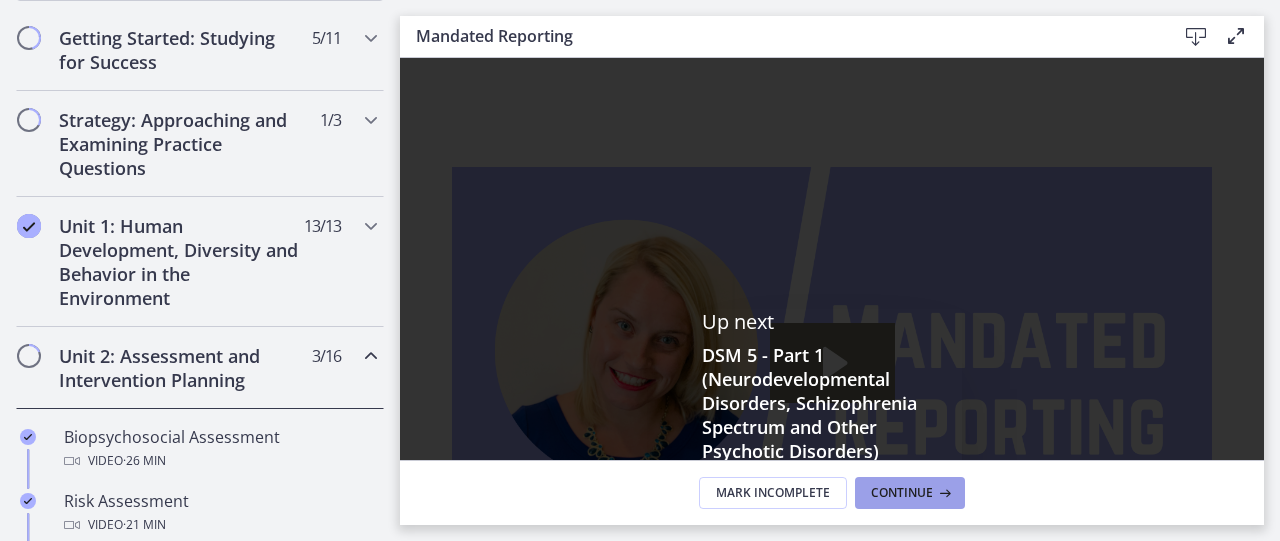 click at bounding box center (943, 493) 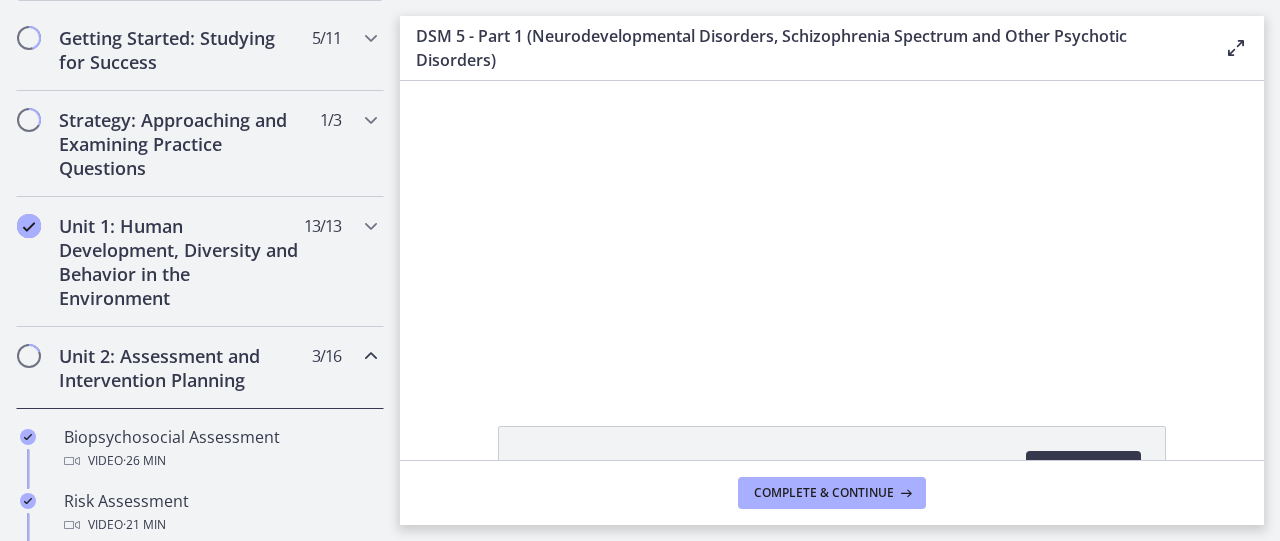 scroll, scrollTop: 0, scrollLeft: 0, axis: both 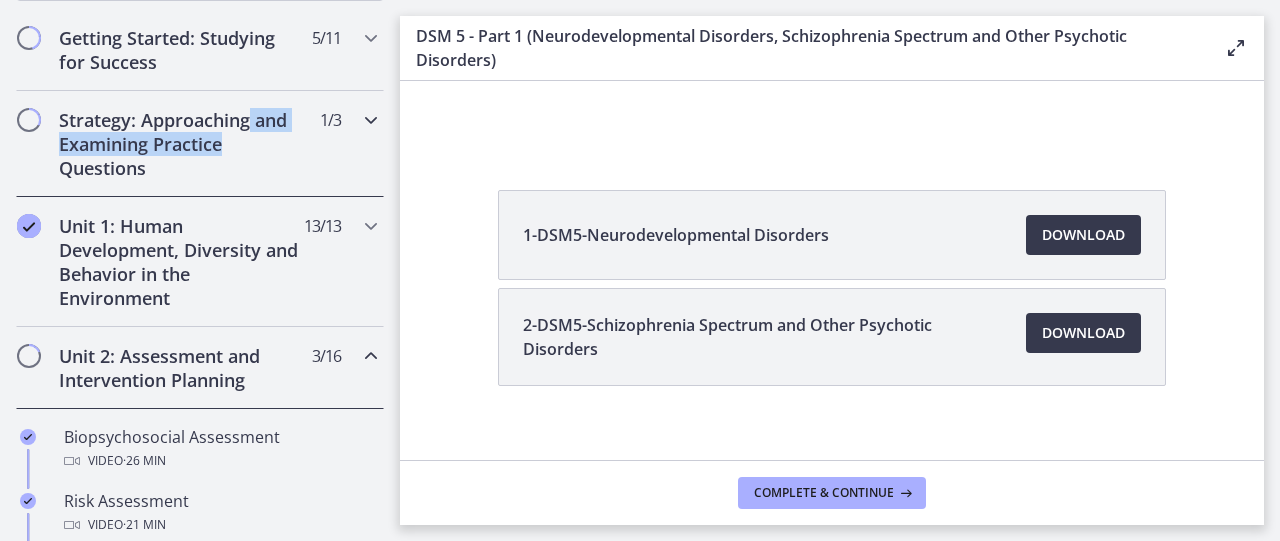 drag, startPoint x: 383, startPoint y: 128, endPoint x: 381, endPoint y: 151, distance: 23.086792 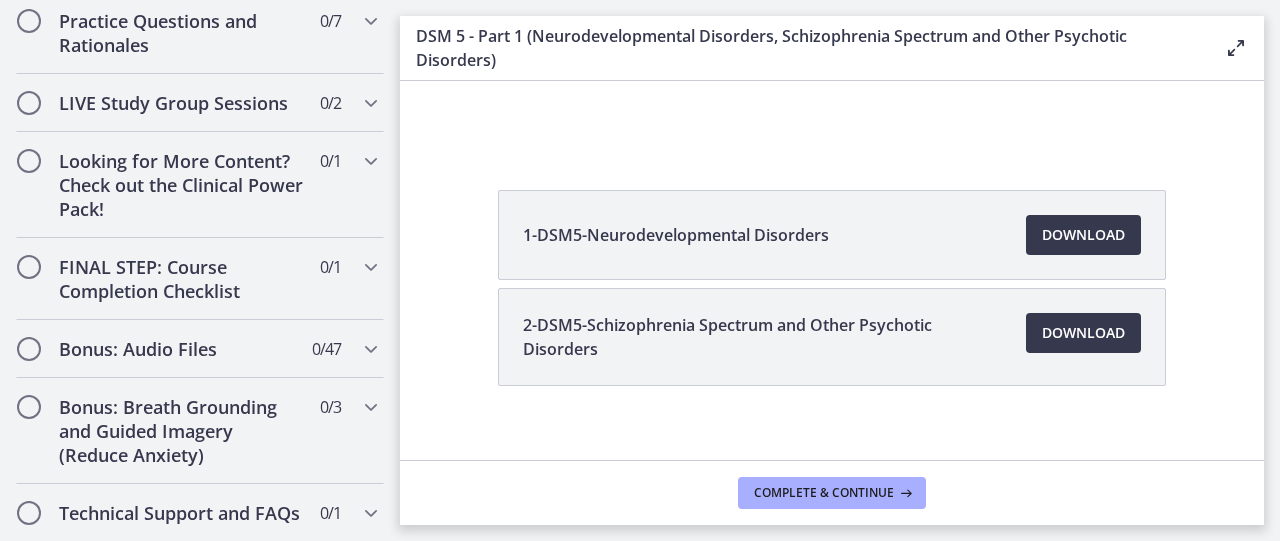 scroll, scrollTop: 1354, scrollLeft: 0, axis: vertical 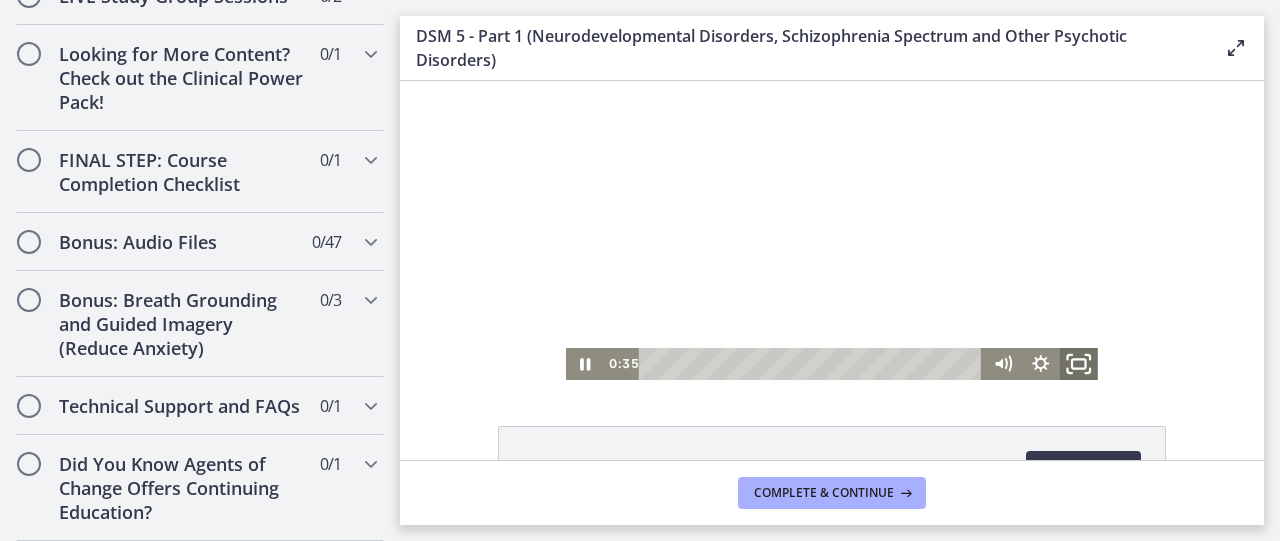 click 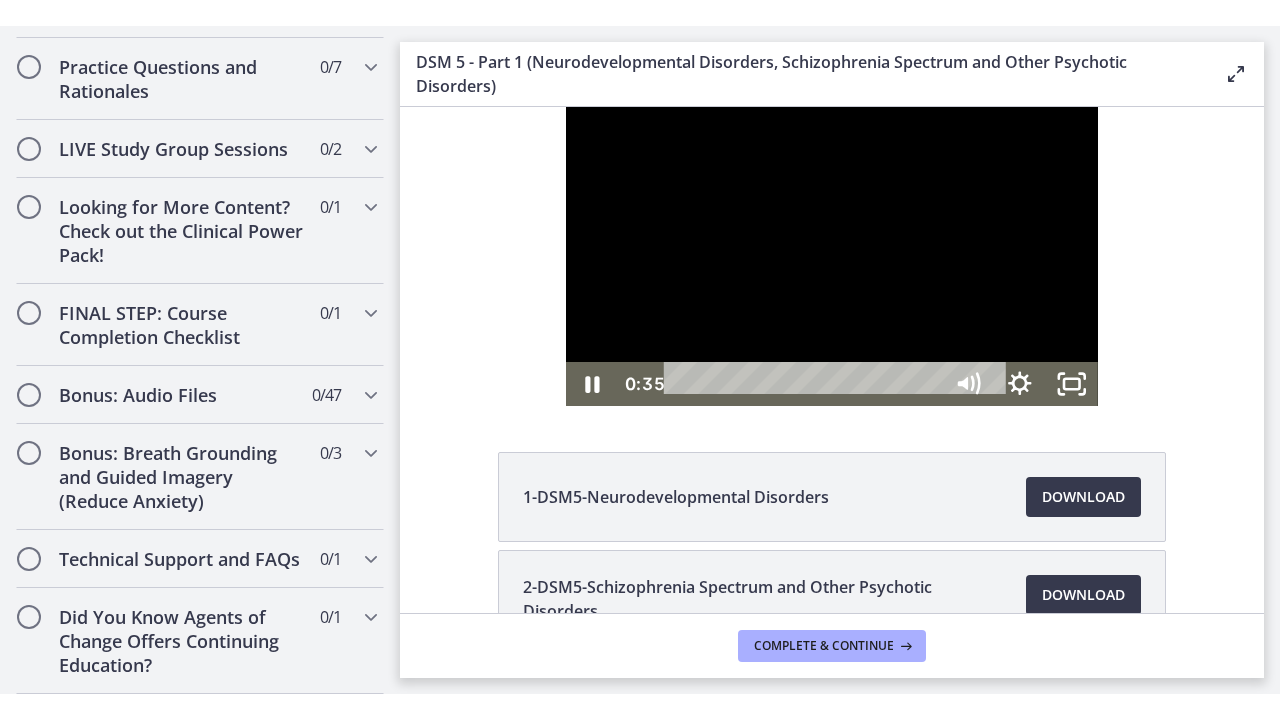 scroll, scrollTop: 1175, scrollLeft: 0, axis: vertical 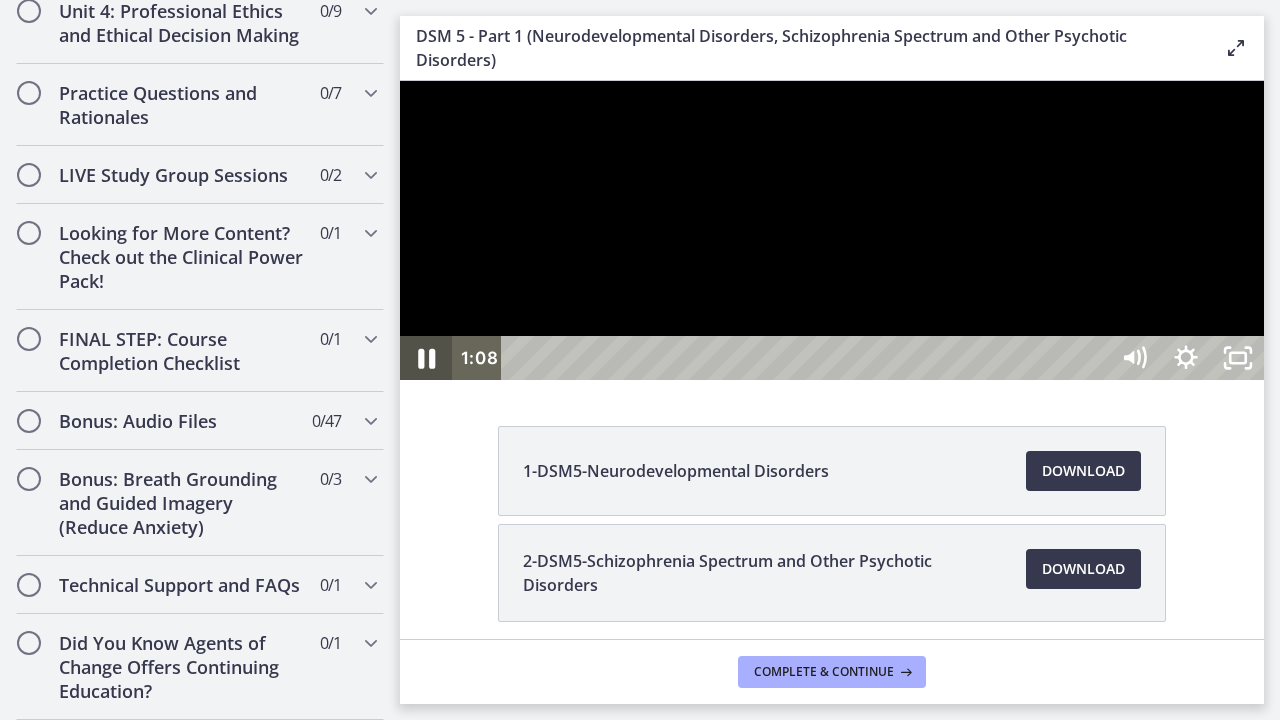 click 